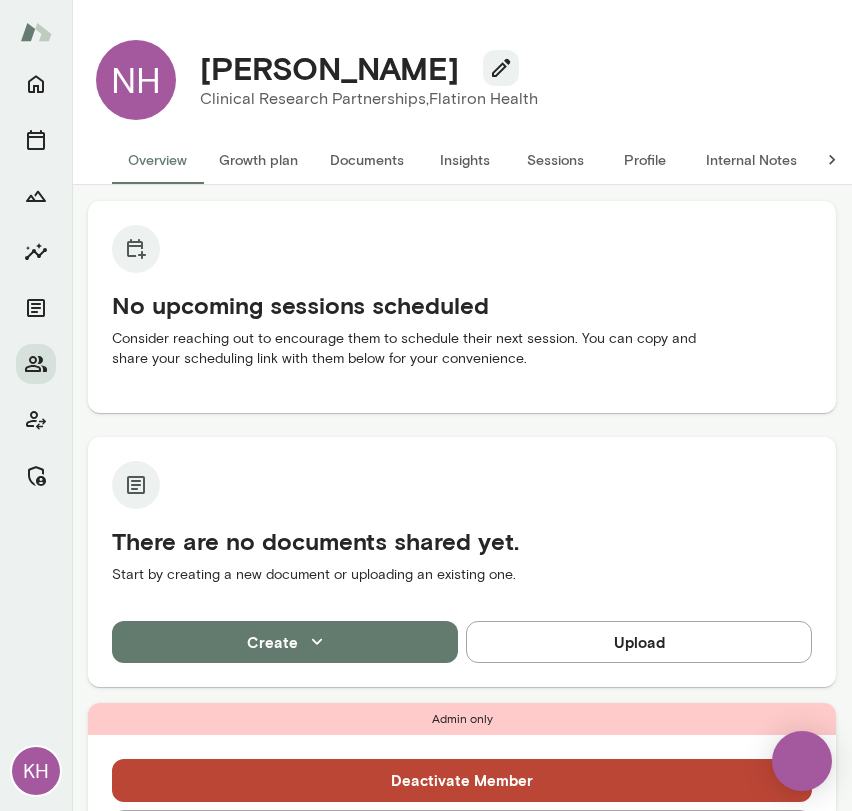 scroll, scrollTop: 0, scrollLeft: 0, axis: both 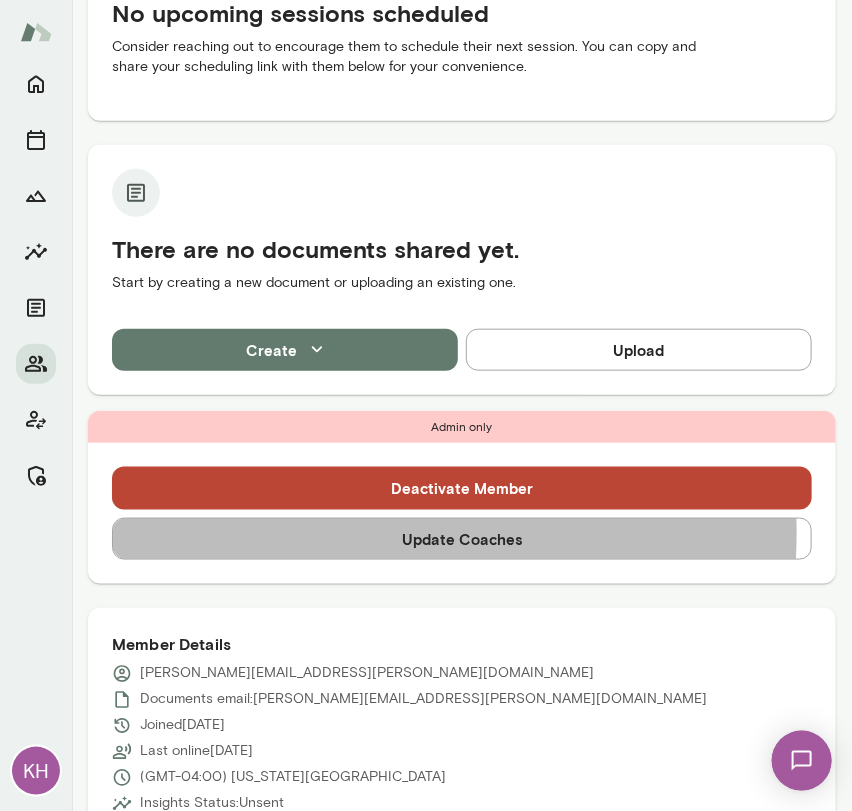 click on "Update Coaches" at bounding box center (462, 539) 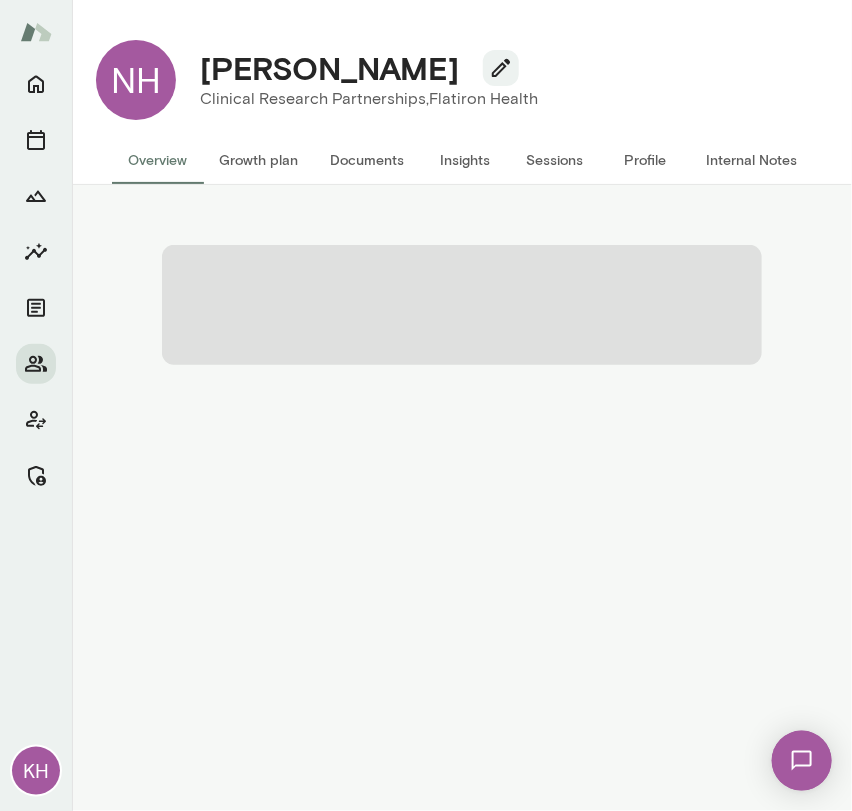 scroll, scrollTop: 0, scrollLeft: 0, axis: both 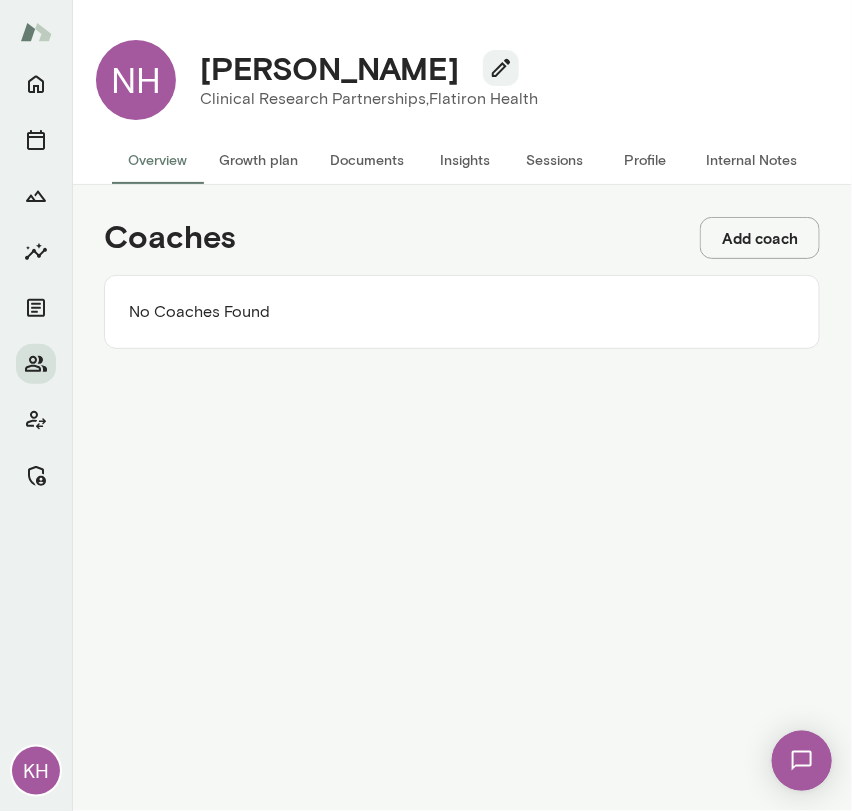 click on "Add coach" at bounding box center [760, 238] 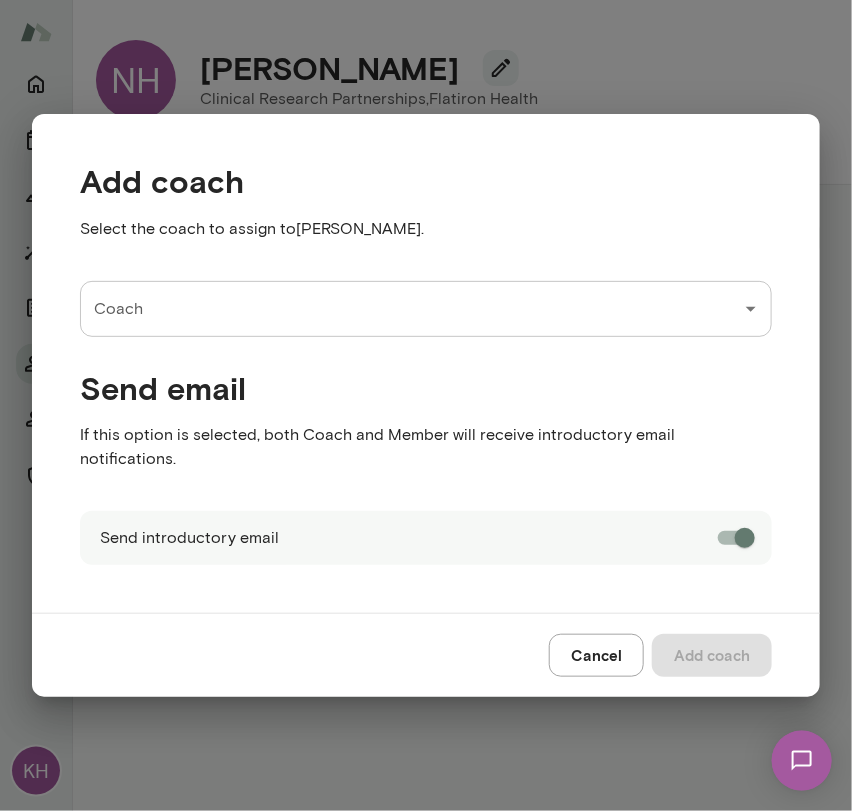 click on "Coach" at bounding box center [411, 309] 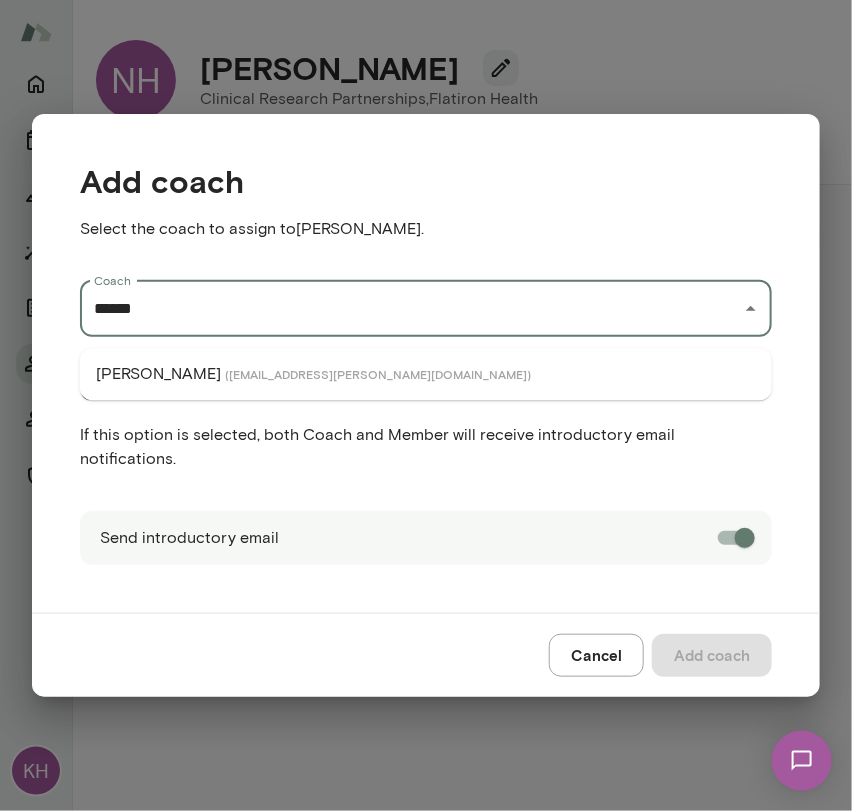 click on "( markzschocke@mento.co )" at bounding box center (378, 374) 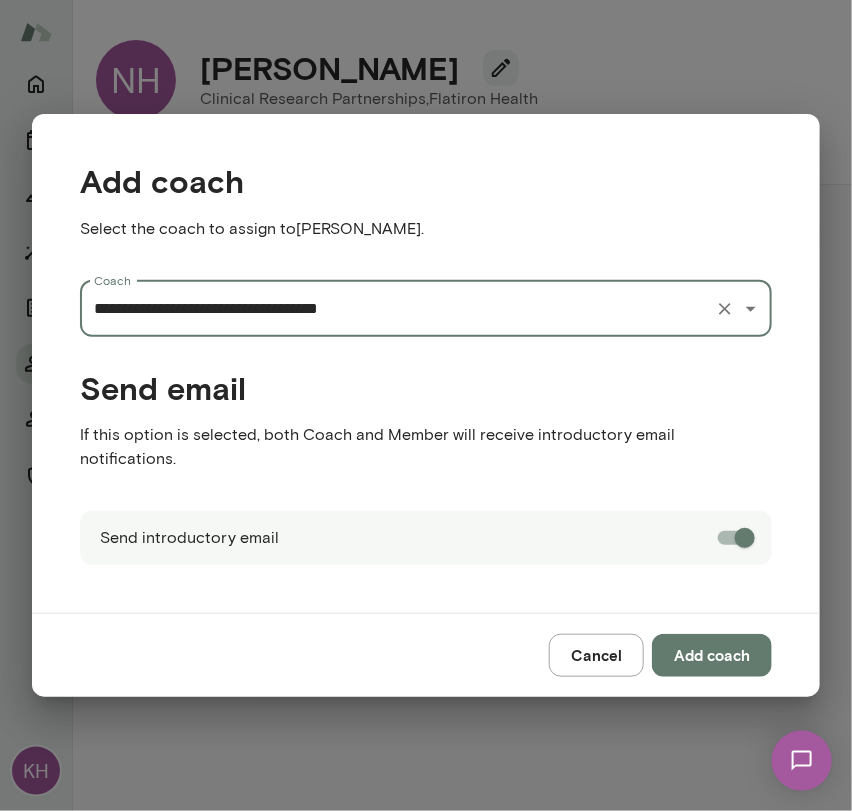type on "**********" 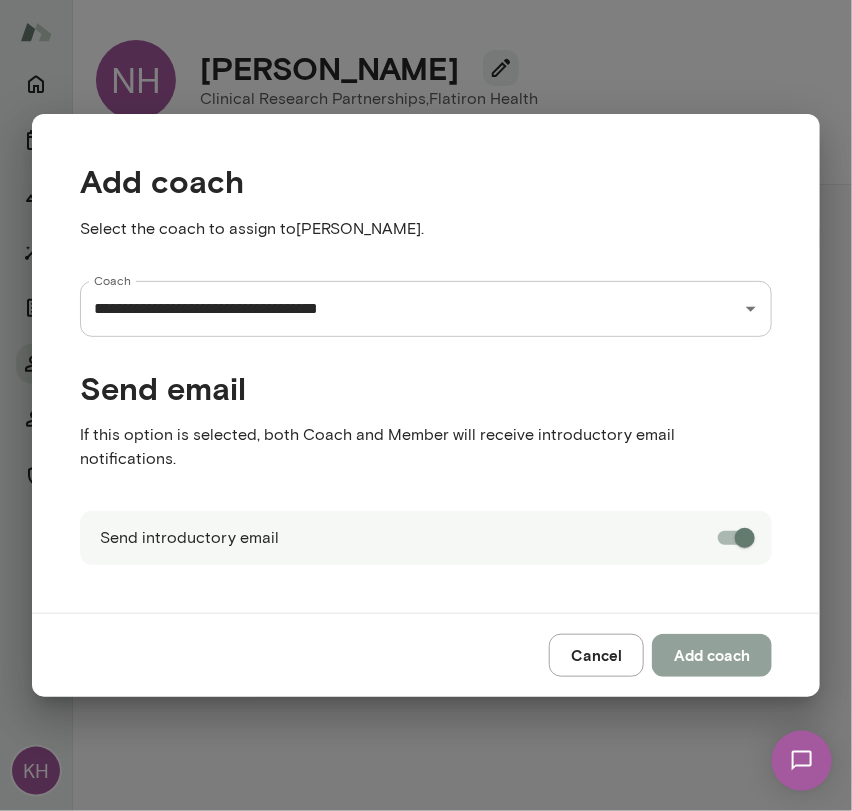 click on "Add coach" at bounding box center [712, 655] 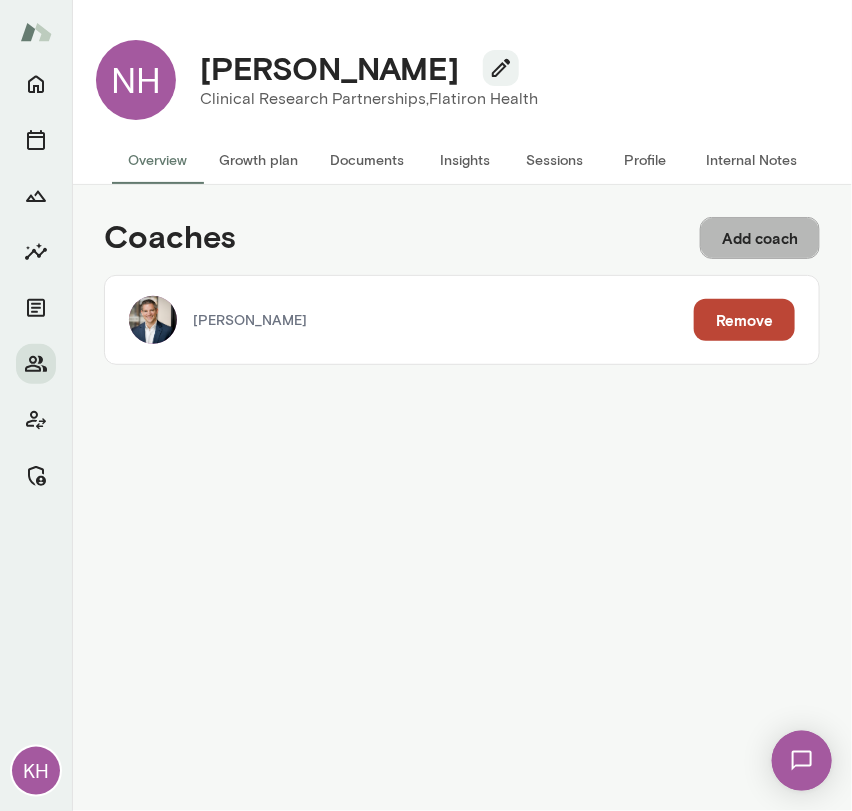 click on "Add coach" at bounding box center (760, 238) 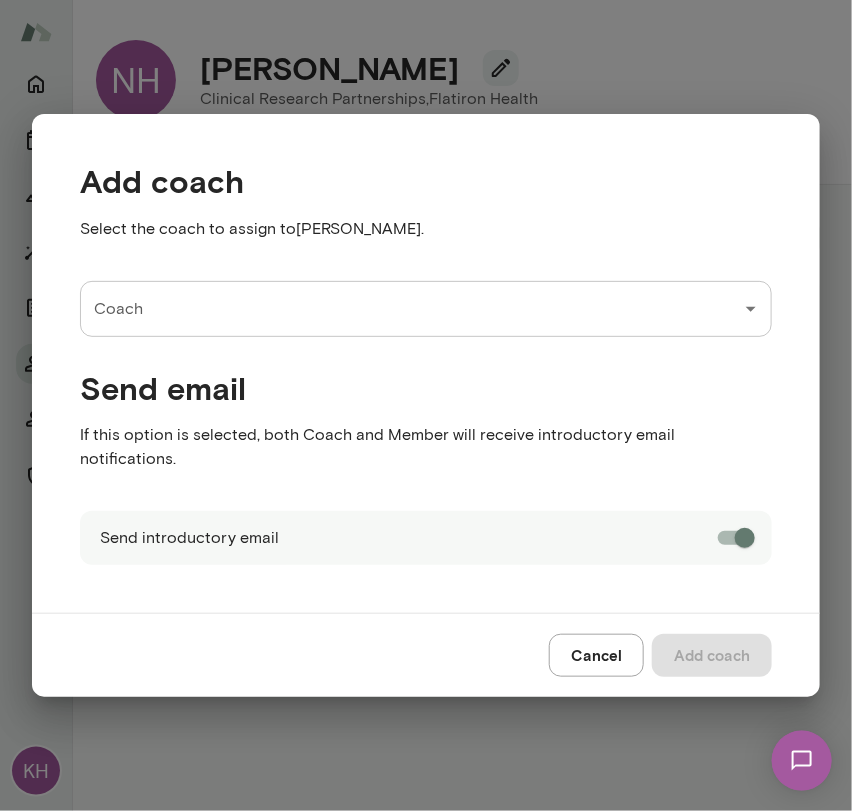click on "Coach" at bounding box center [411, 309] 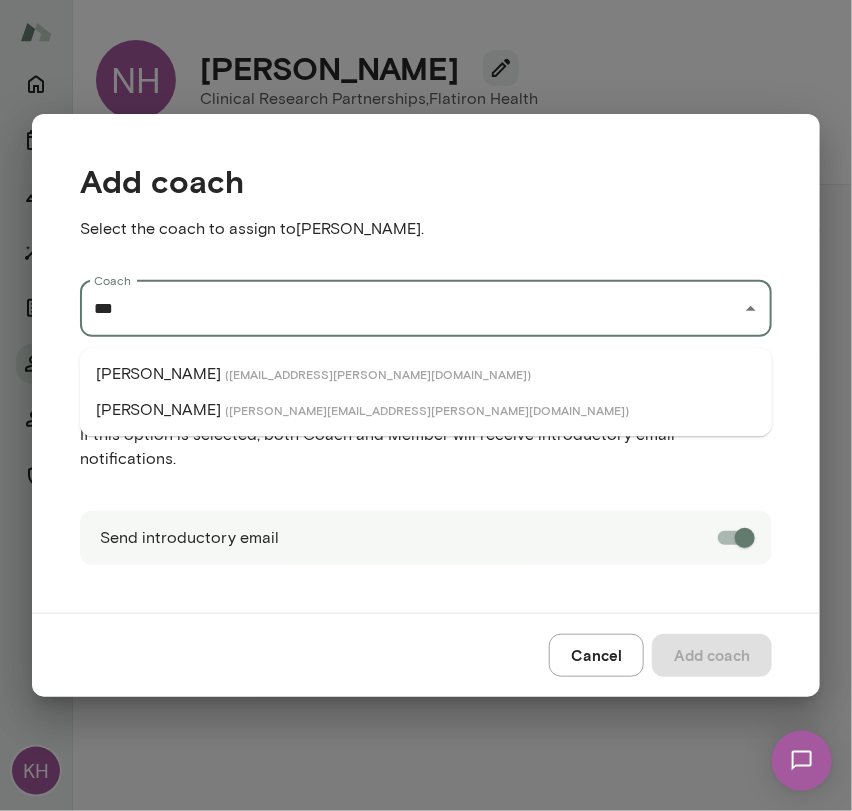 click on "Jeremy Shane ( jeremyshane@mento.co )" at bounding box center [426, 410] 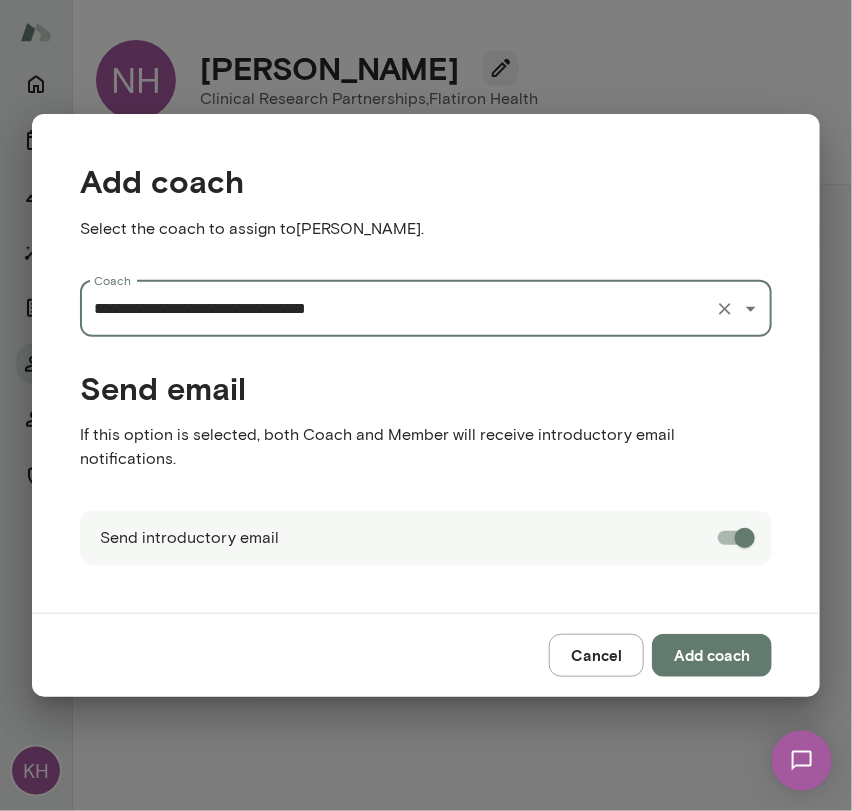 type on "**********" 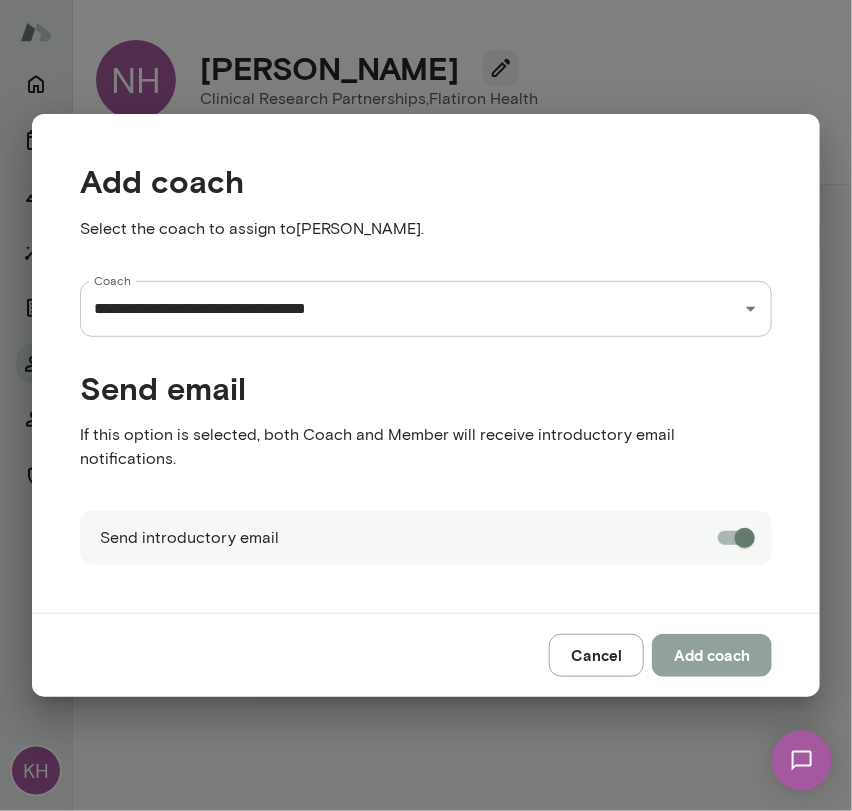 click on "Add coach" at bounding box center (712, 655) 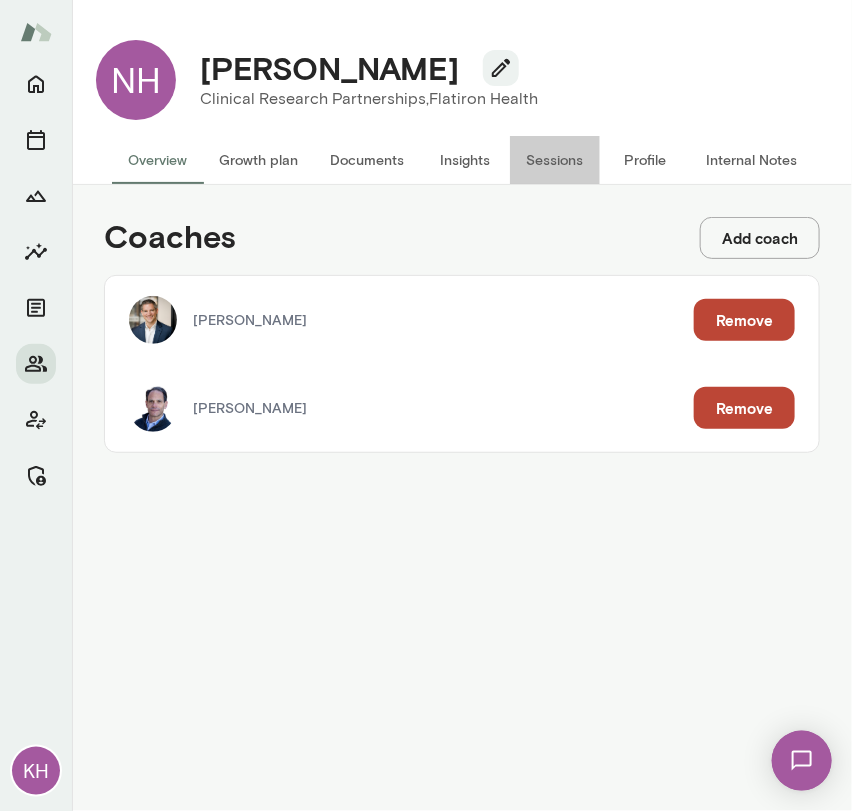 click on "Sessions" at bounding box center [555, 160] 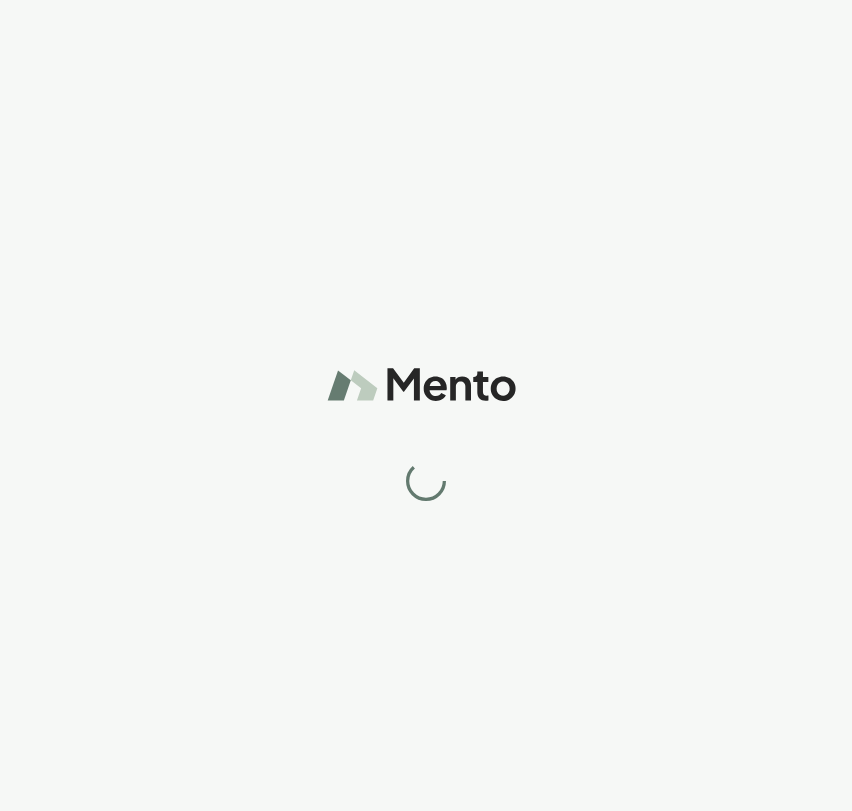 scroll, scrollTop: 0, scrollLeft: 0, axis: both 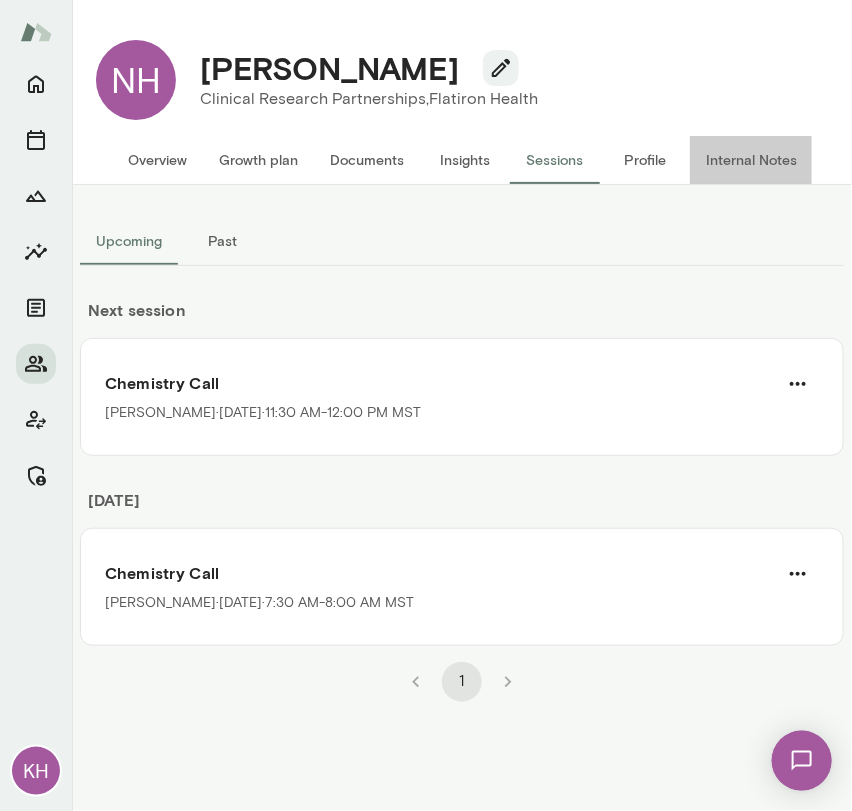 click on "Internal Notes" at bounding box center (751, 160) 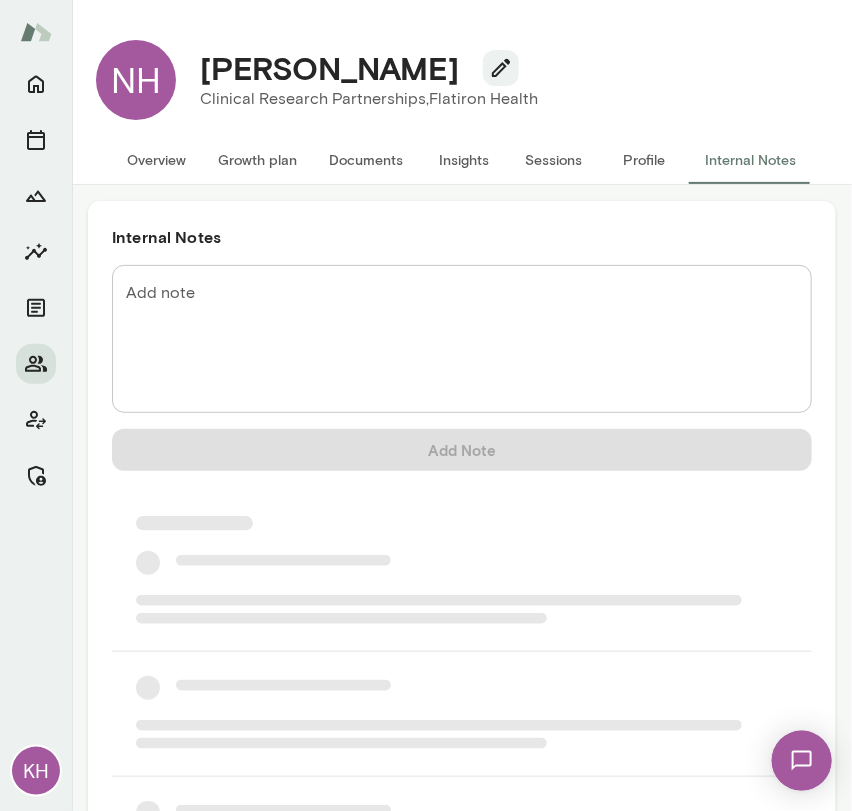 scroll, scrollTop: 0, scrollLeft: 16, axis: horizontal 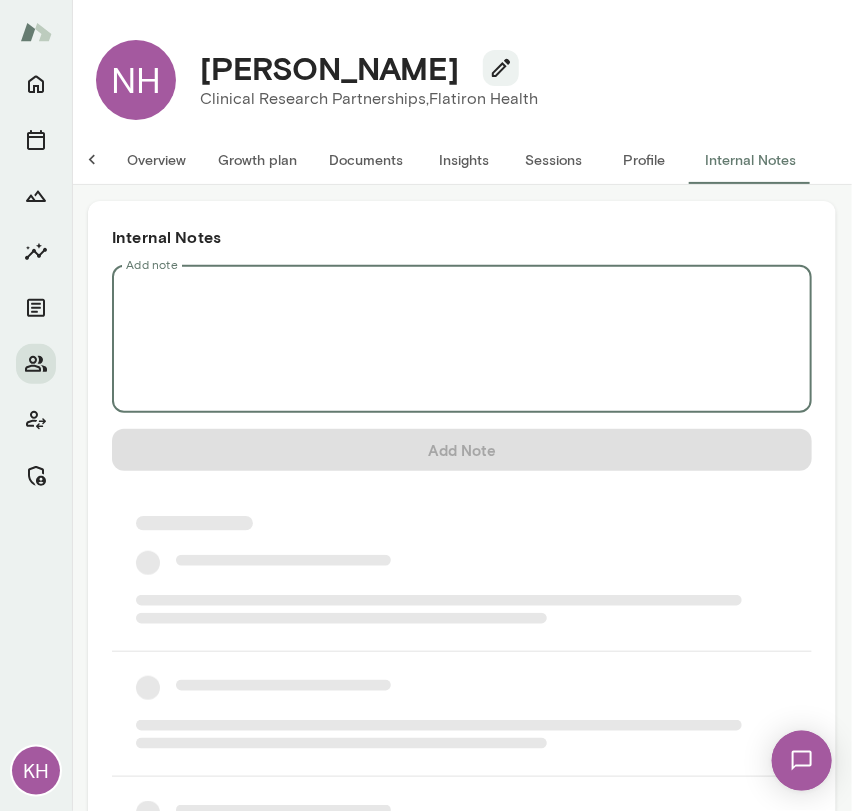 click on "Add note * Add note" at bounding box center [462, 339] 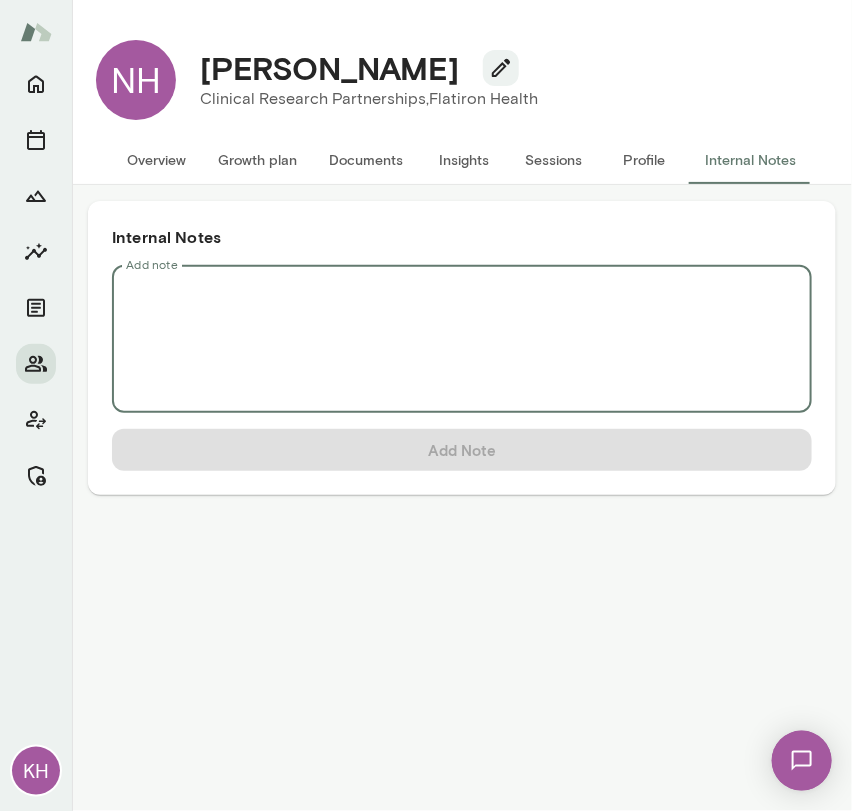 scroll, scrollTop: 0, scrollLeft: 0, axis: both 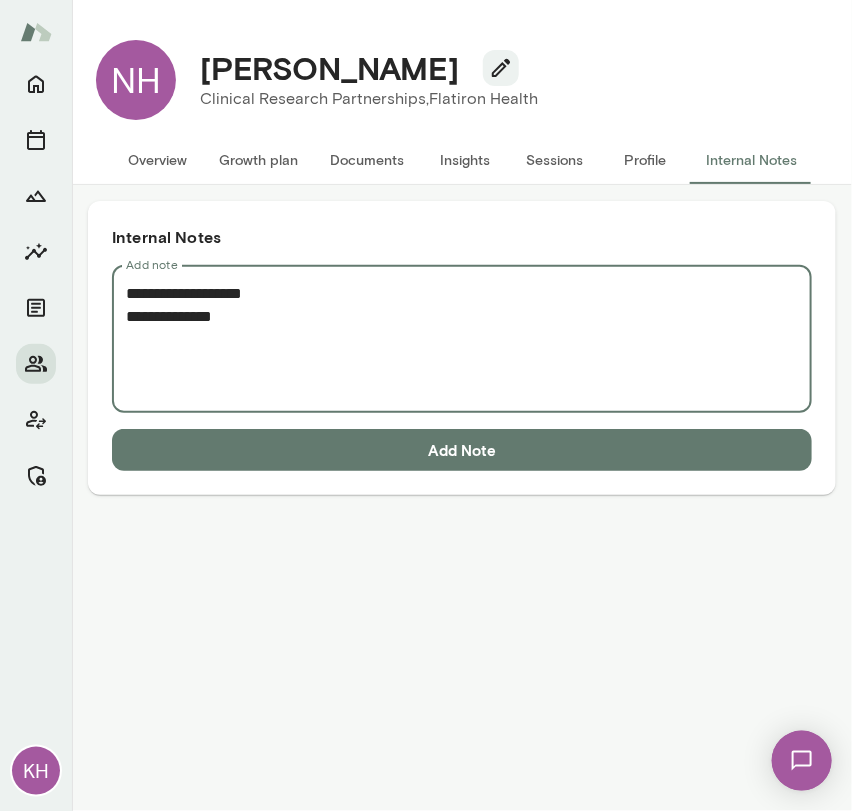 paste on "**********" 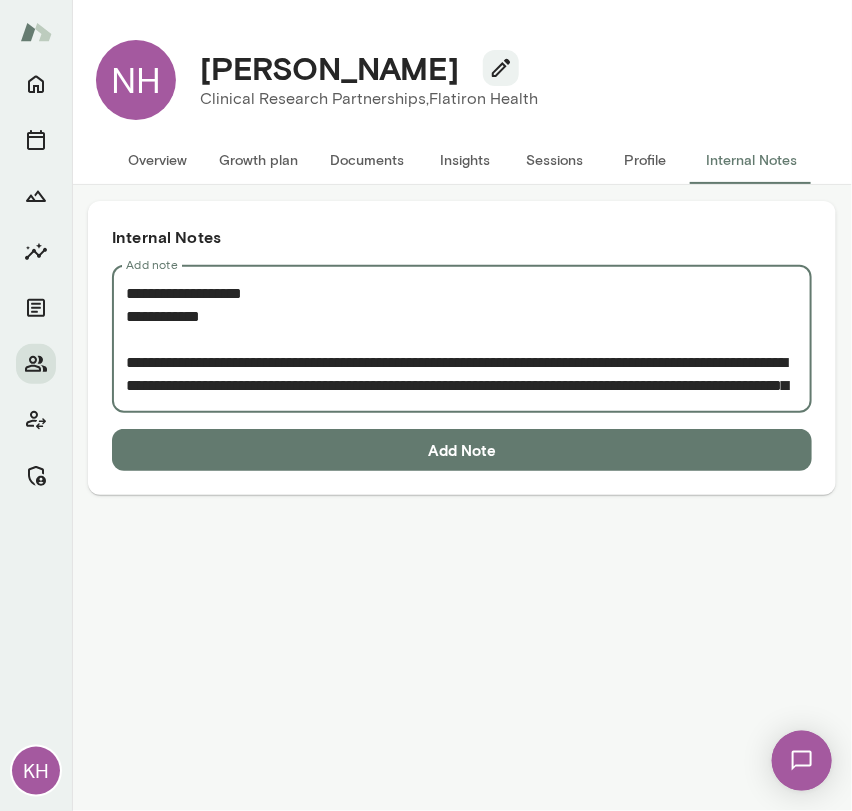 scroll, scrollTop: 43, scrollLeft: 0, axis: vertical 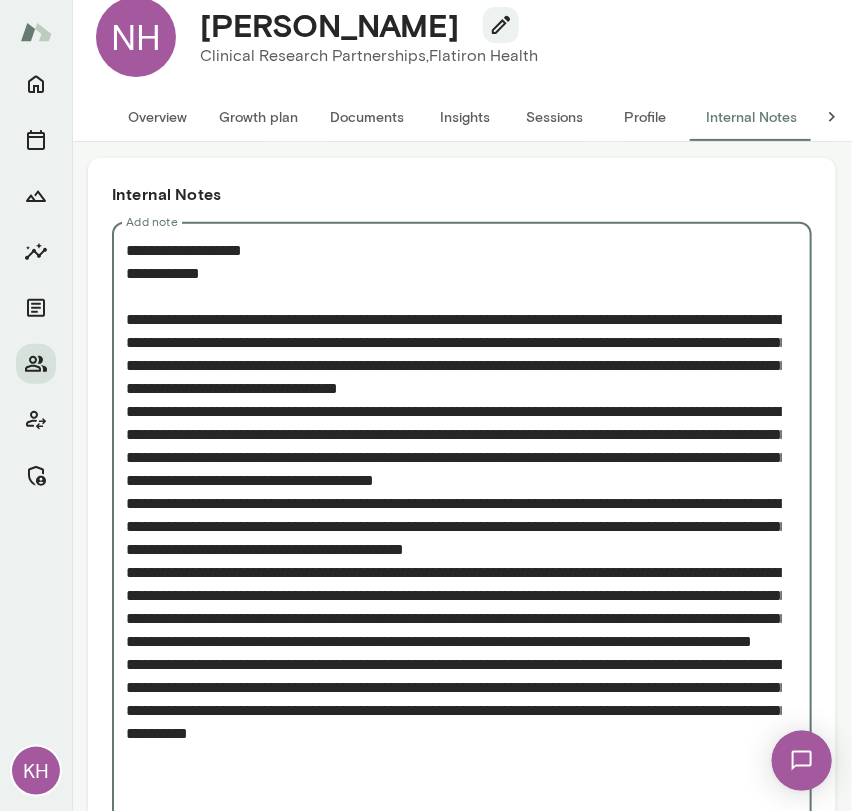 click on "Add note" at bounding box center (454, 526) 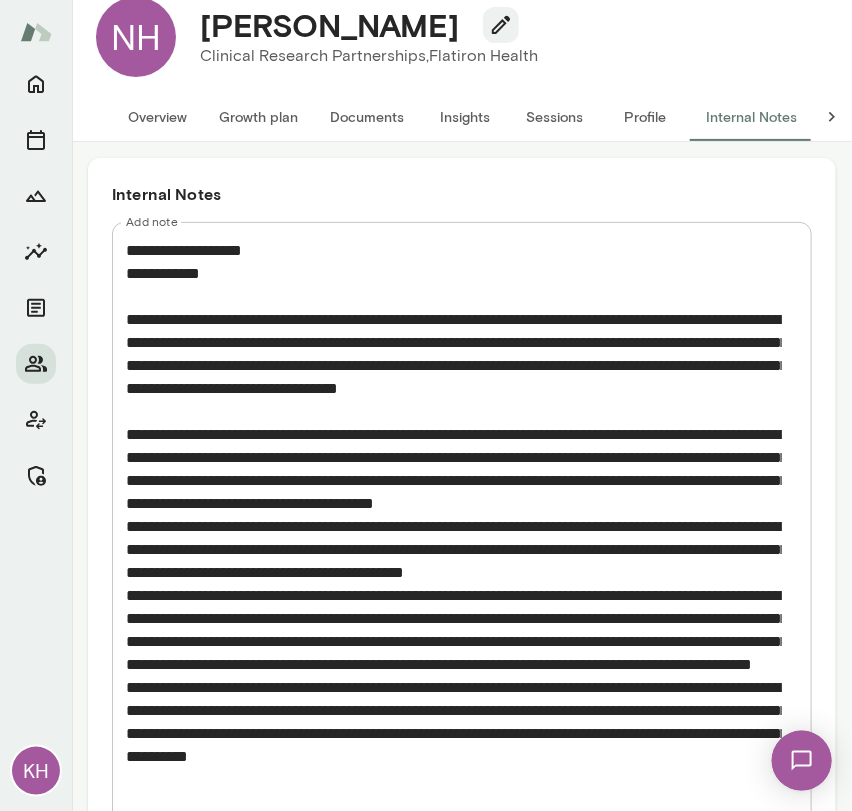 click on "* Add note" at bounding box center (462, 537) 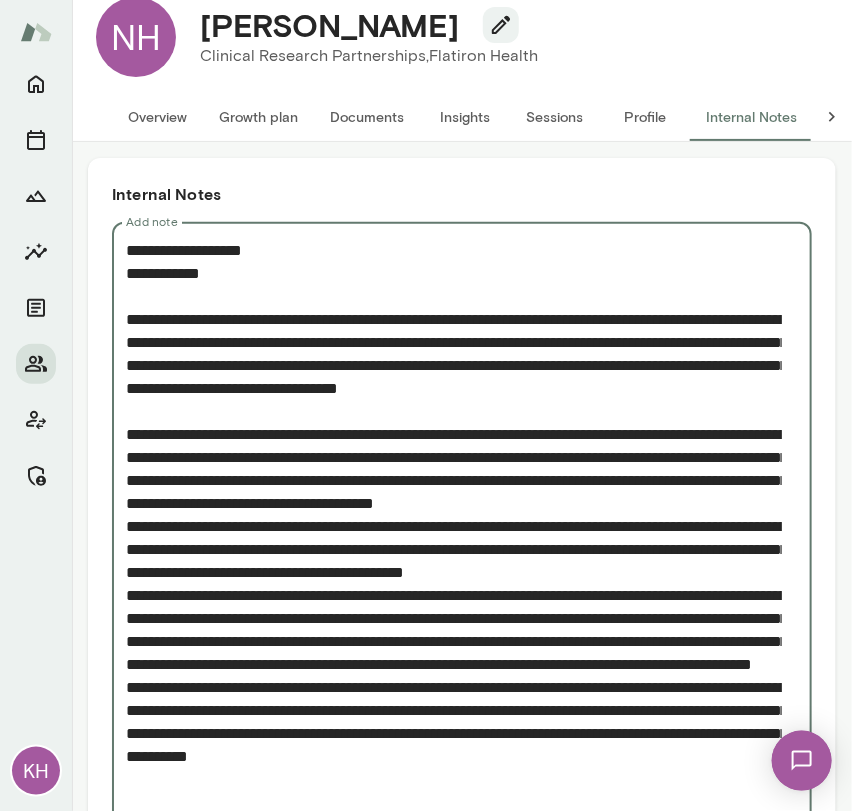 click on "Add note" at bounding box center (454, 538) 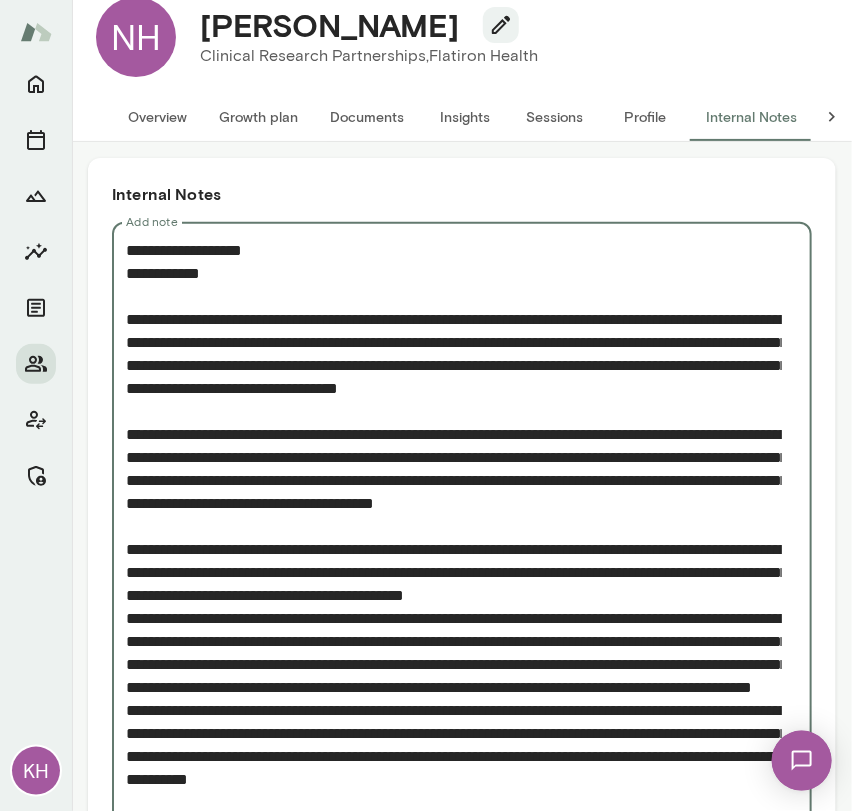 scroll, scrollTop: 206, scrollLeft: 0, axis: vertical 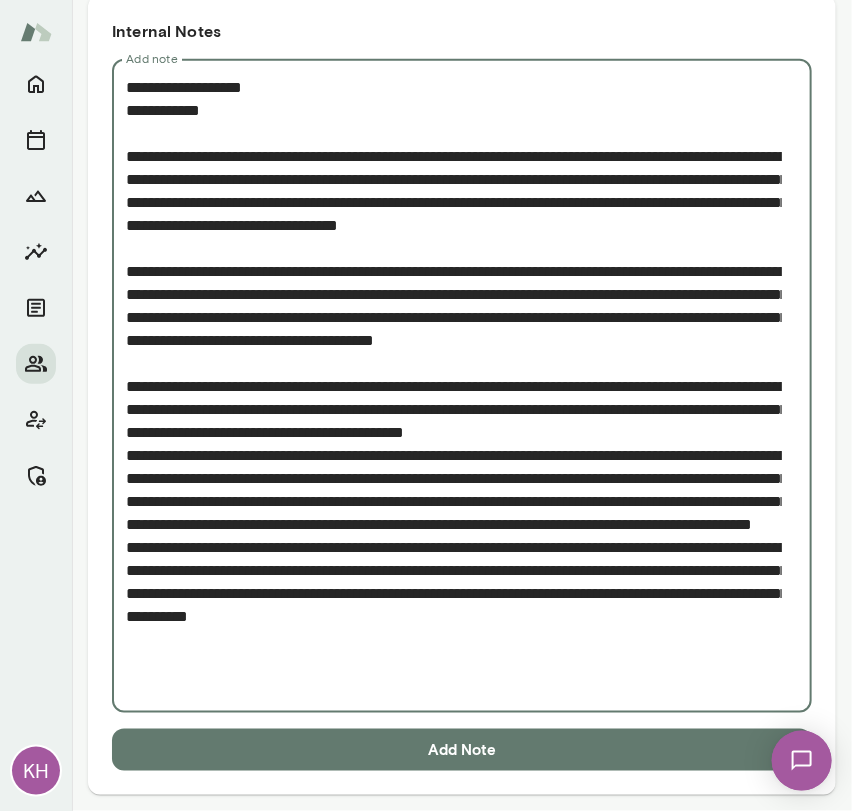 click on "Add note" at bounding box center [454, 386] 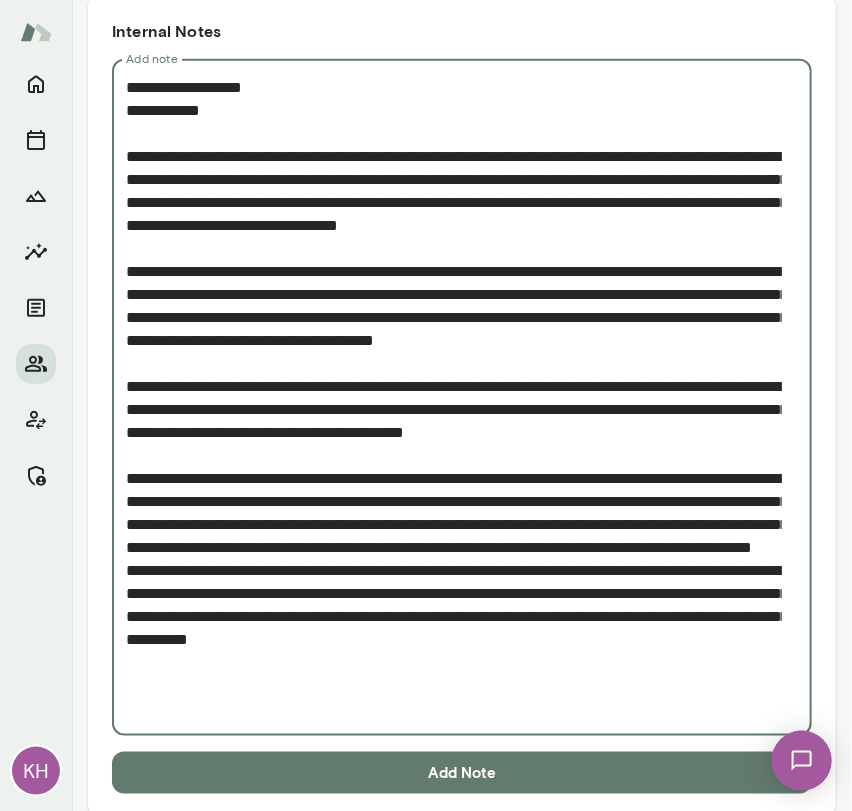 click on "Add note" at bounding box center [454, 398] 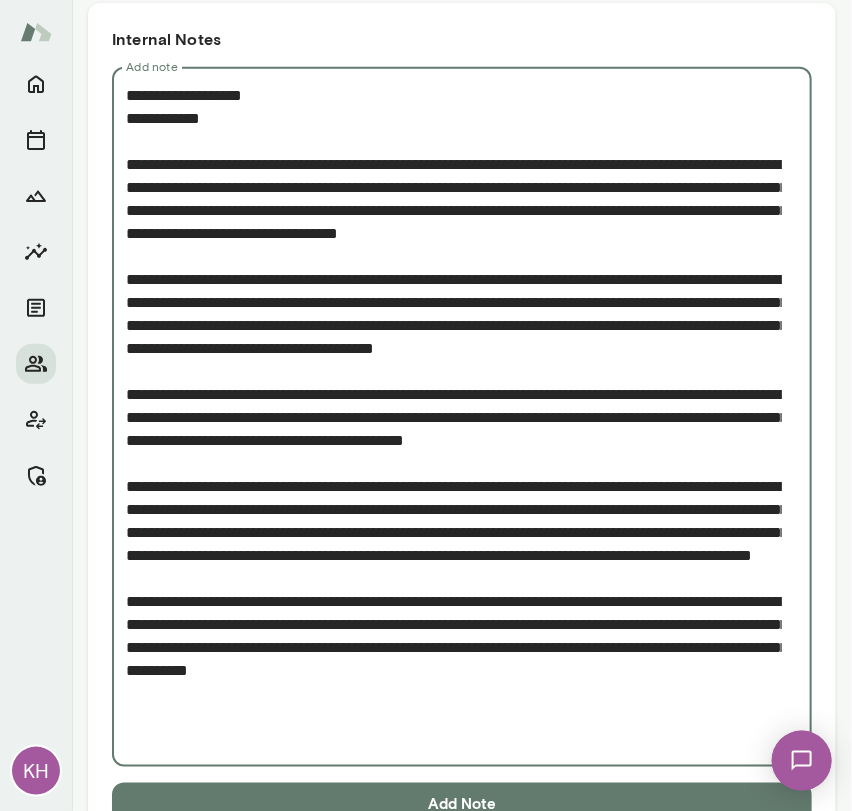 scroll, scrollTop: 252, scrollLeft: 0, axis: vertical 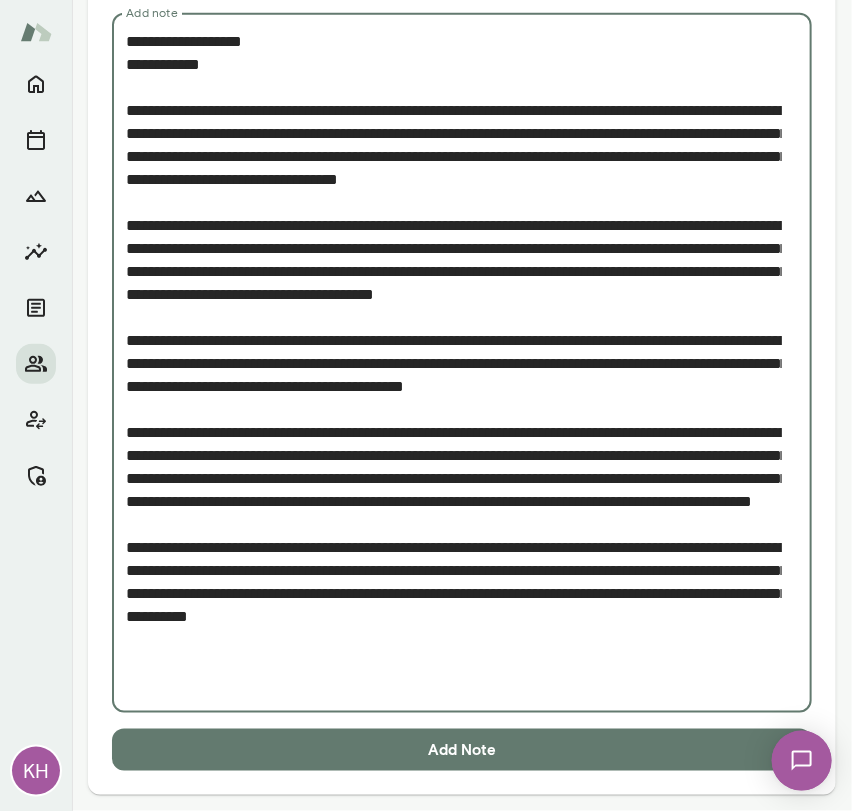 type on "**********" 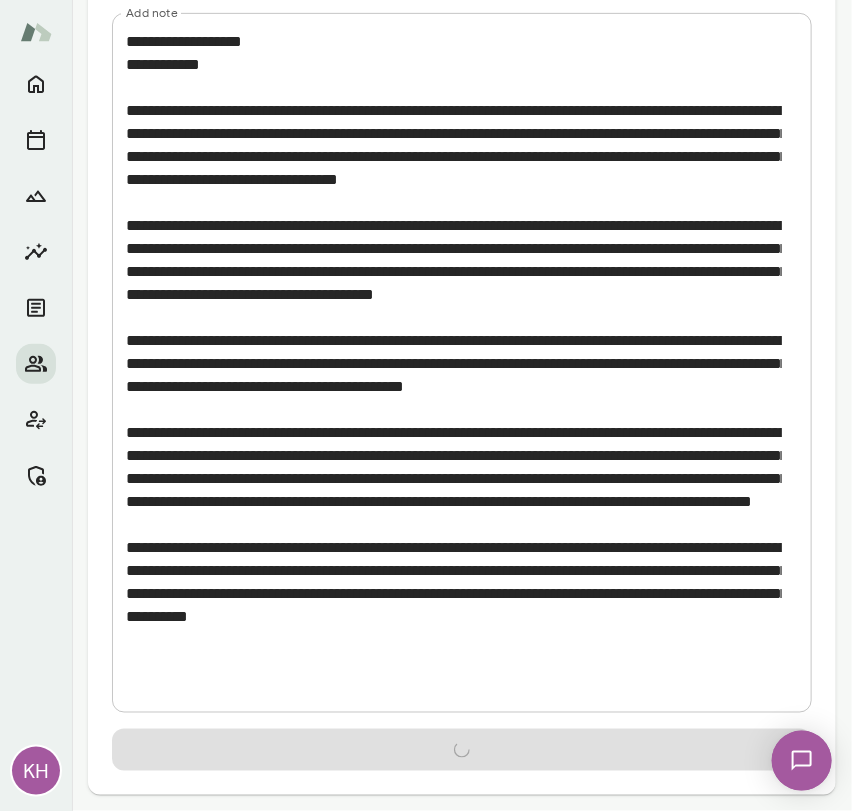 type 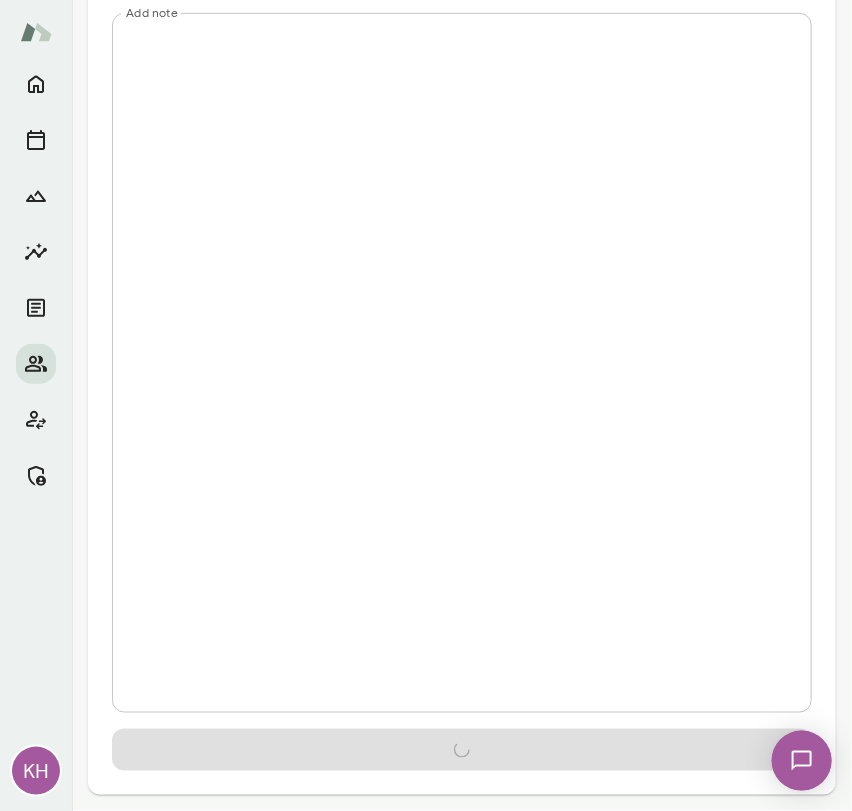 scroll, scrollTop: 0, scrollLeft: 0, axis: both 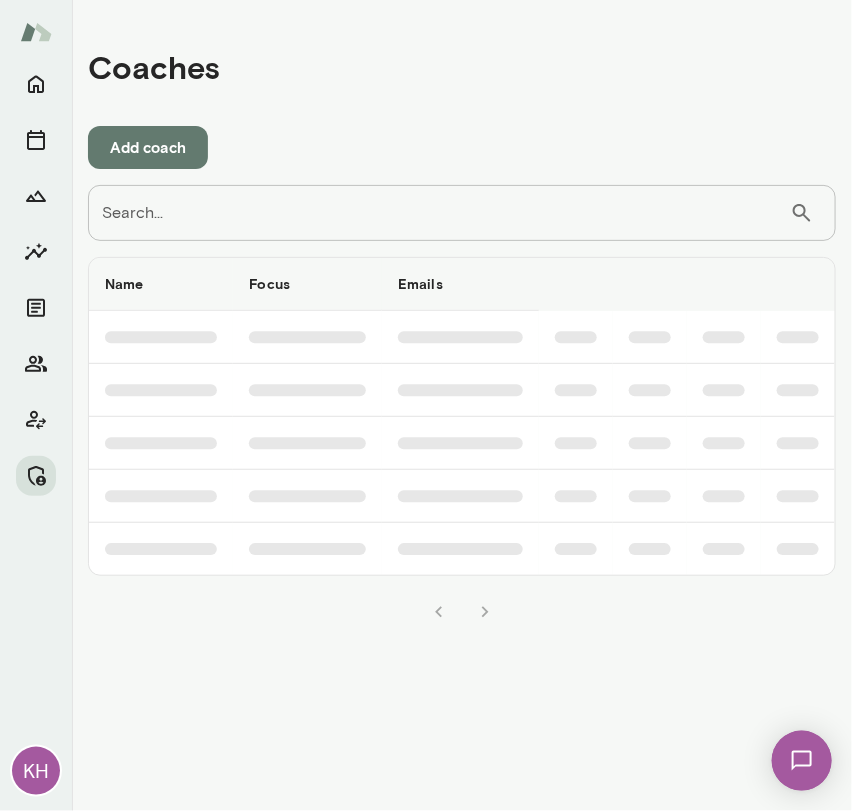 click on "Search..." at bounding box center [439, 213] 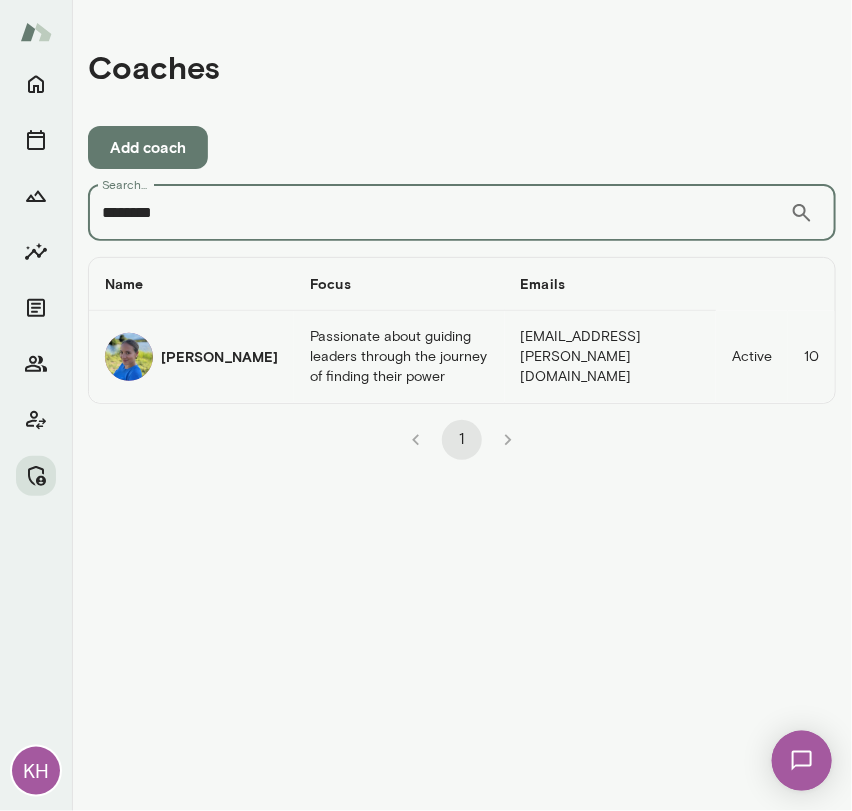 type on "********" 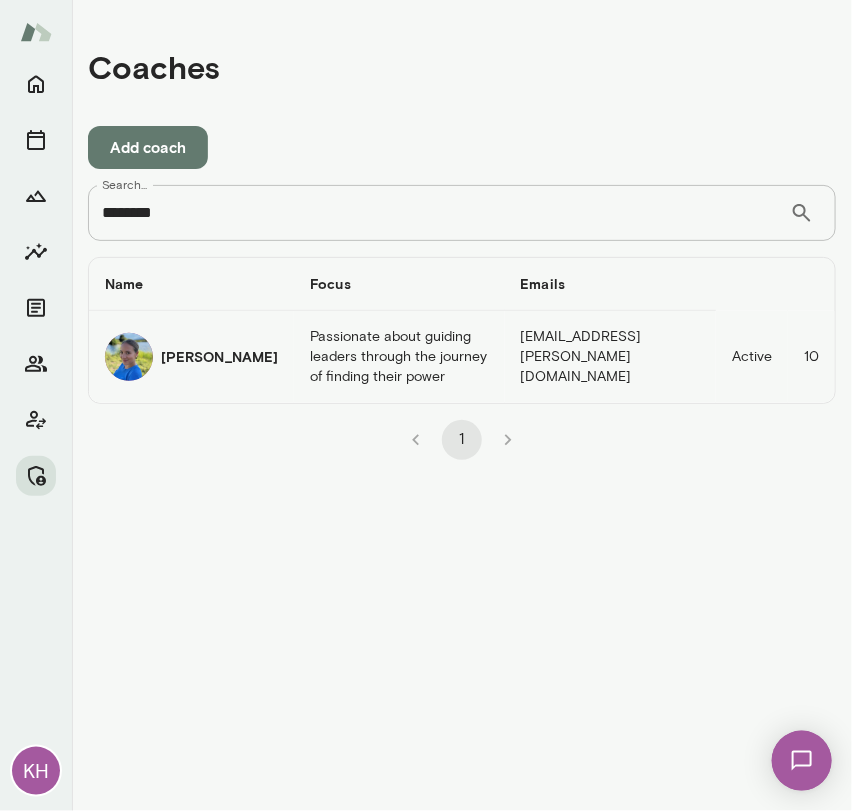 click at bounding box center [129, 357] 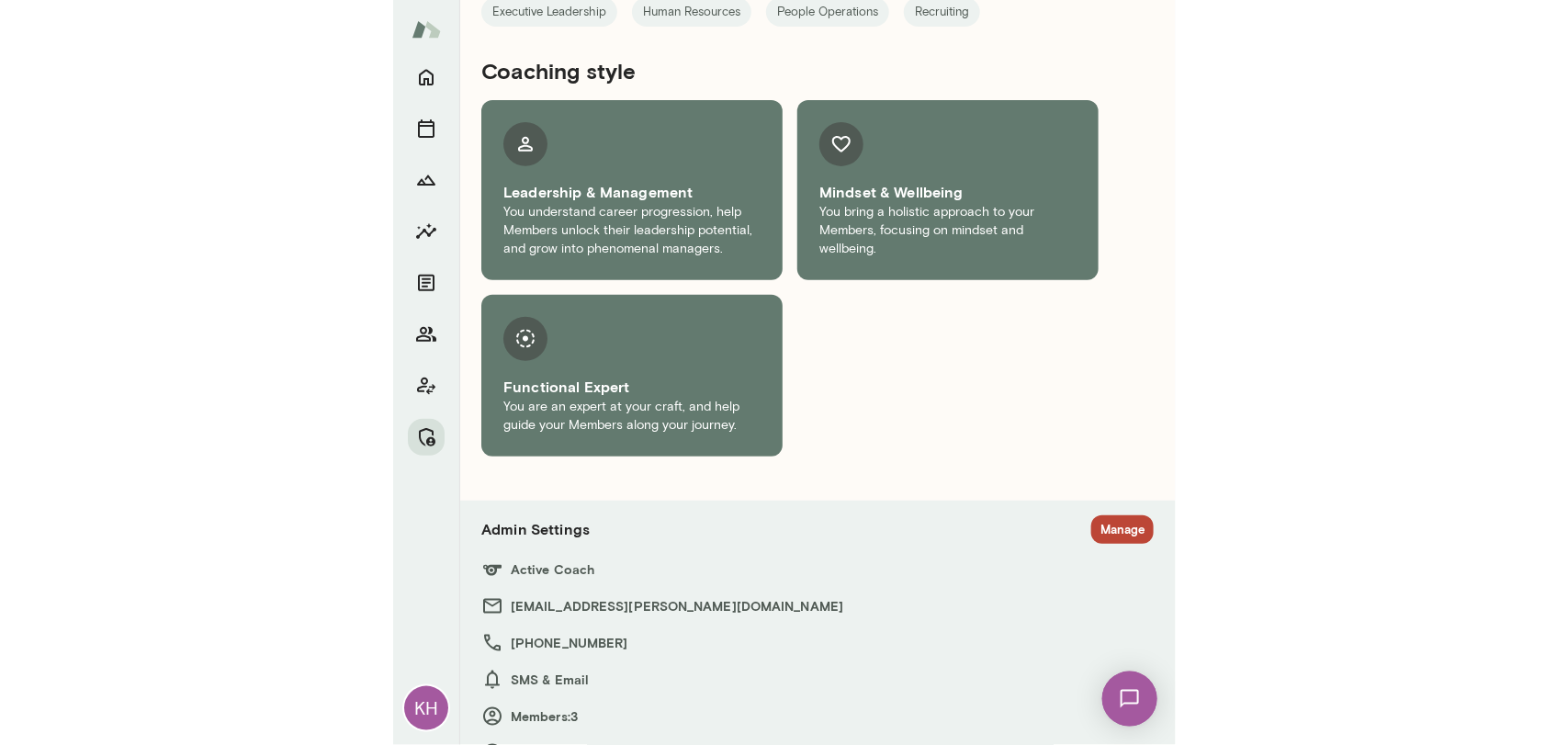 scroll, scrollTop: 3611, scrollLeft: 0, axis: vertical 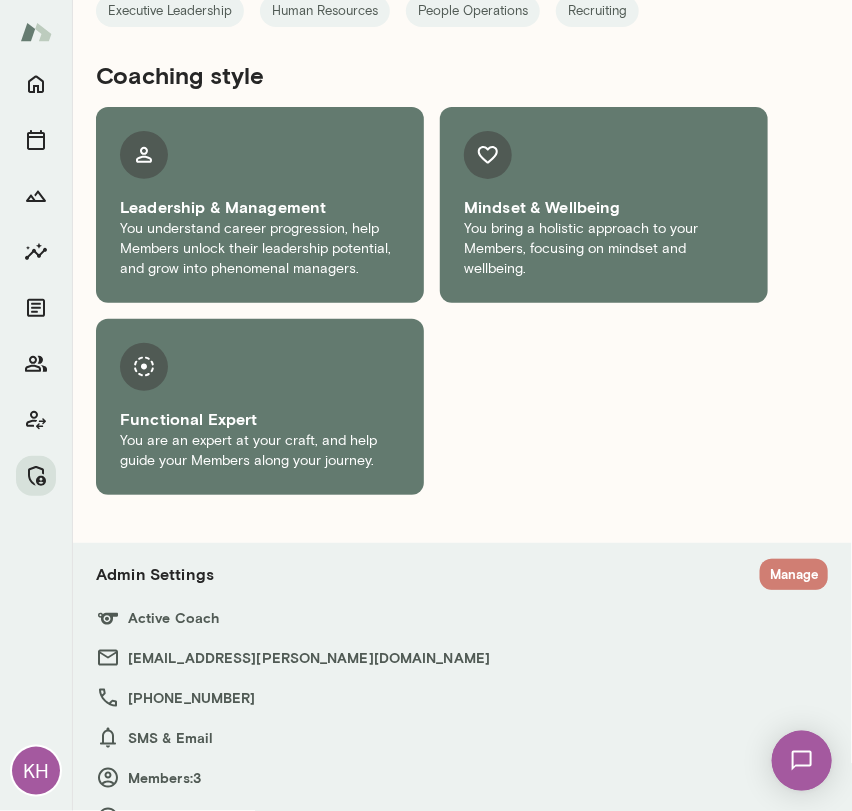 click on "Manage" at bounding box center (794, 574) 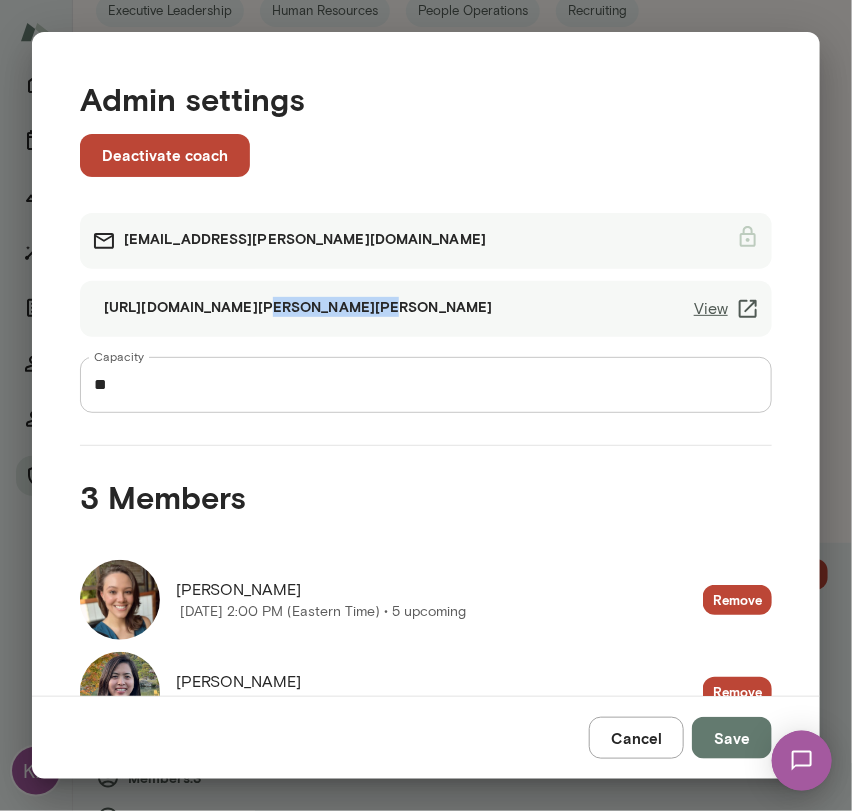 drag, startPoint x: 238, startPoint y: 306, endPoint x: 341, endPoint y: 311, distance: 103.121284 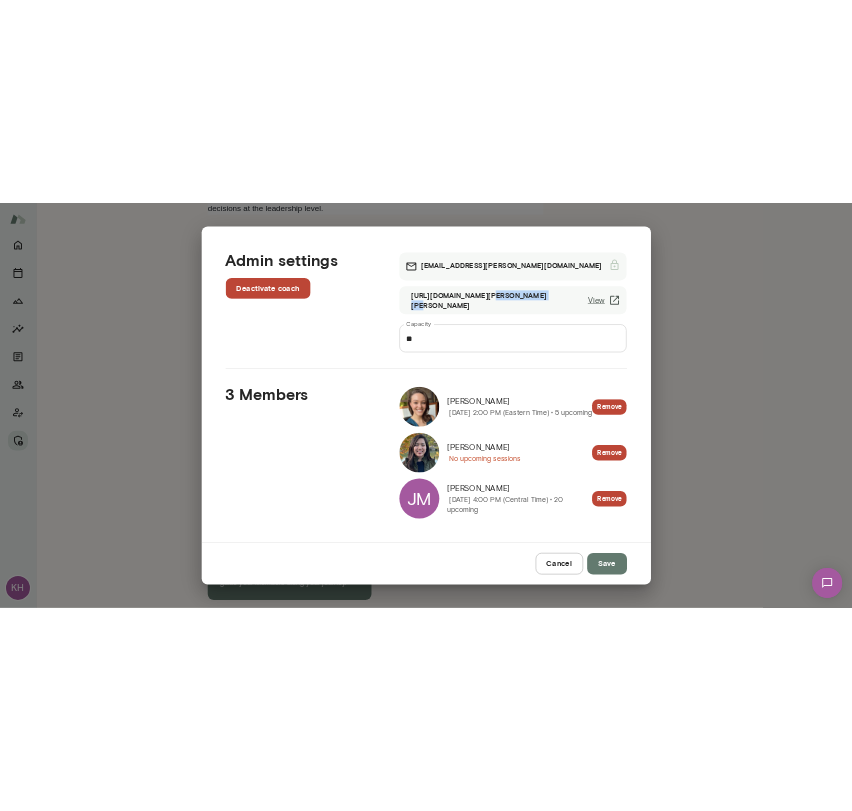 scroll, scrollTop: 3584, scrollLeft: 0, axis: vertical 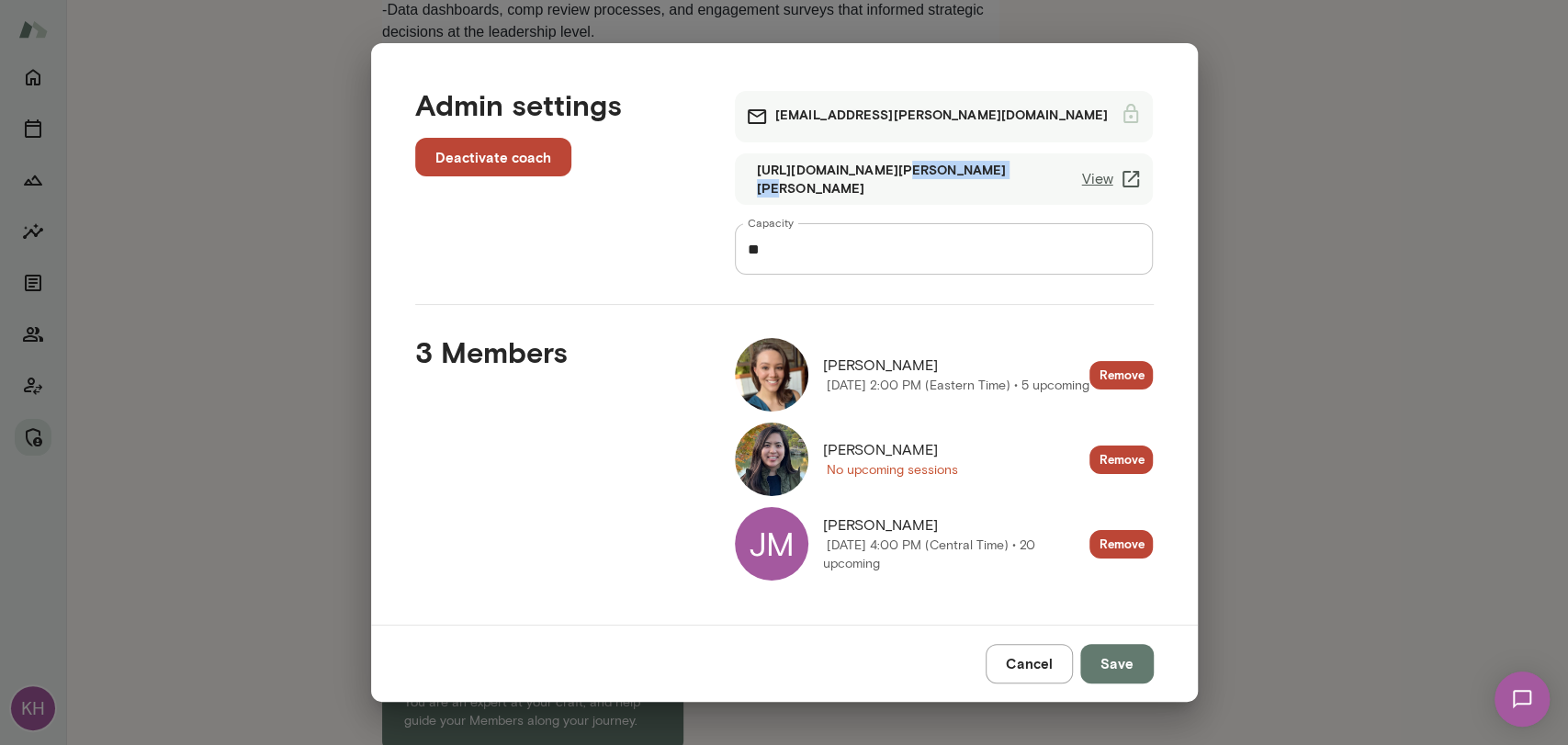 click on "View" at bounding box center (1111, 179) 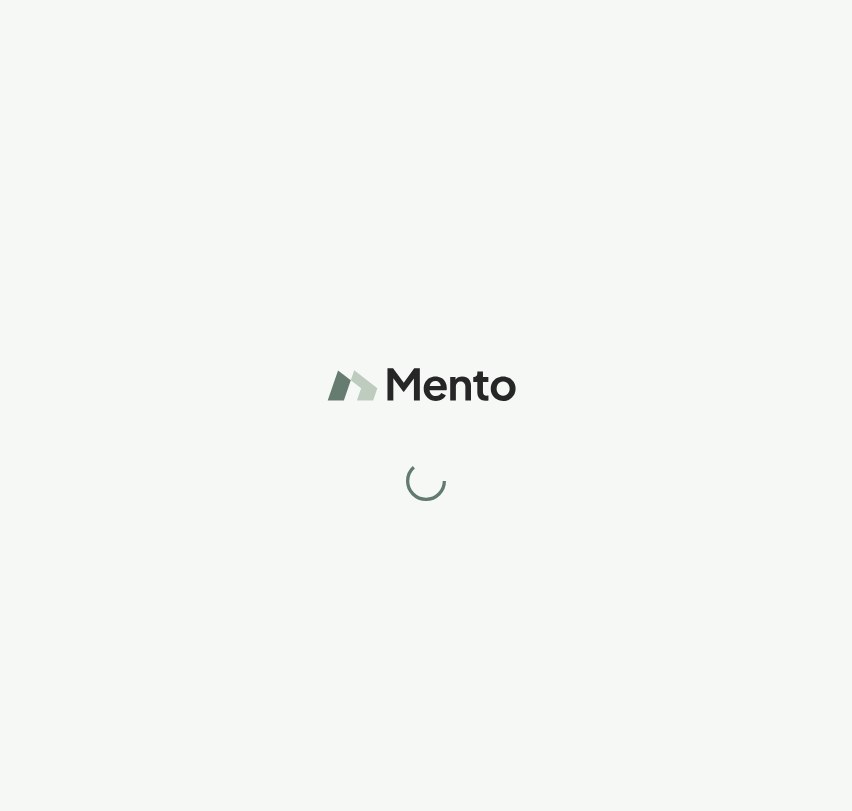 scroll, scrollTop: 0, scrollLeft: 0, axis: both 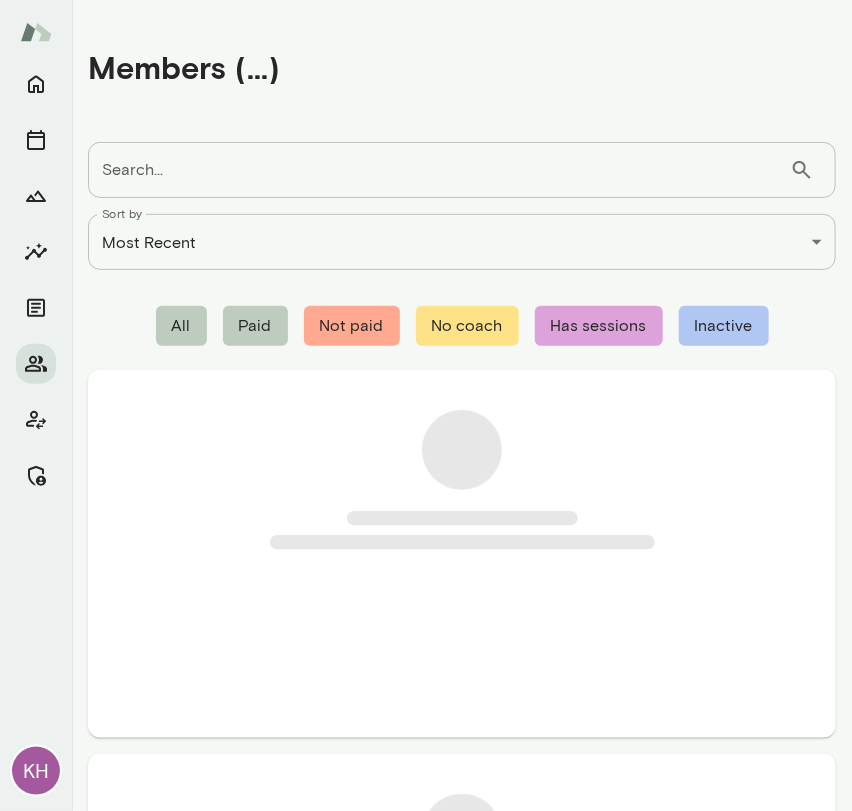 click on "Search..." at bounding box center (439, 170) 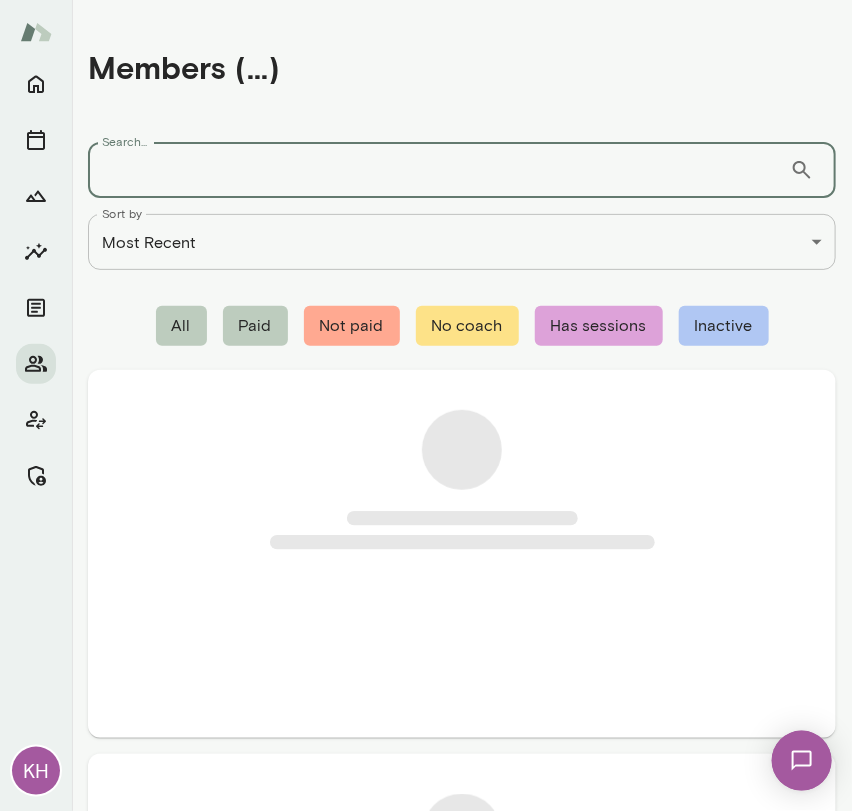 scroll, scrollTop: 0, scrollLeft: 0, axis: both 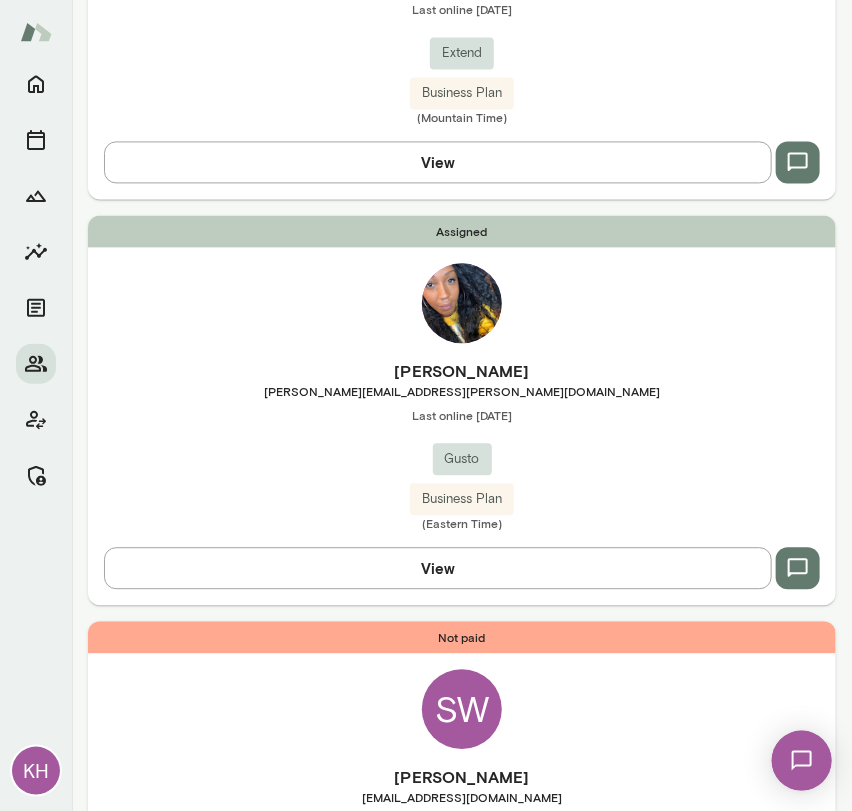 type on "*******" 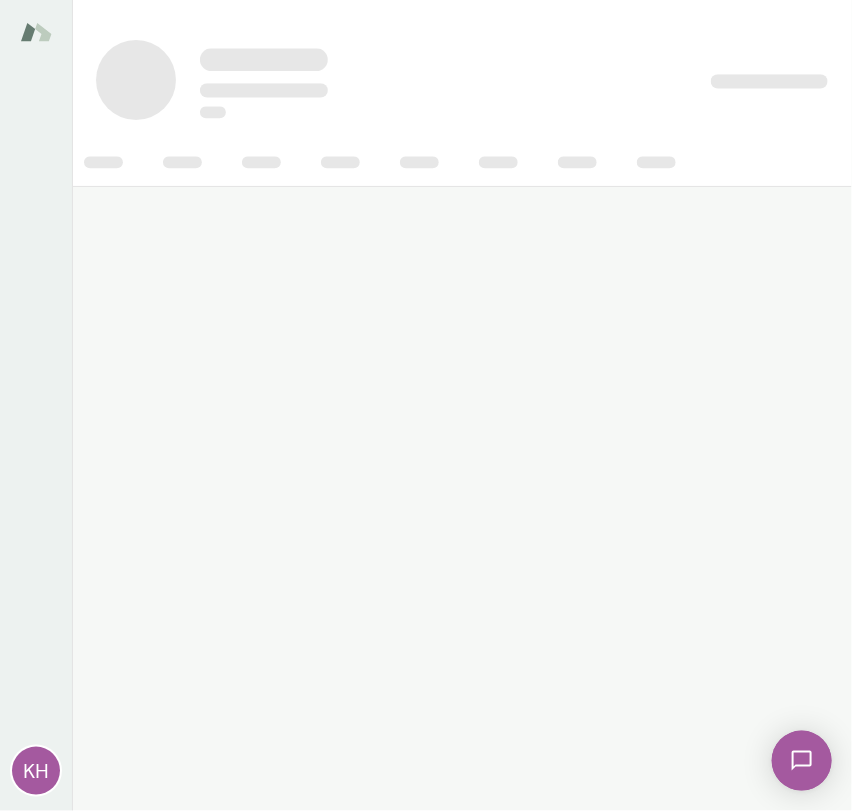 scroll, scrollTop: 0, scrollLeft: 0, axis: both 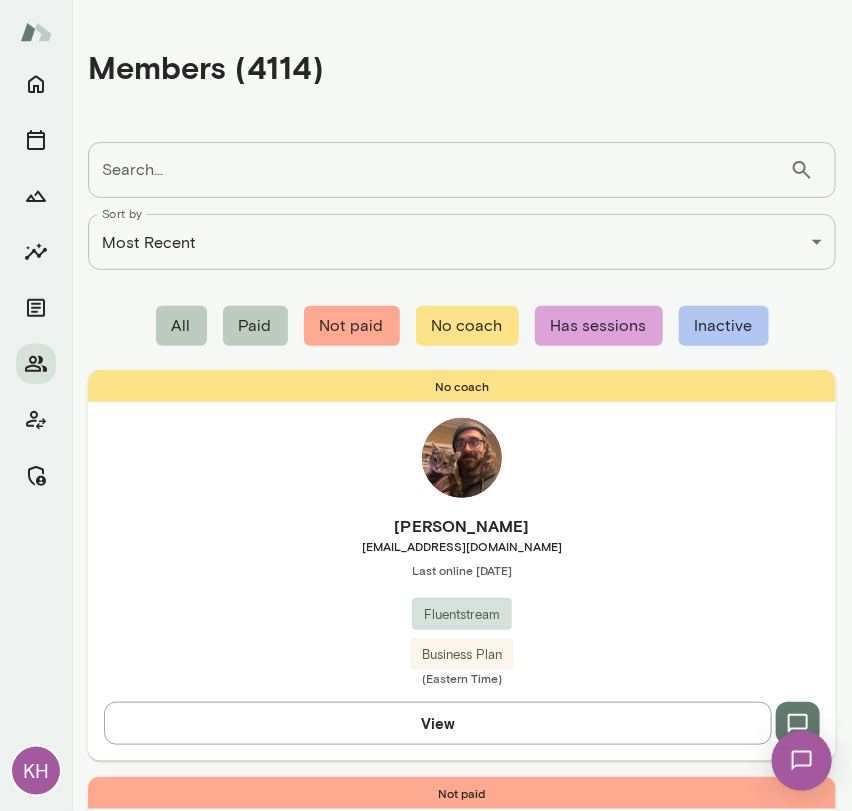 click on "Search..." at bounding box center [439, 170] 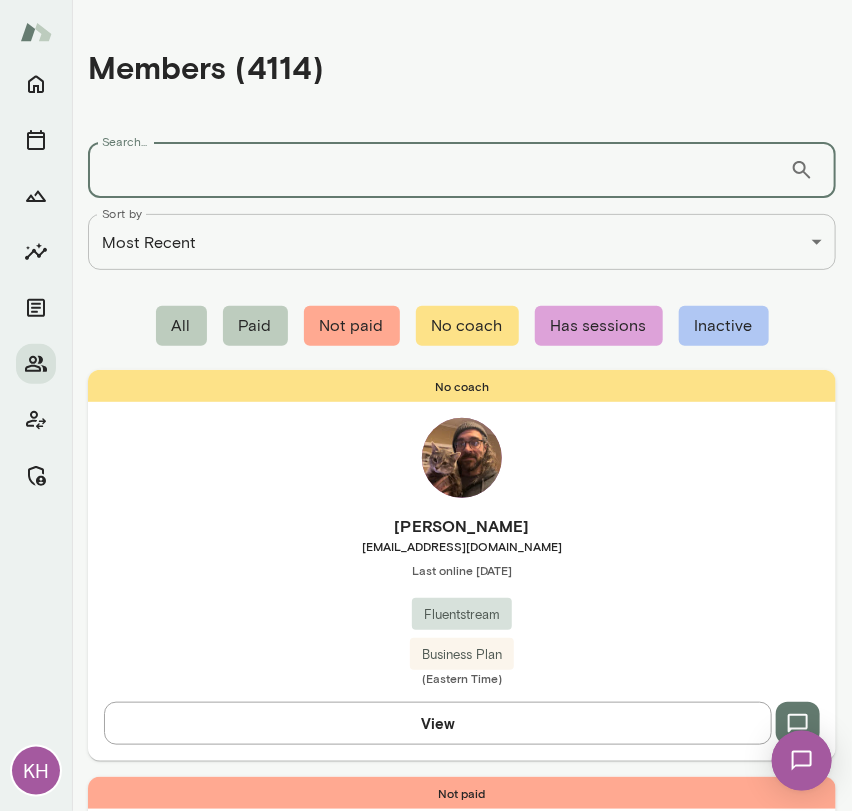 paste on "**********" 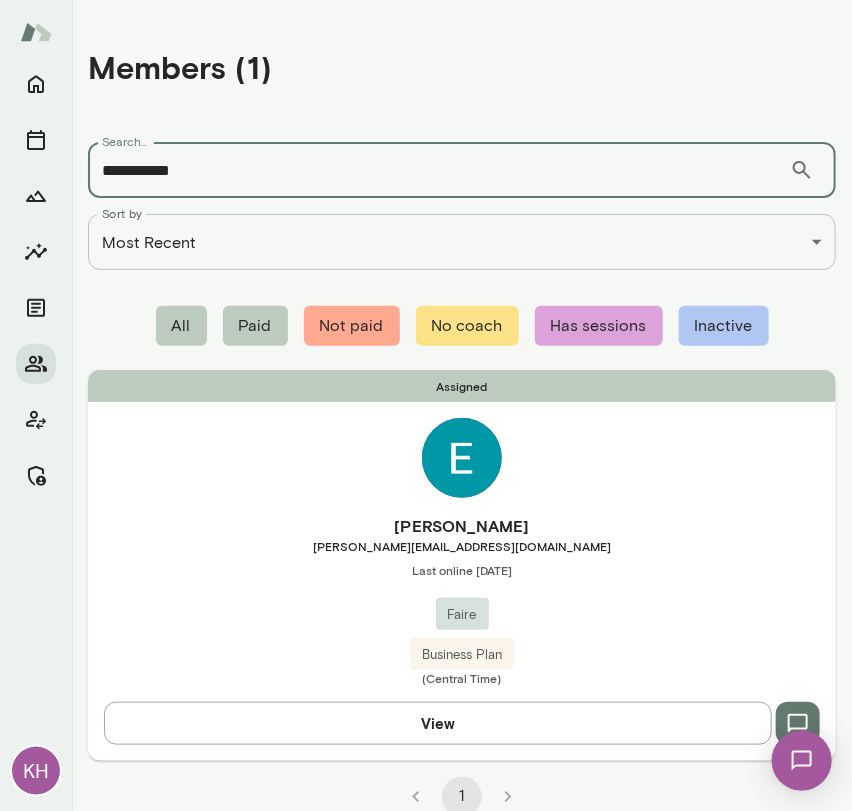 type on "**********" 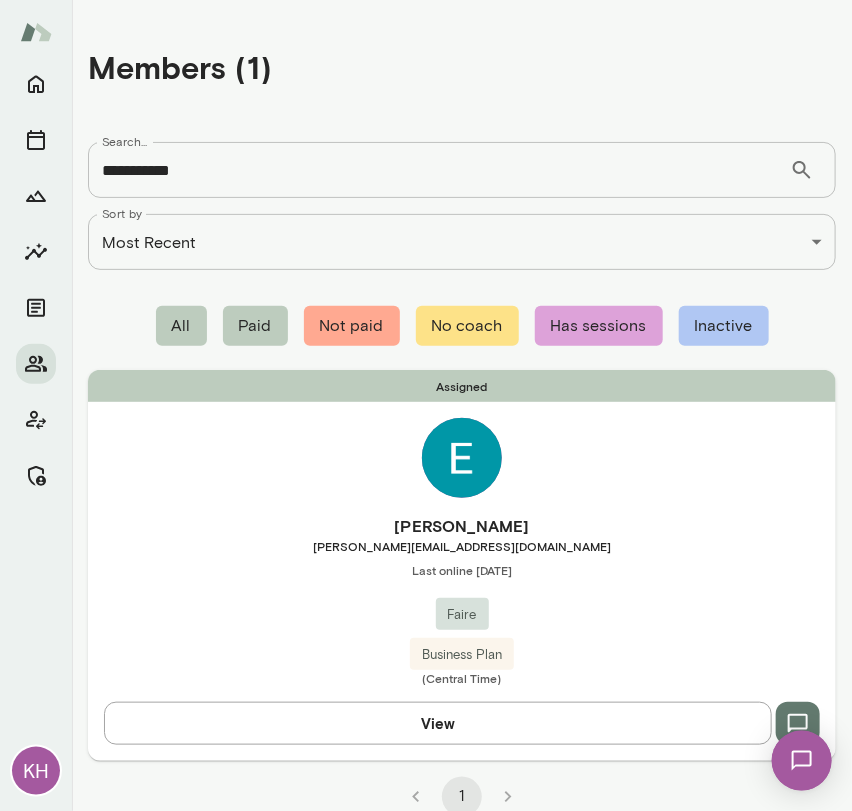 drag, startPoint x: 284, startPoint y: 597, endPoint x: 211, endPoint y: 556, distance: 83.725746 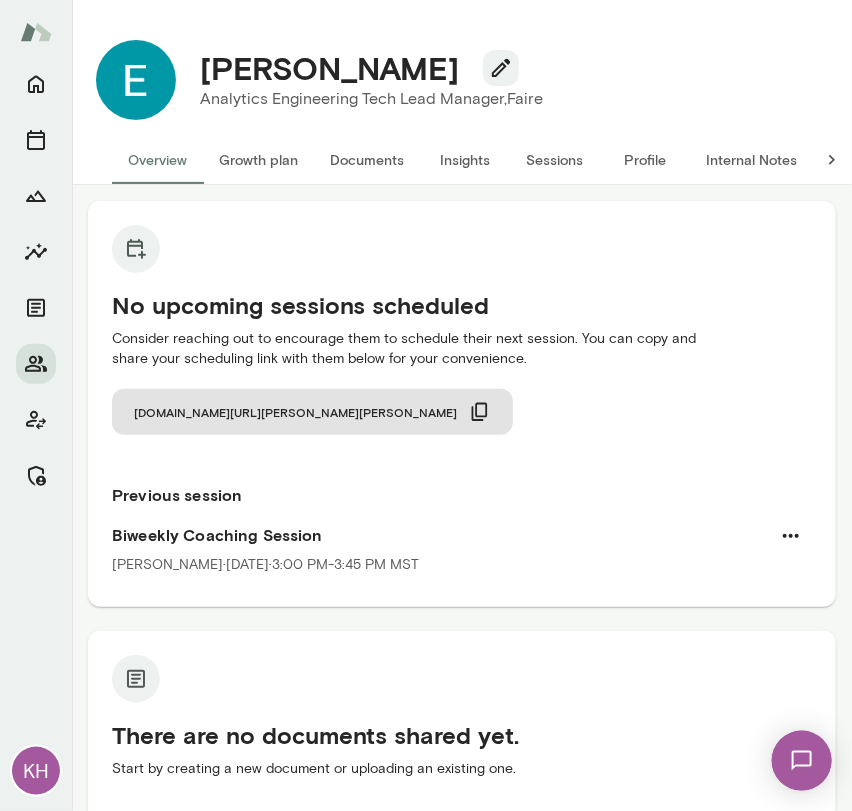 click on "Internal Notes" at bounding box center [751, 160] 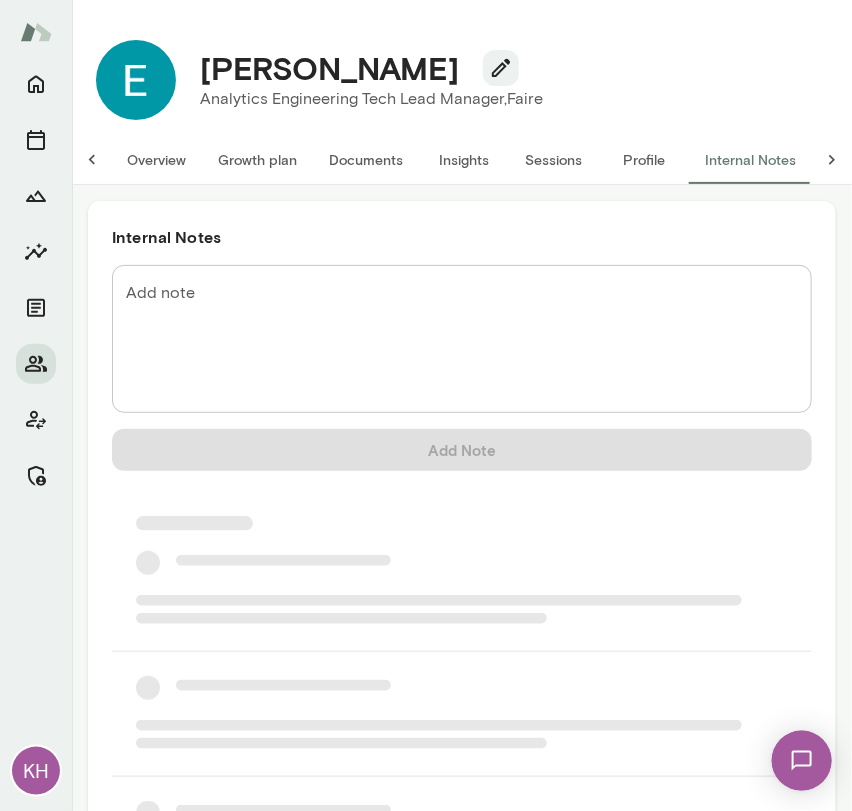 scroll, scrollTop: 0, scrollLeft: 16, axis: horizontal 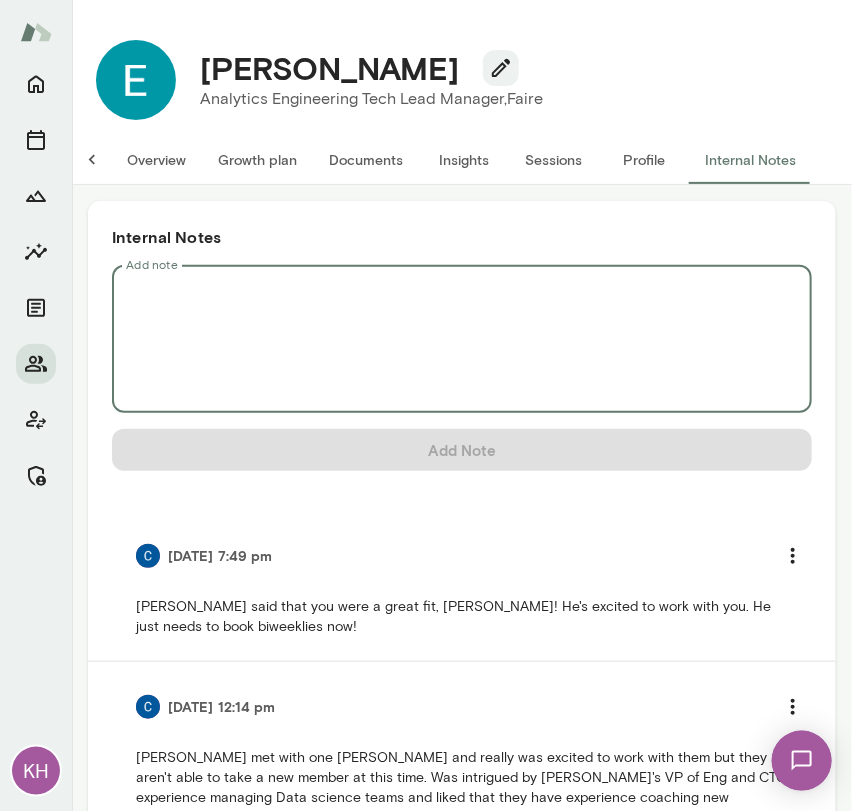 click on "Add note" at bounding box center (462, 339) 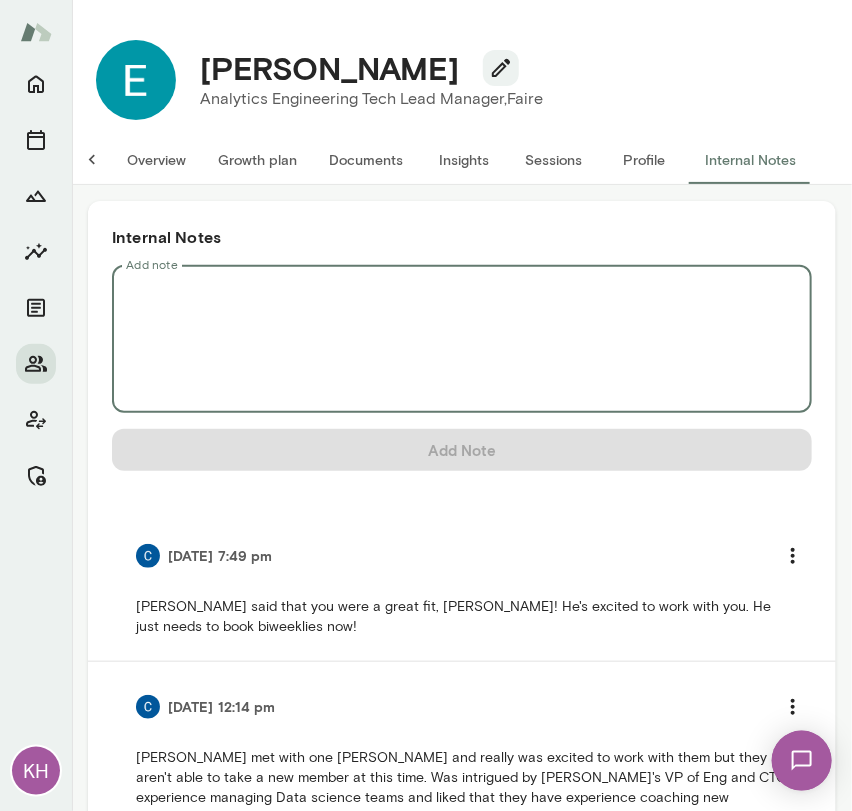 type on "*" 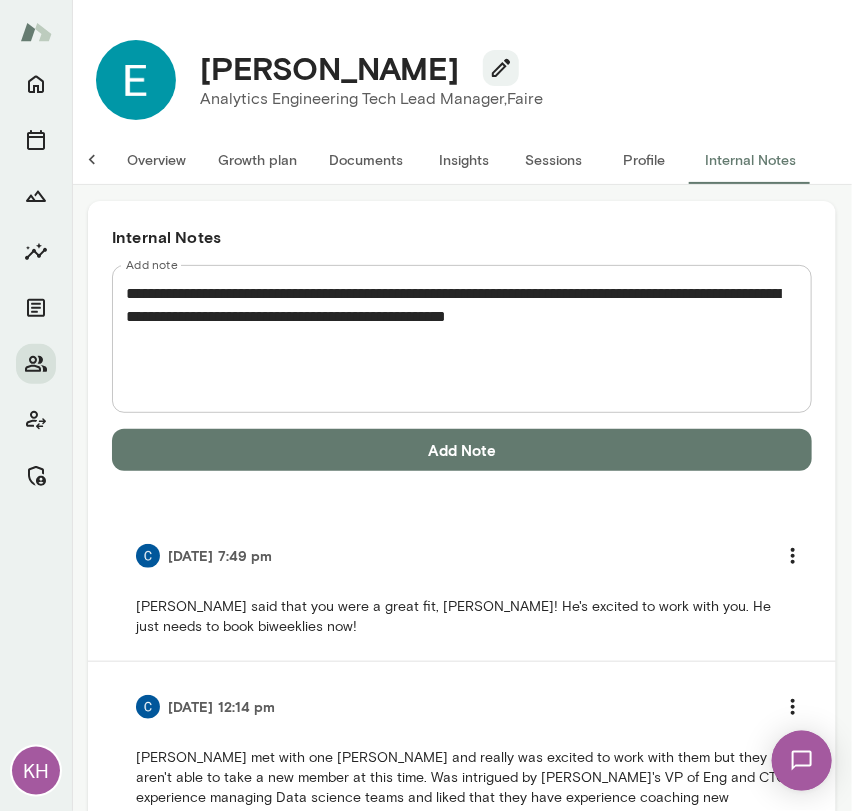 click on "**********" at bounding box center (454, 339) 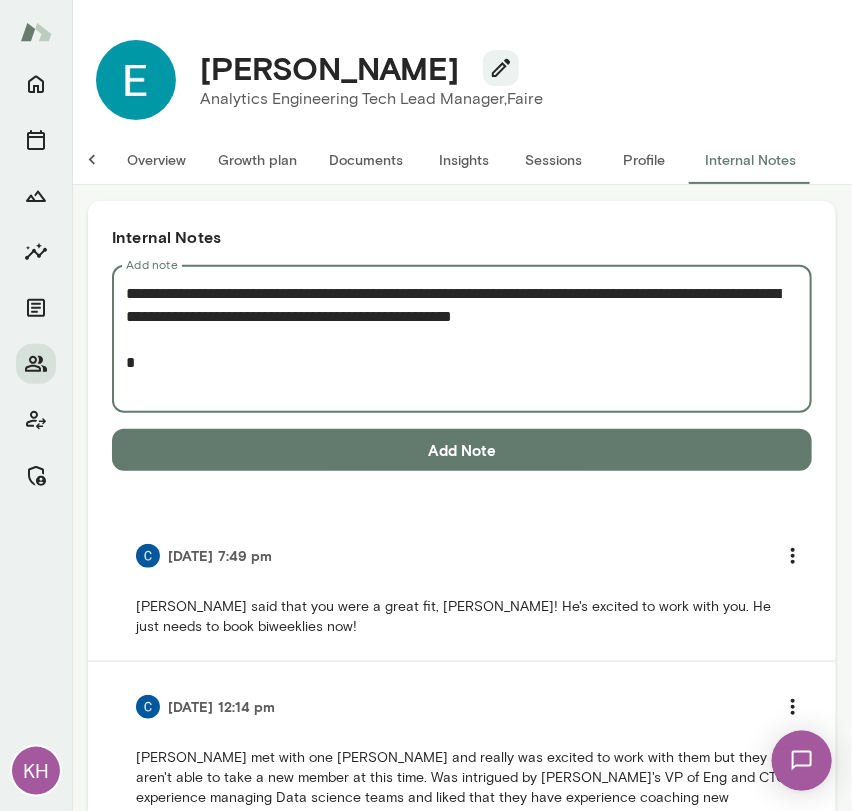 paste on "**********" 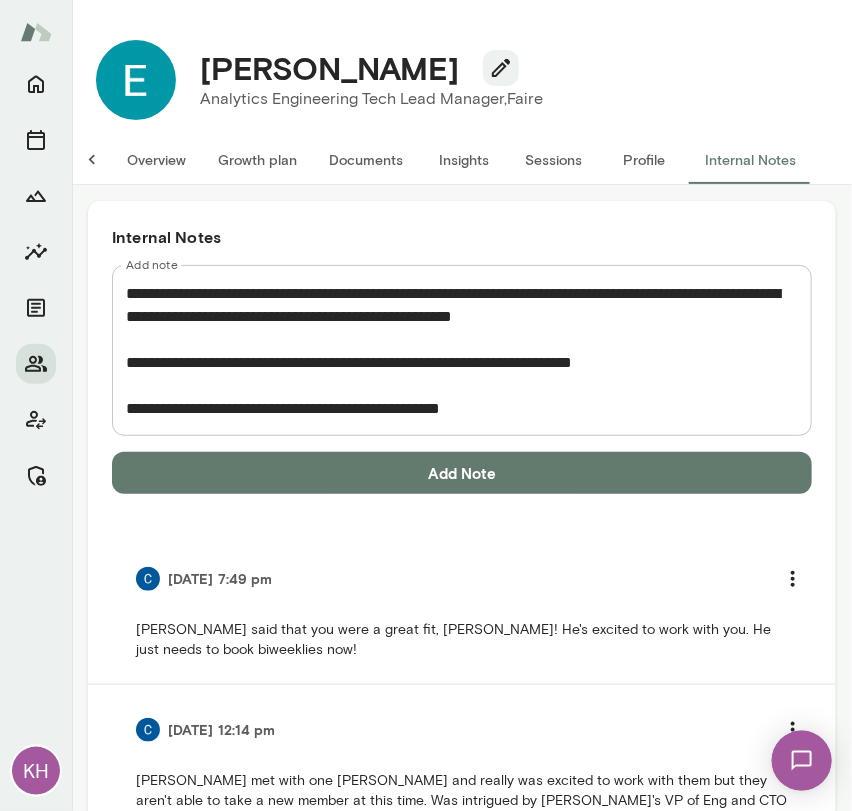 click on "**********" at bounding box center [454, 351] 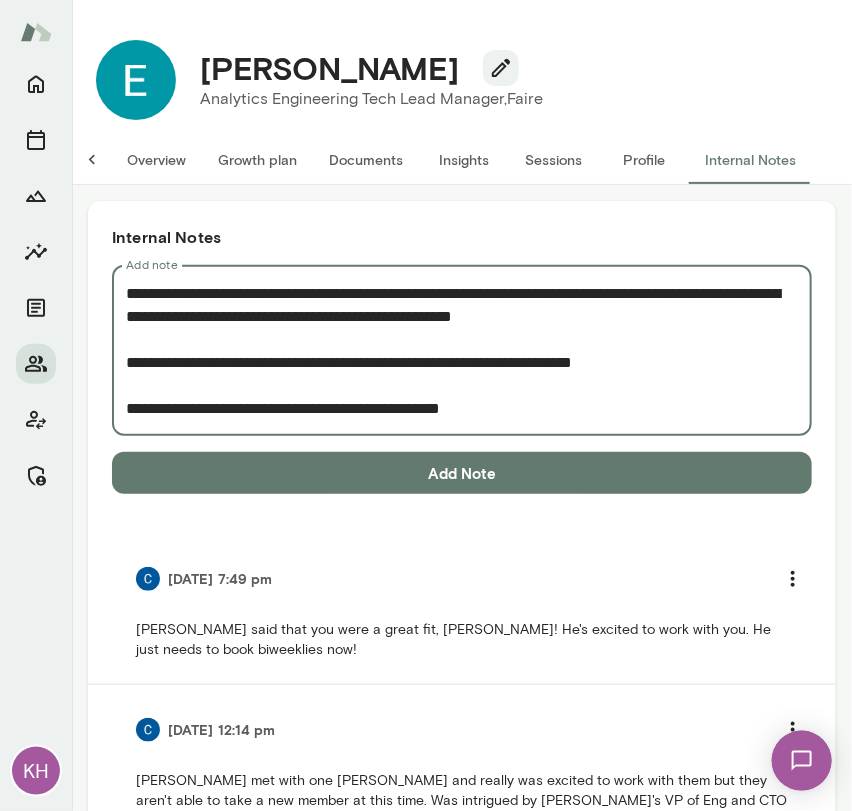 paste on "**********" 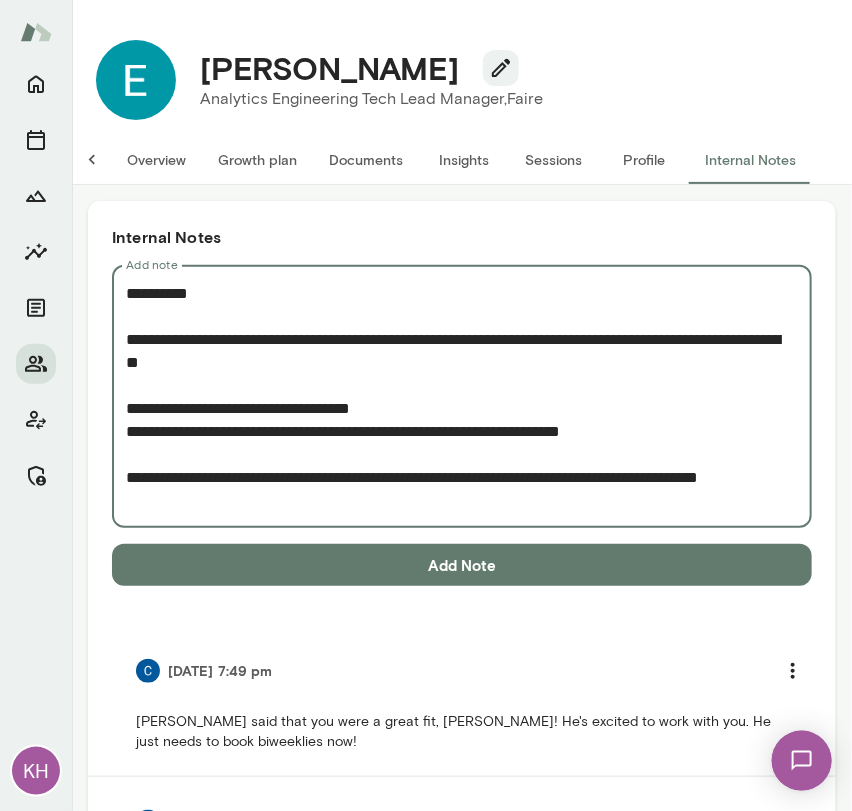 type on "**********" 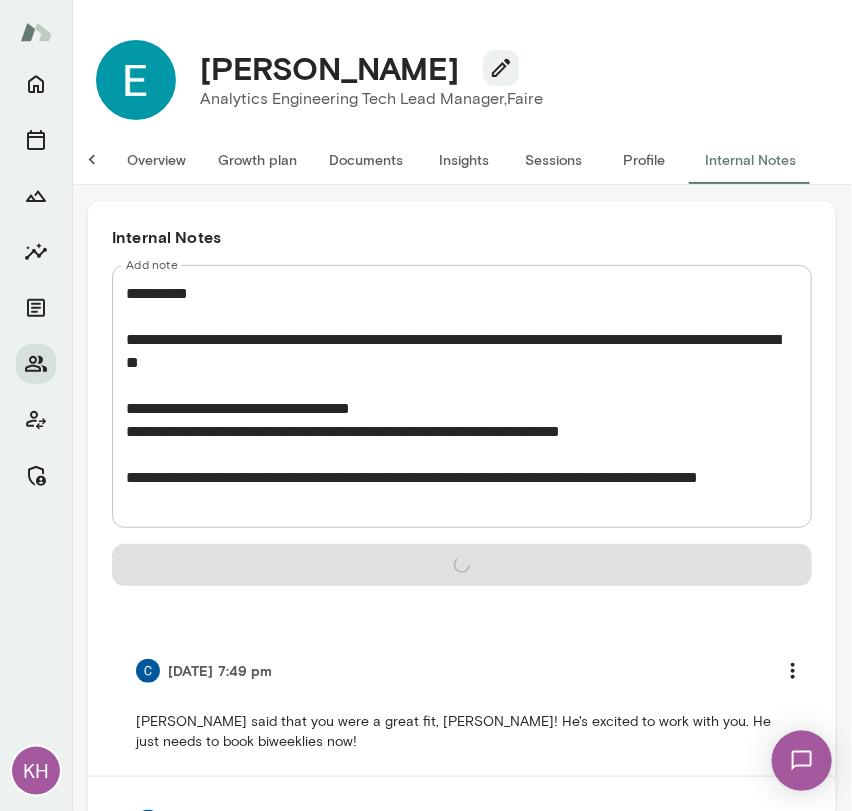 type 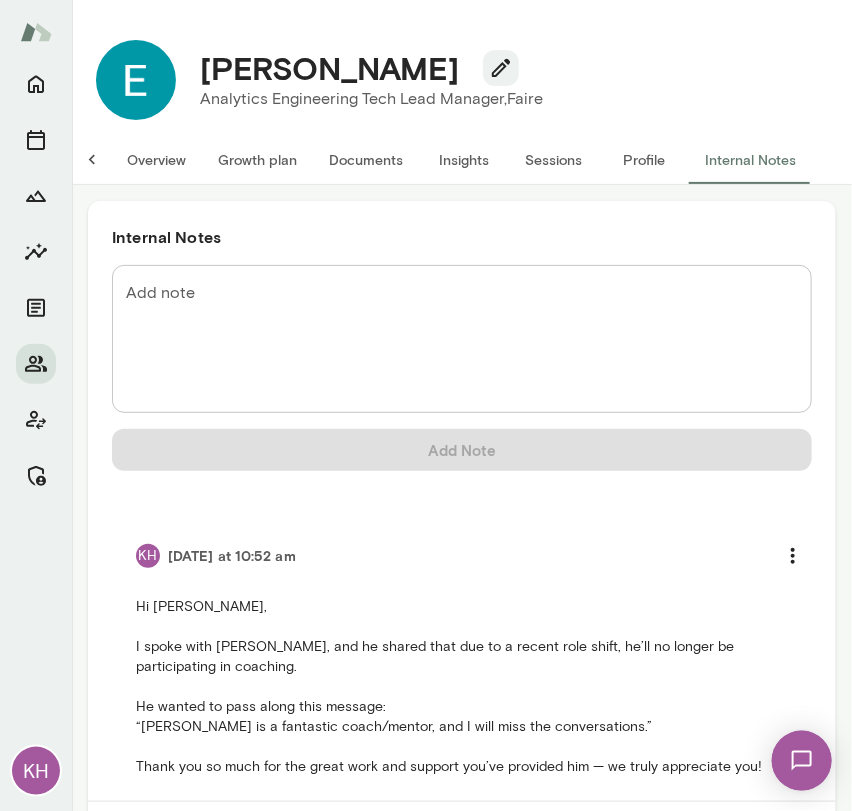 click on "Overview" at bounding box center [156, 160] 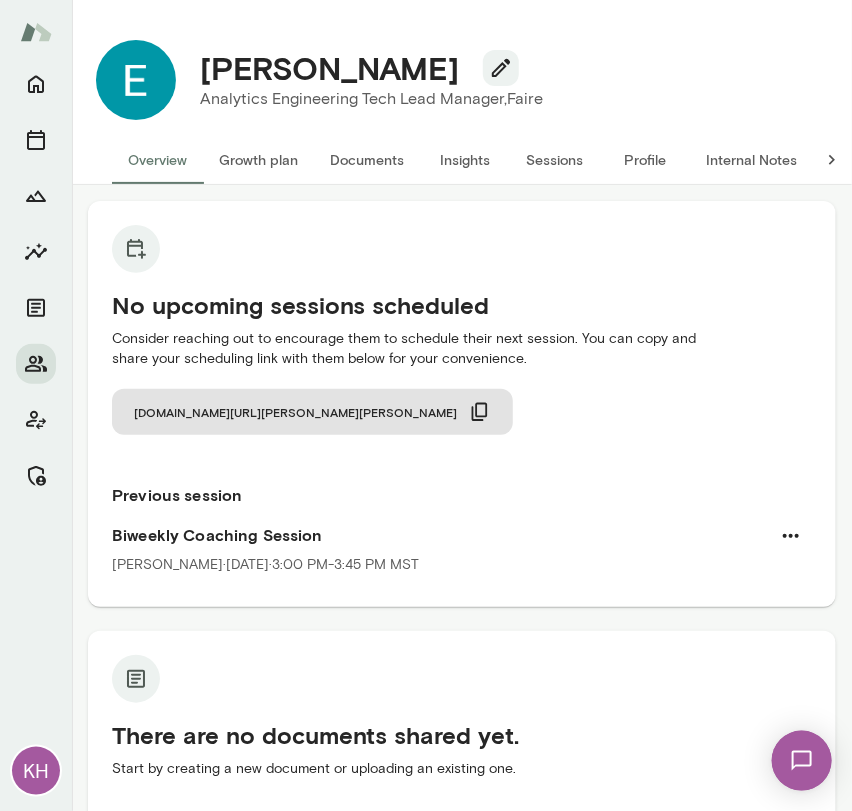 scroll, scrollTop: 0, scrollLeft: 0, axis: both 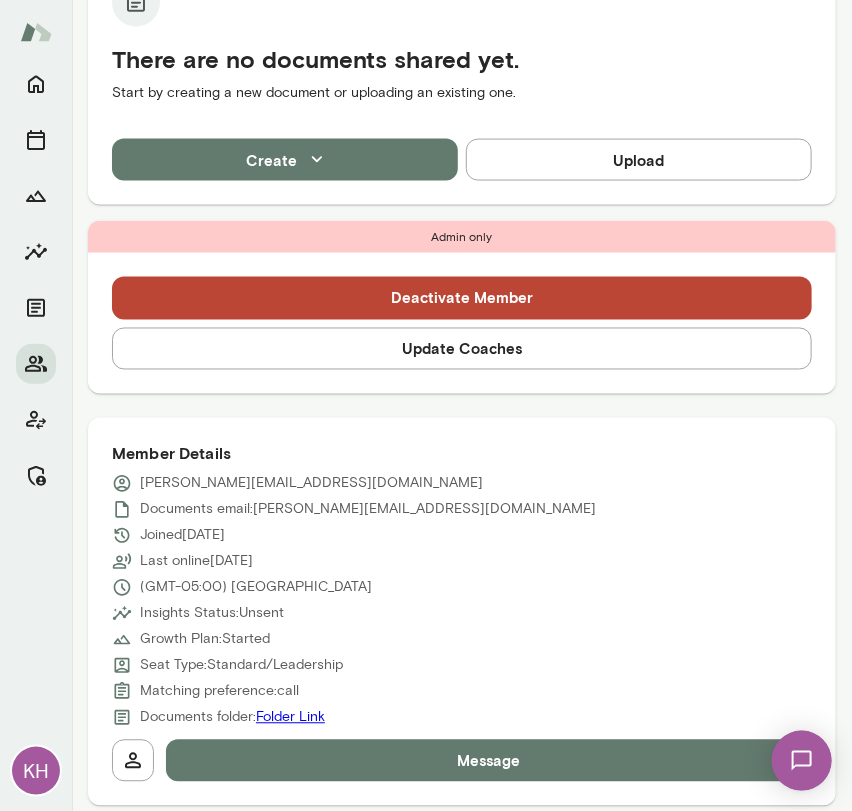 click on "Update Coaches" at bounding box center [462, 349] 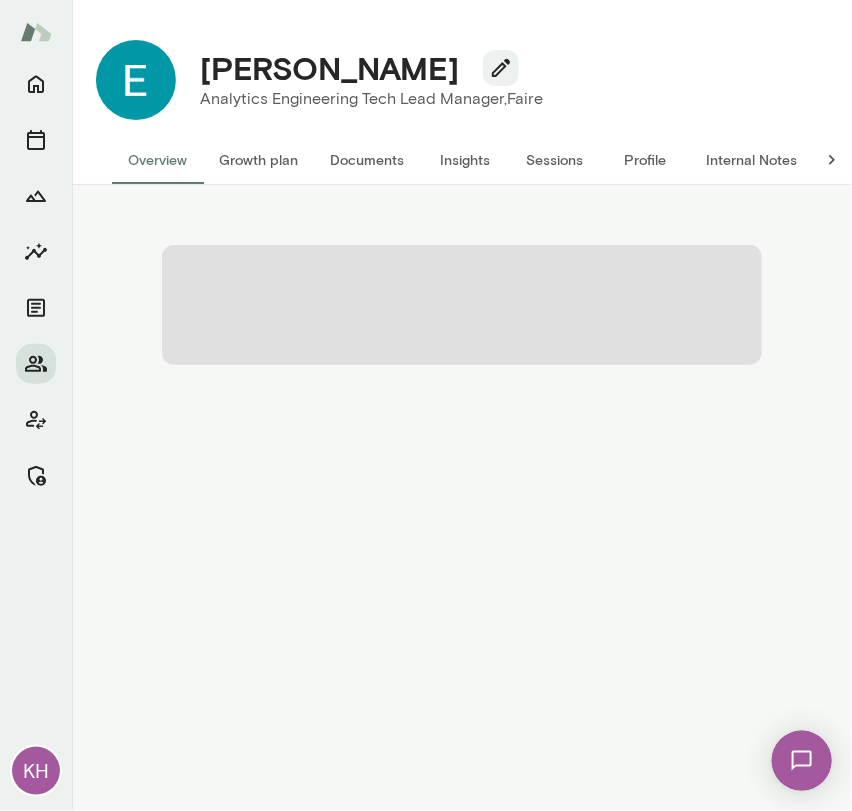 scroll, scrollTop: 0, scrollLeft: 0, axis: both 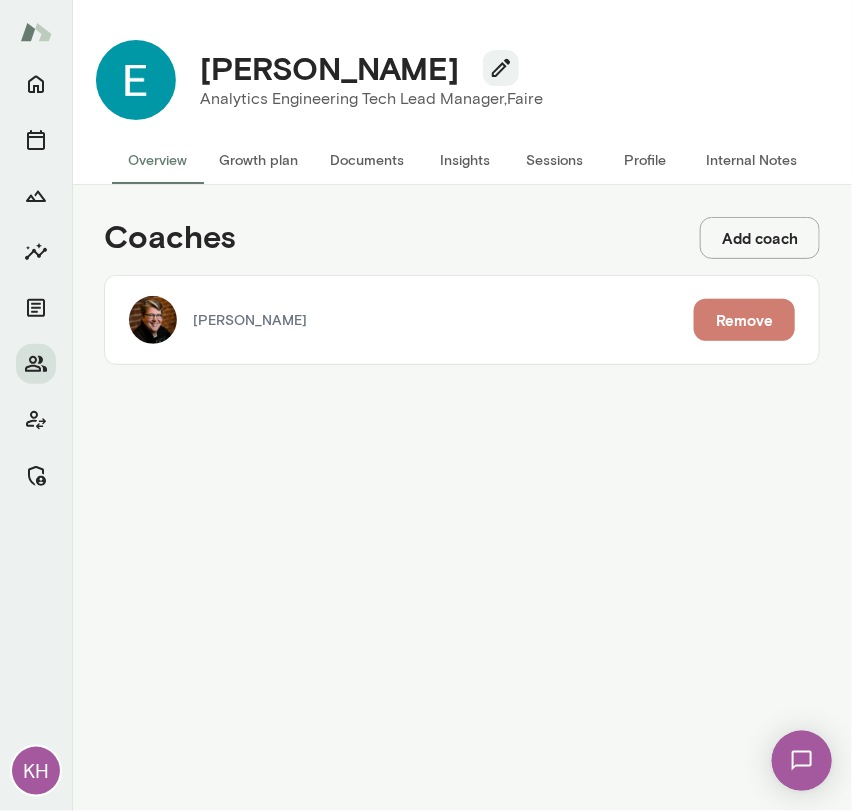 click on "Remove" at bounding box center [744, 320] 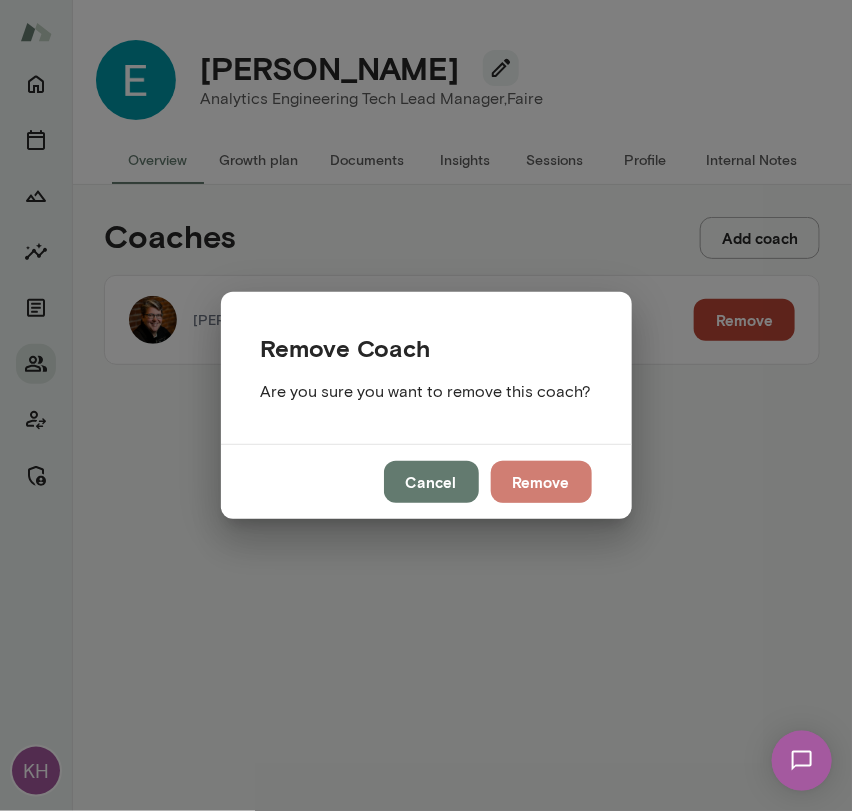 click on "Remove" at bounding box center (541, 482) 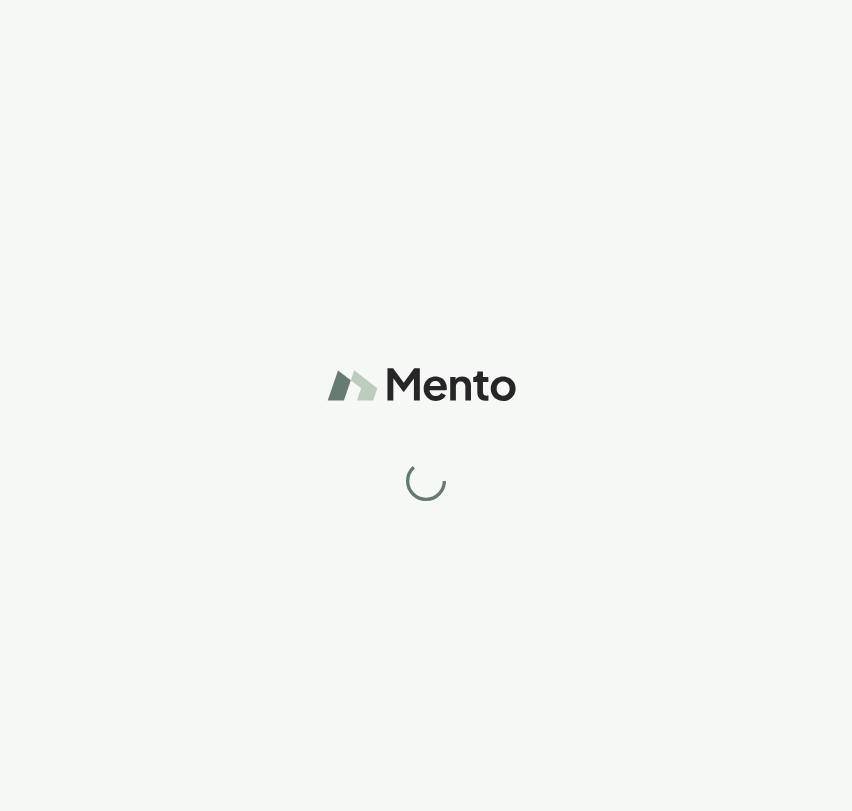 scroll, scrollTop: 0, scrollLeft: 0, axis: both 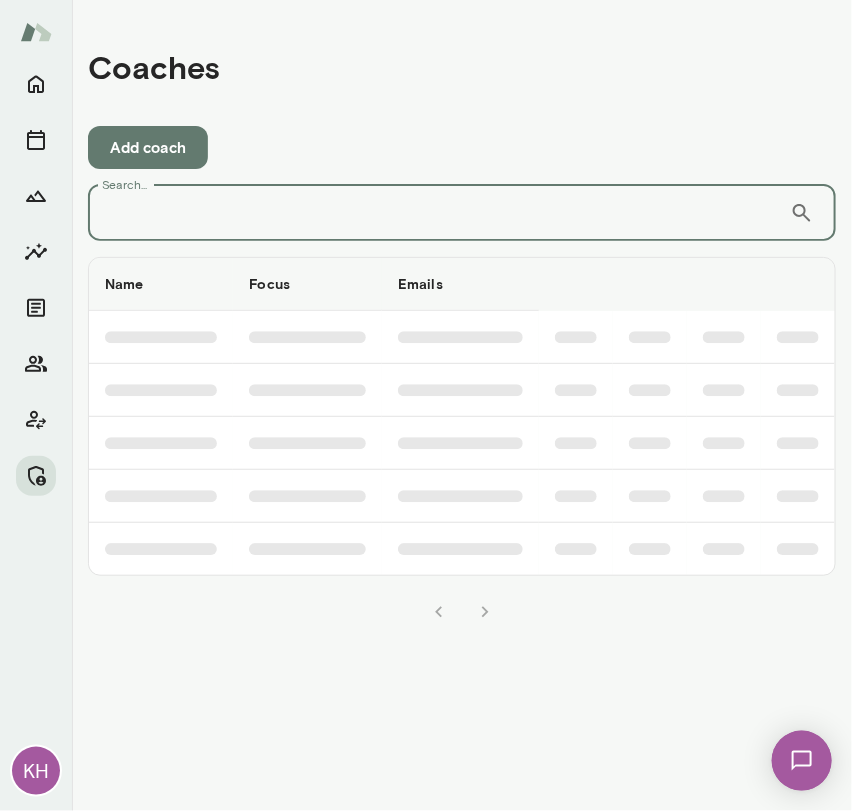 click on "Search..." at bounding box center (439, 213) 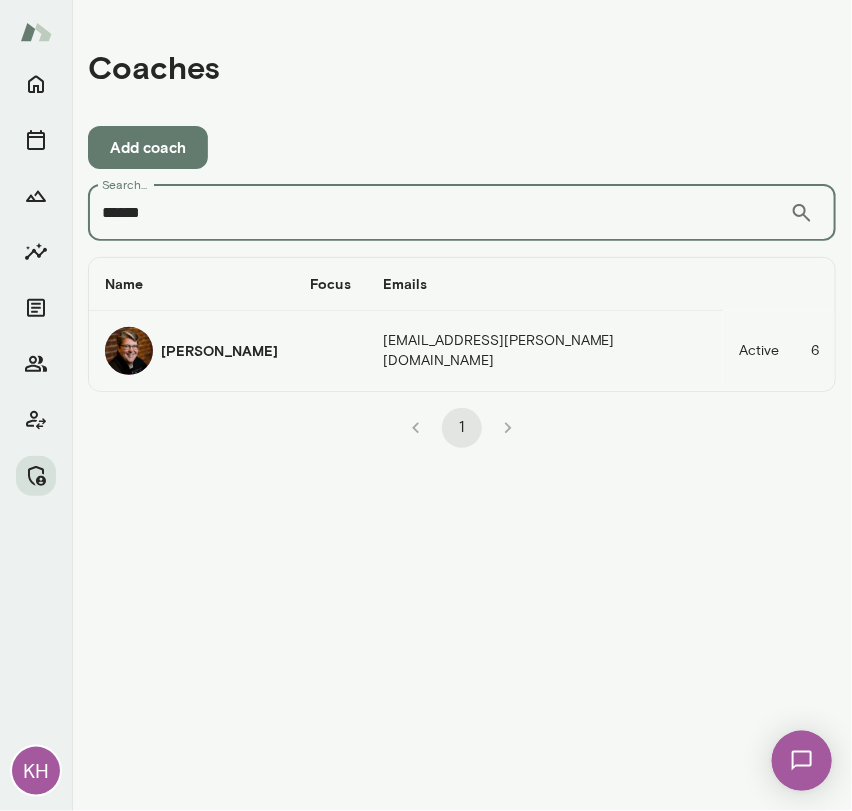 type on "******" 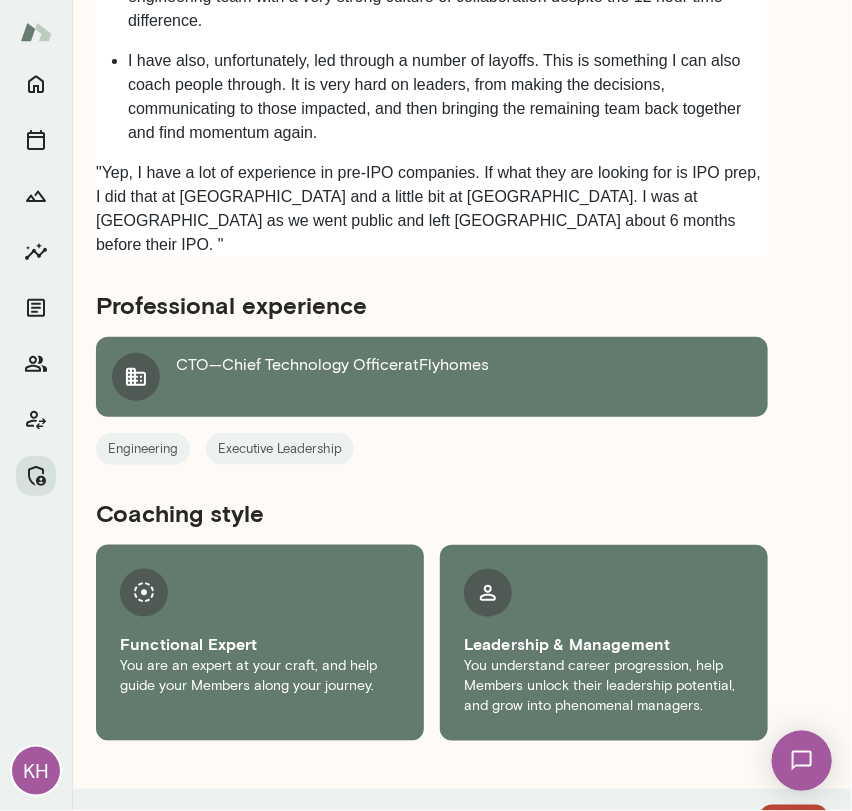scroll, scrollTop: 2433, scrollLeft: 0, axis: vertical 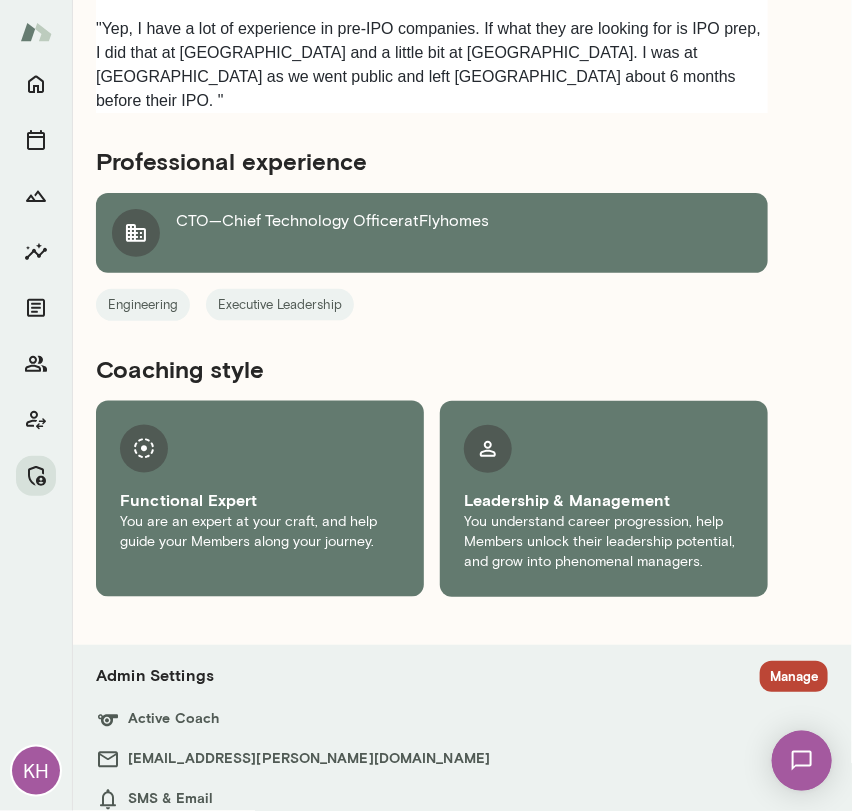 click on "Manage" at bounding box center (794, 676) 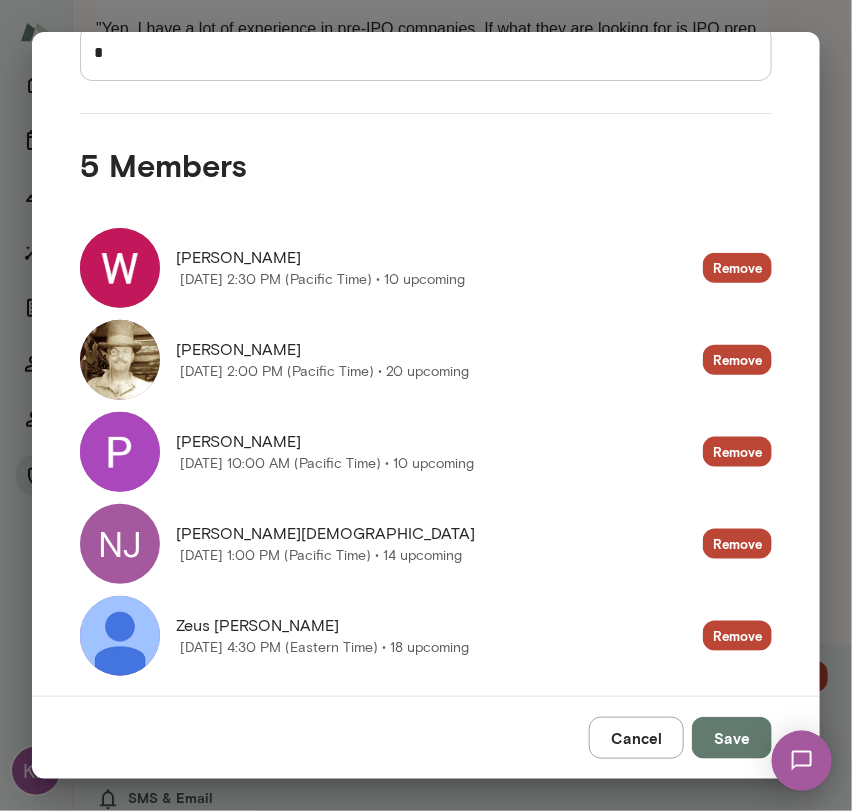 scroll, scrollTop: 360, scrollLeft: 0, axis: vertical 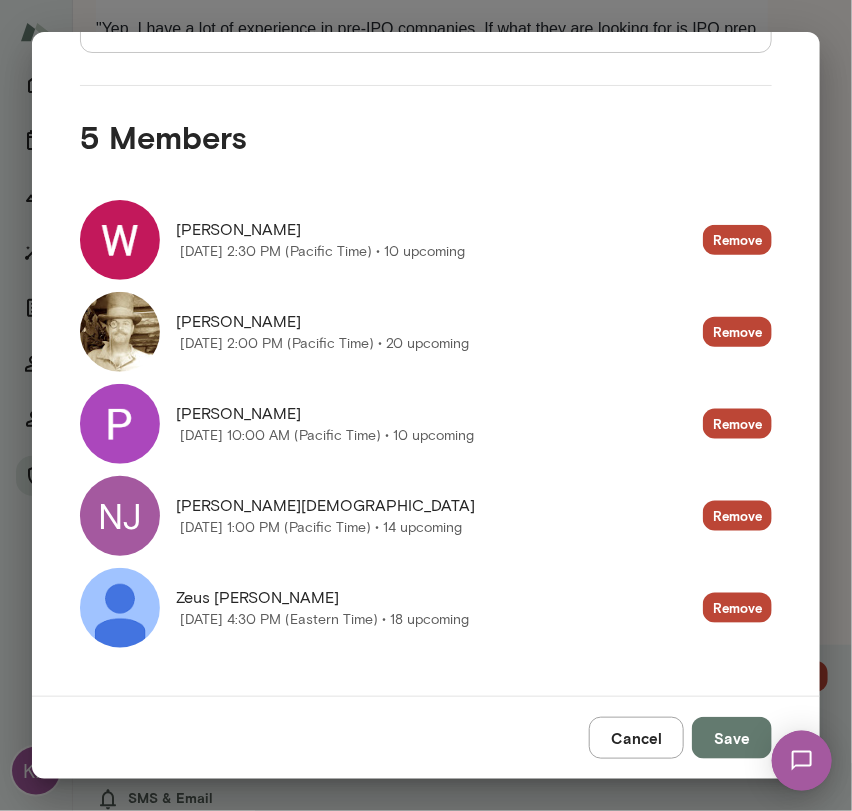 click on "Cancel" at bounding box center (636, 738) 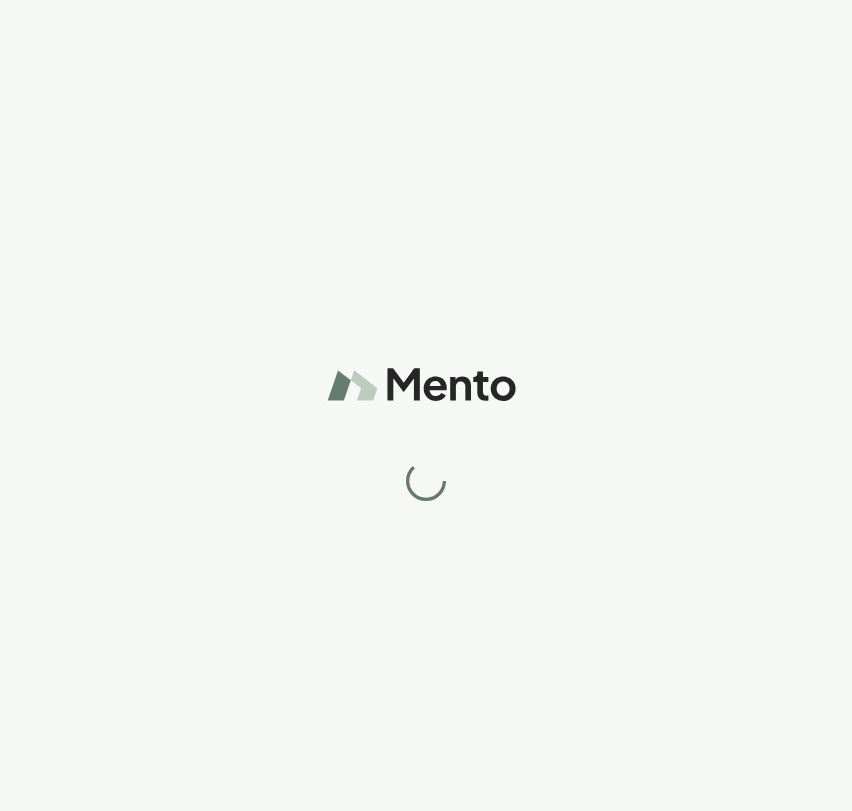scroll, scrollTop: 0, scrollLeft: 0, axis: both 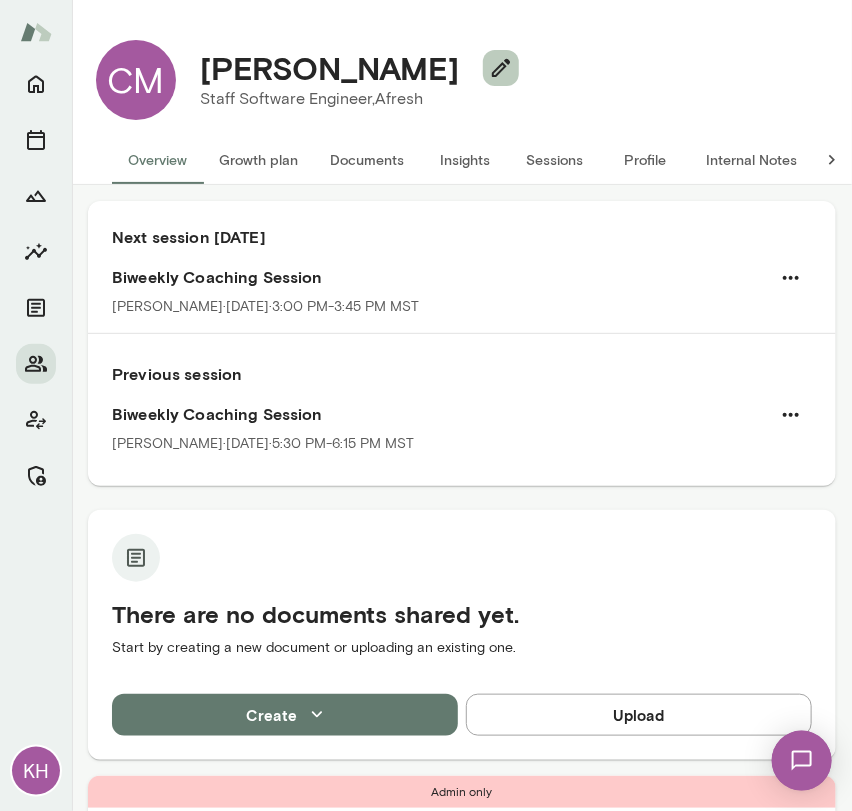 click 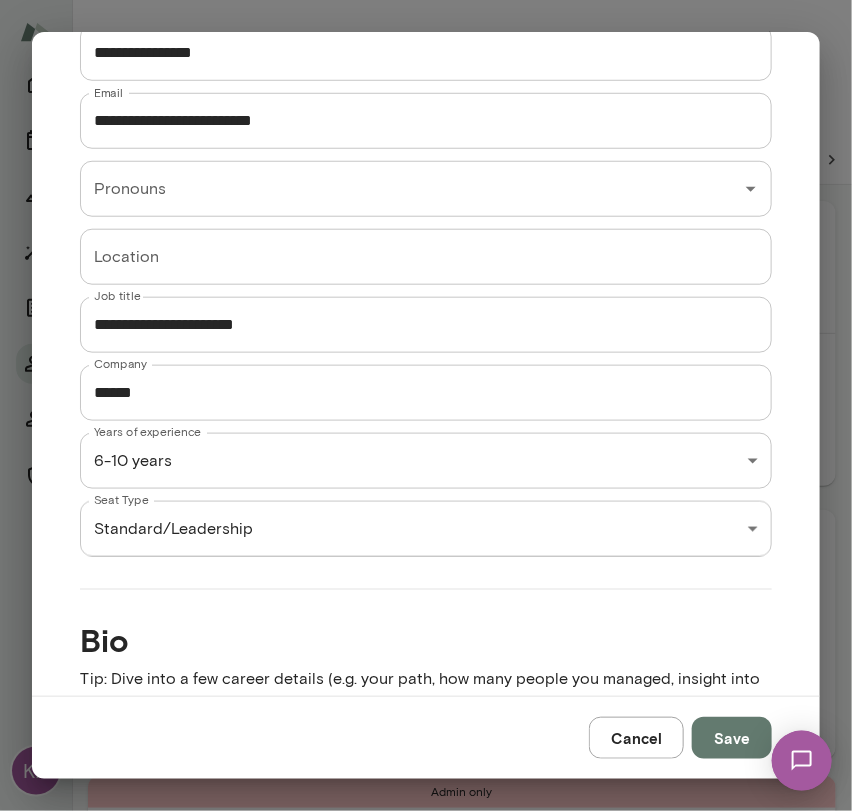 scroll, scrollTop: 0, scrollLeft: 0, axis: both 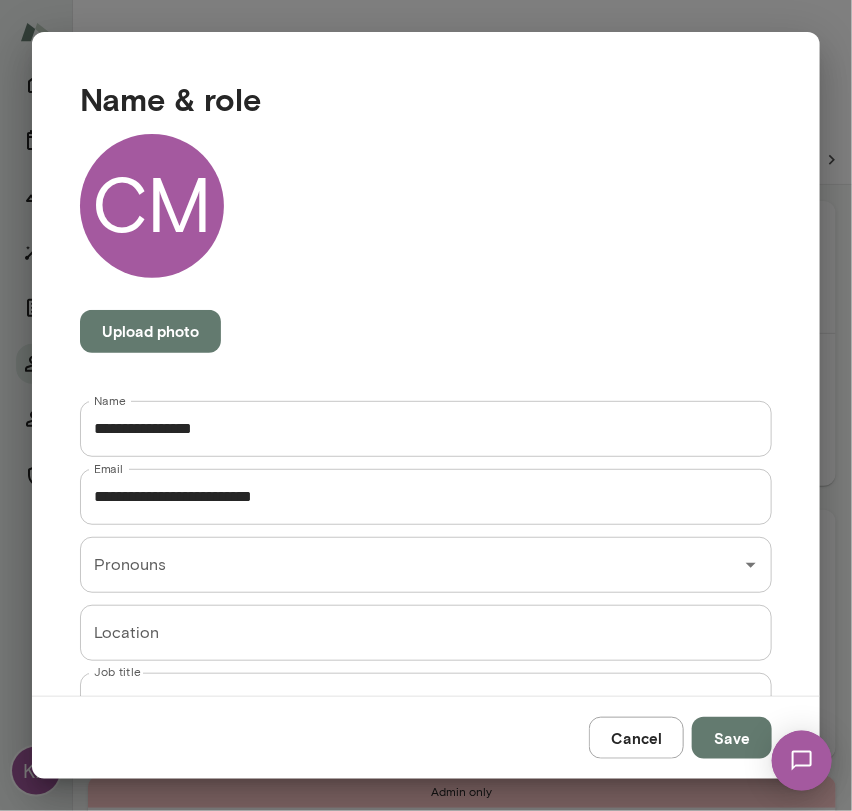 click on "Cancel" at bounding box center (636, 738) 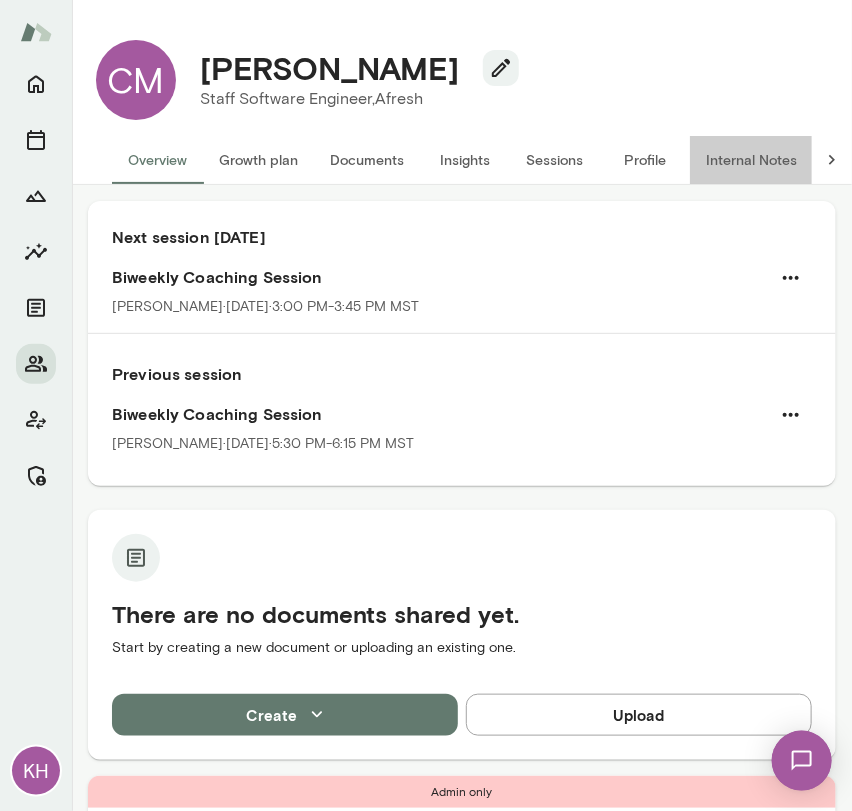 click on "Internal Notes" at bounding box center (751, 160) 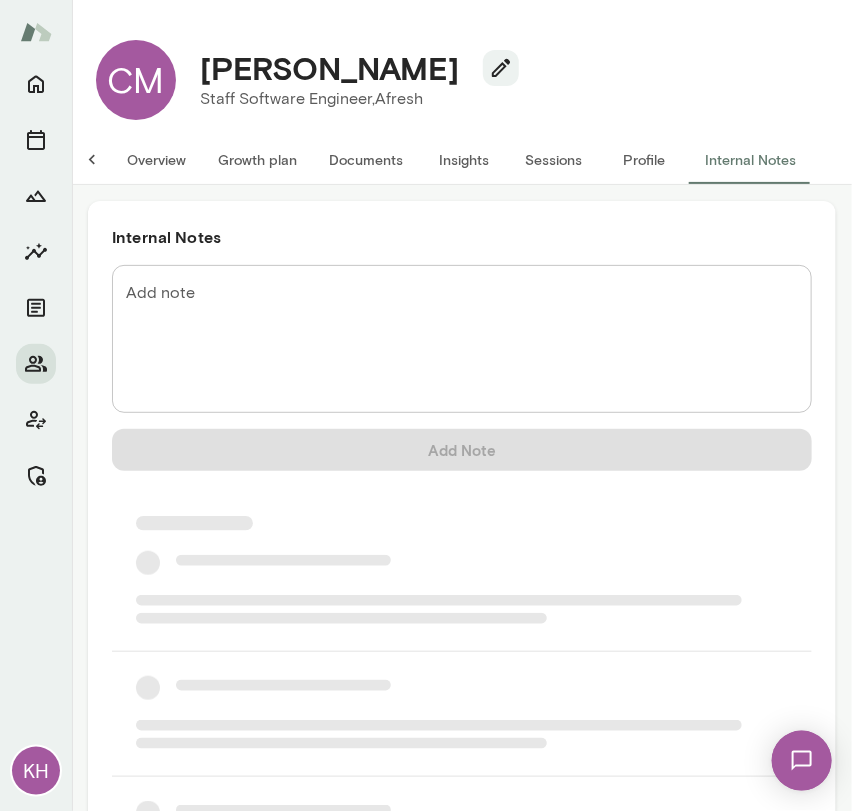 scroll, scrollTop: 0, scrollLeft: 0, axis: both 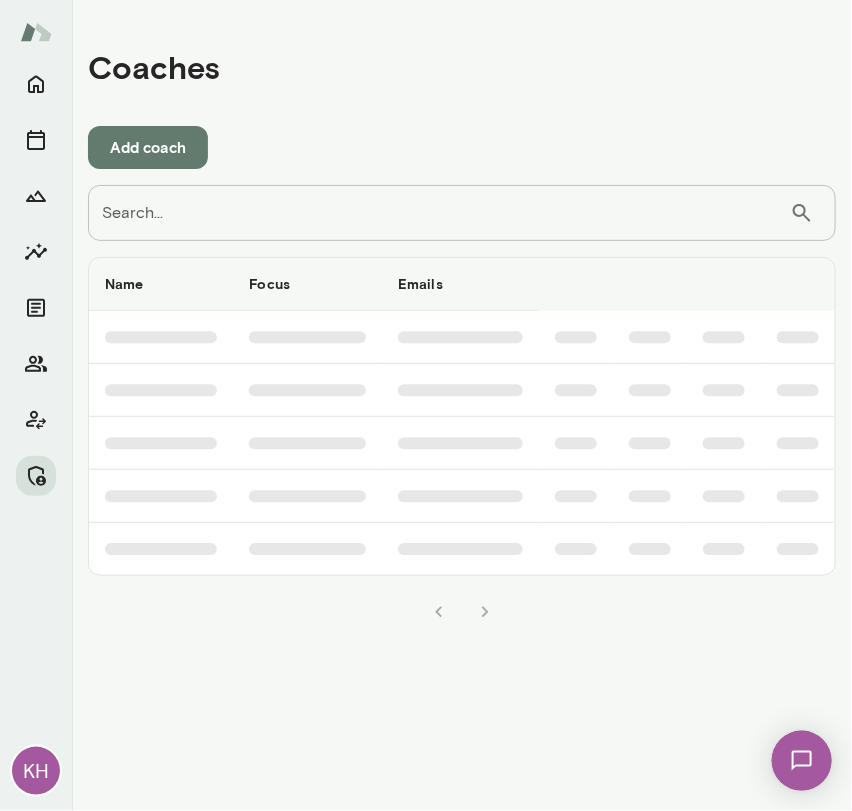 click on "Search..." at bounding box center [439, 213] 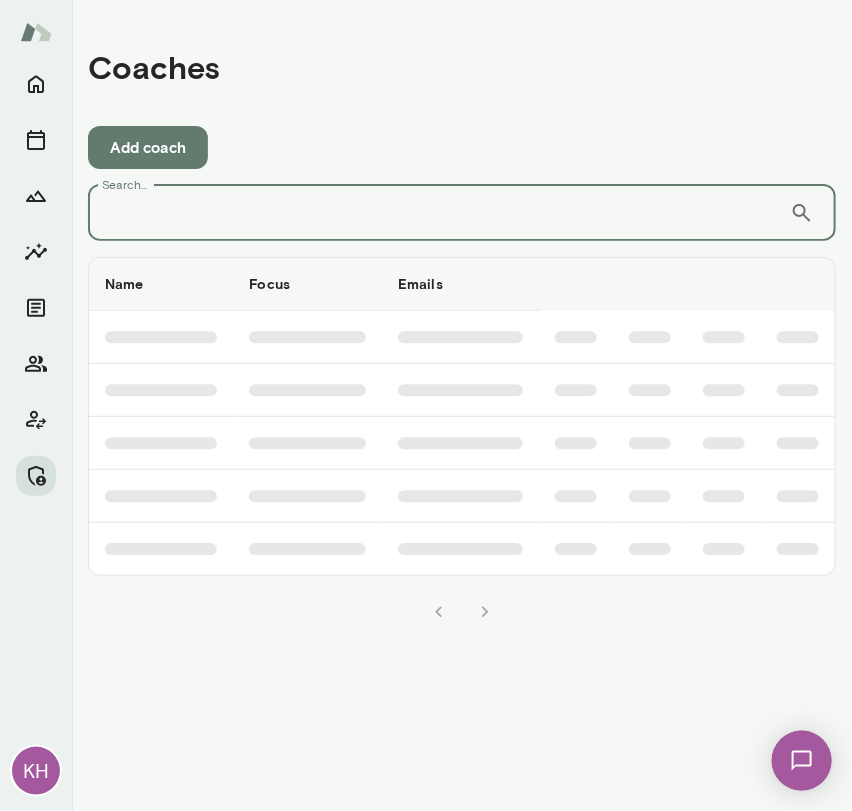 paste on "********" 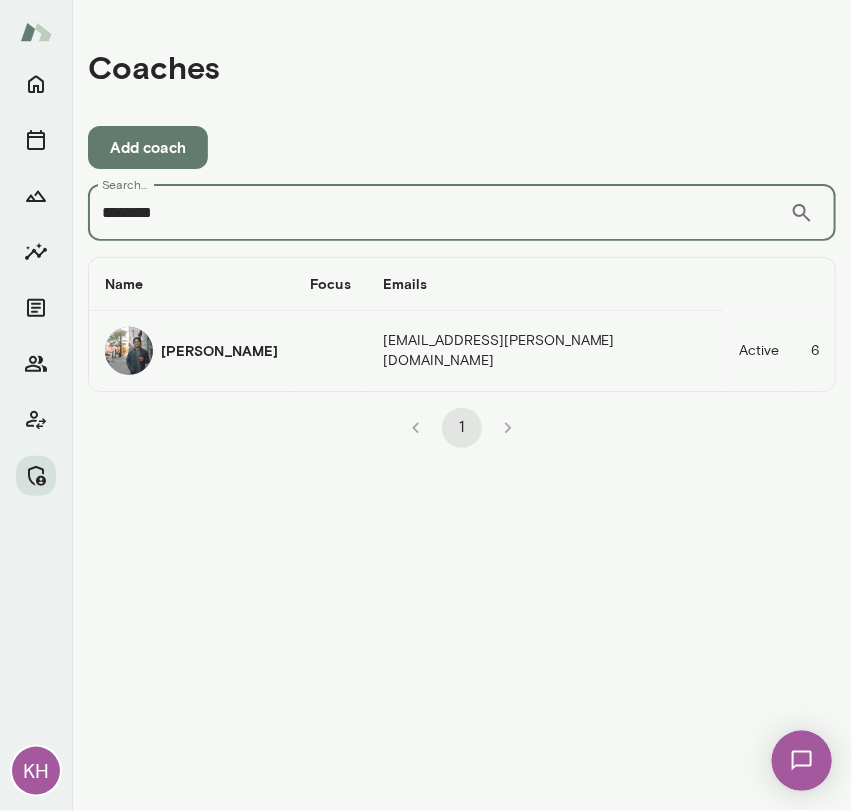type on "********" 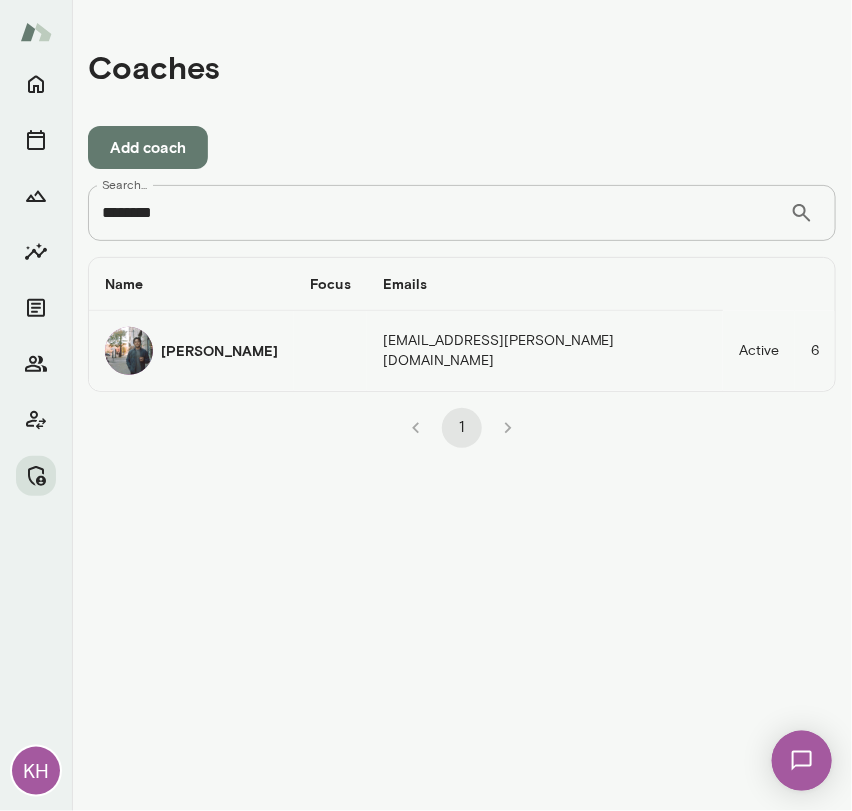click at bounding box center (129, 351) 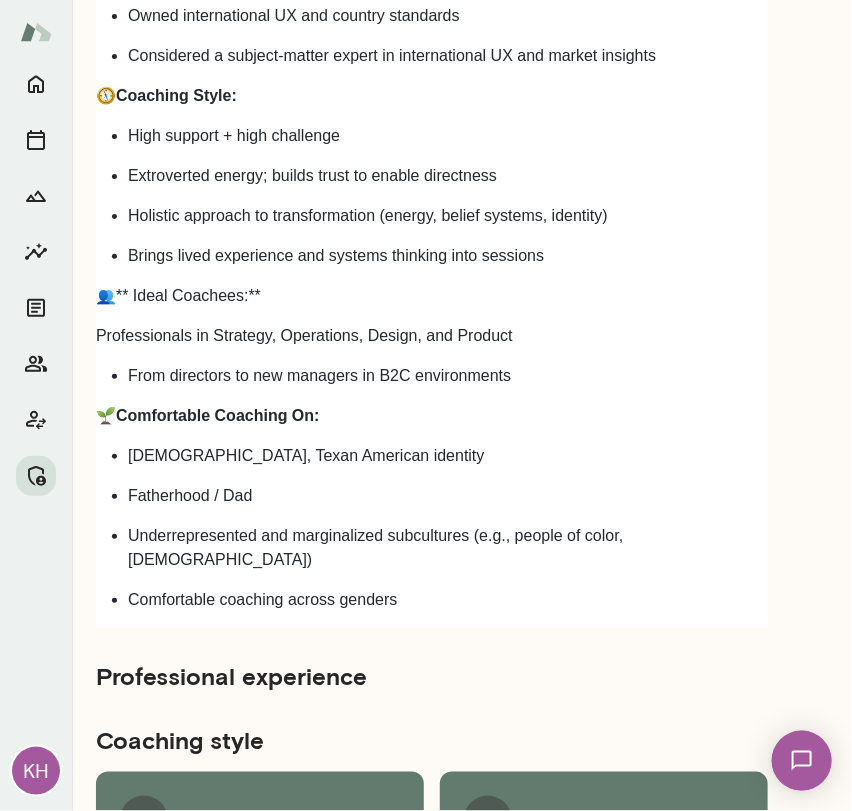 scroll, scrollTop: 3009, scrollLeft: 0, axis: vertical 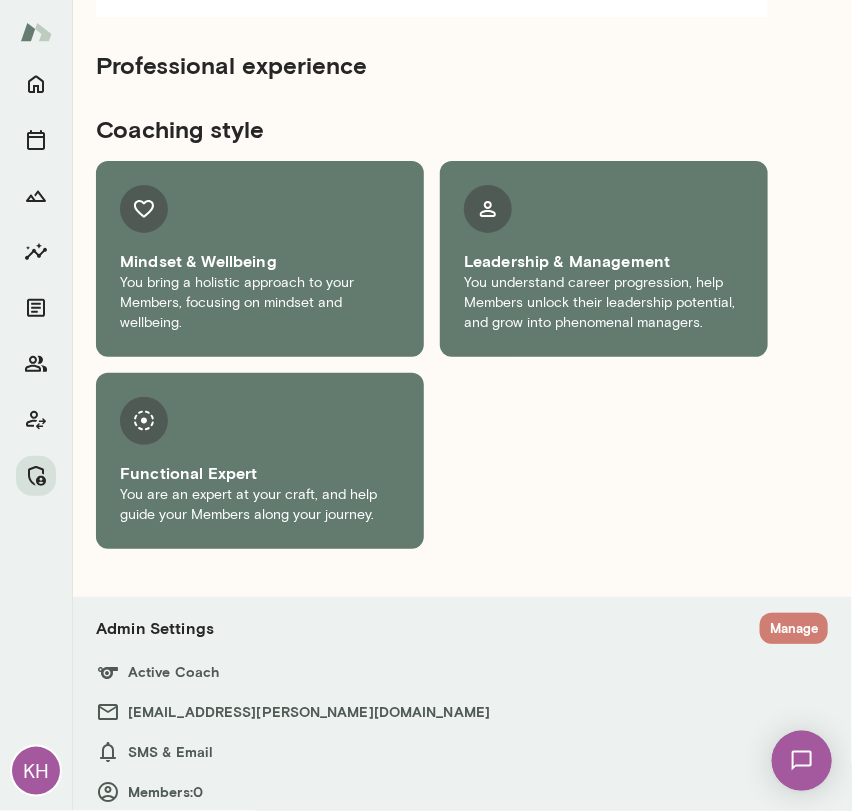 click on "Manage" at bounding box center (794, 628) 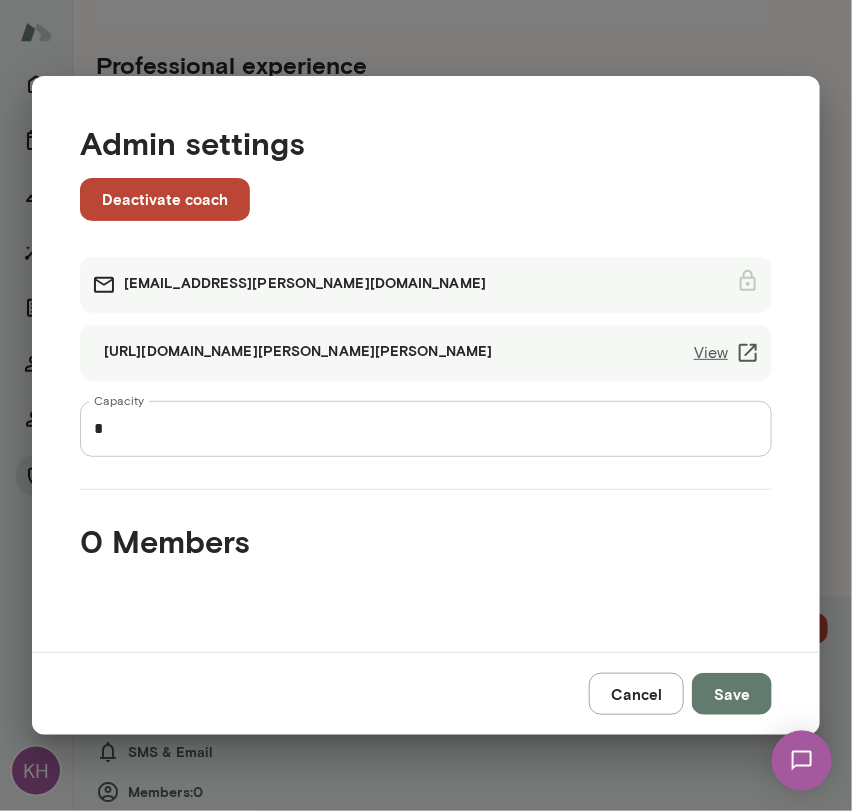 click on "View" at bounding box center [727, 353] 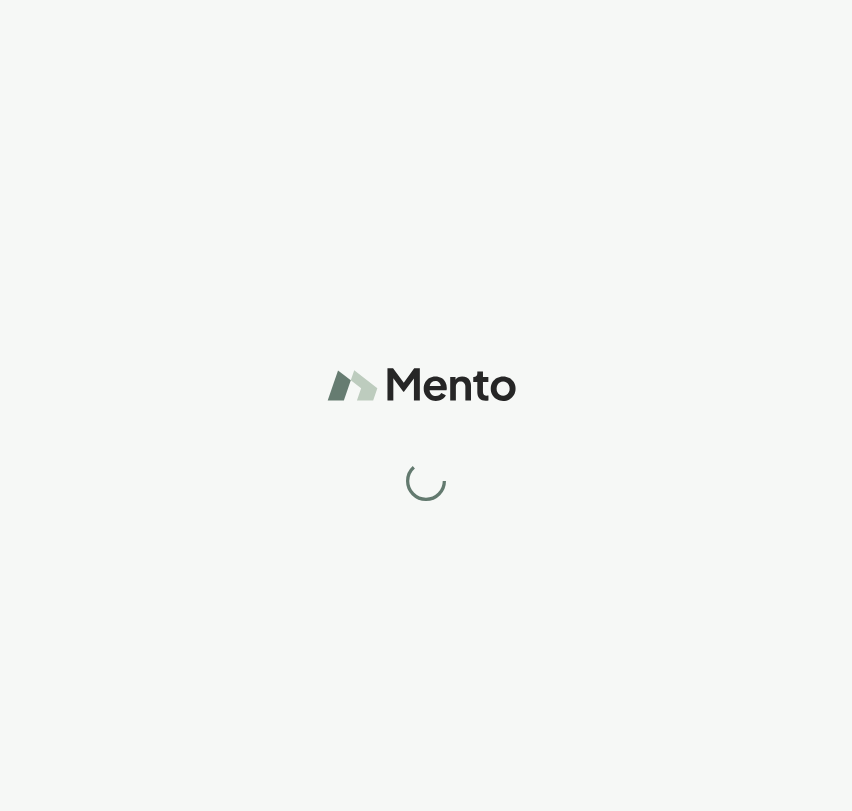 scroll, scrollTop: 0, scrollLeft: 0, axis: both 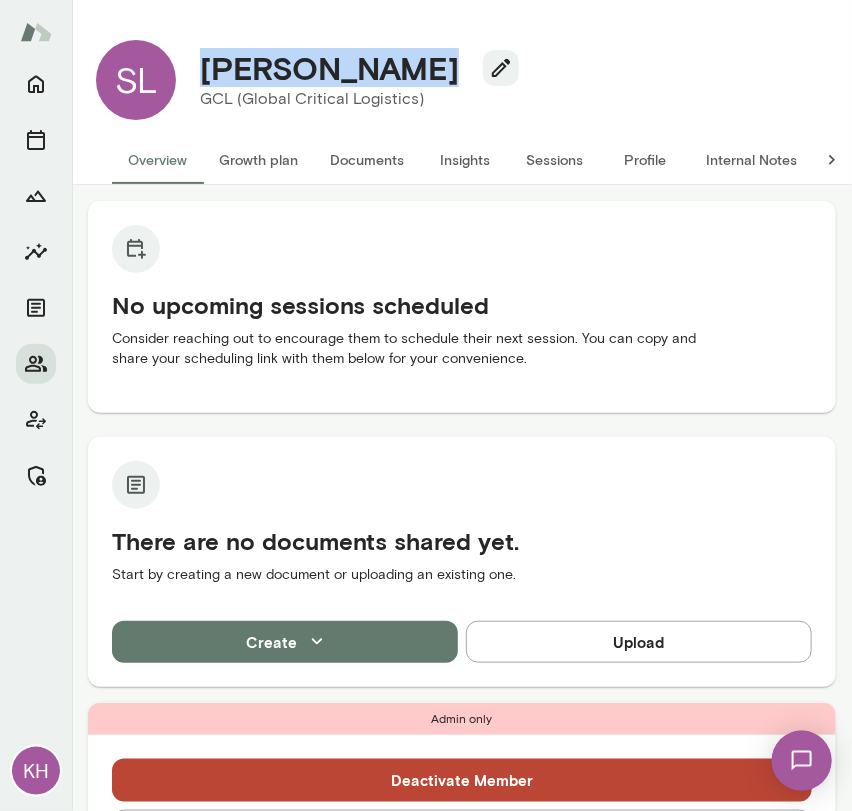 drag, startPoint x: 413, startPoint y: 70, endPoint x: 206, endPoint y: 78, distance: 207.15453 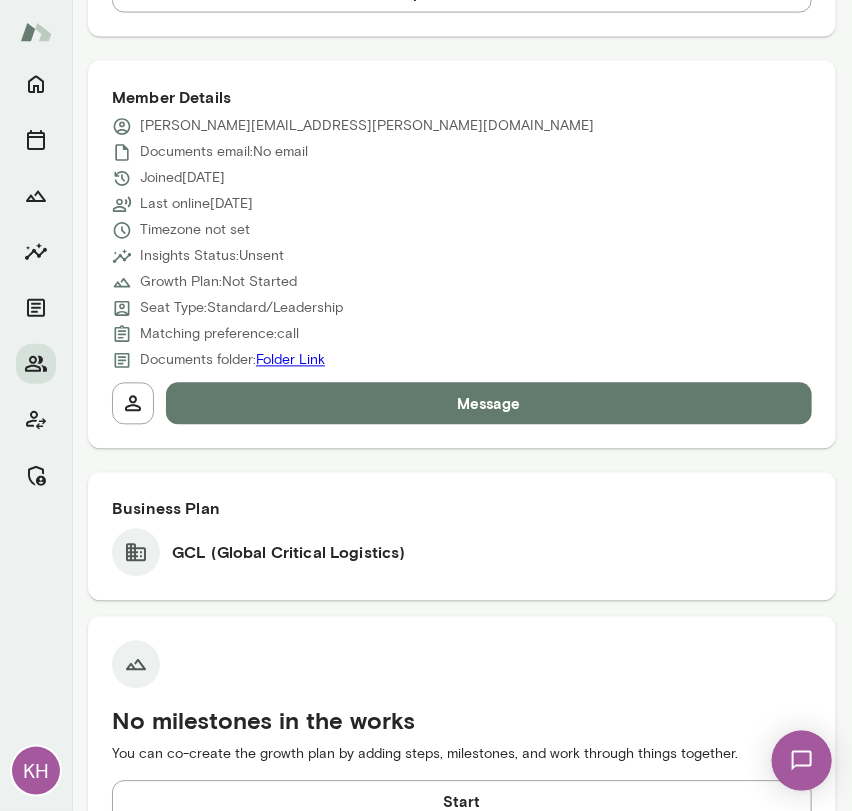 scroll, scrollTop: 0, scrollLeft: 0, axis: both 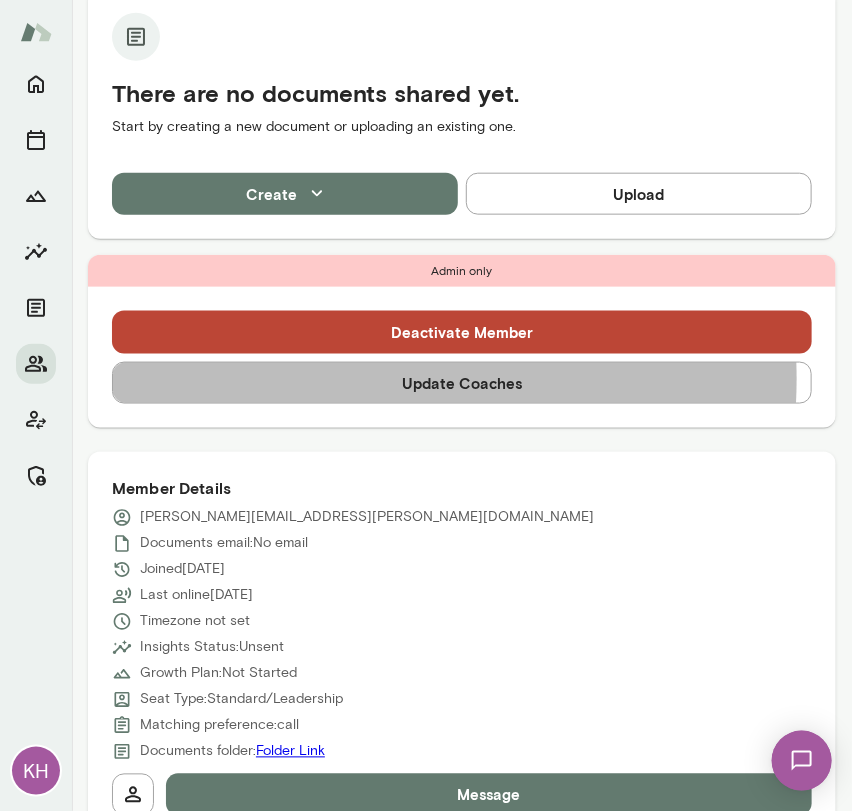 click on "Update Coaches" at bounding box center (462, 383) 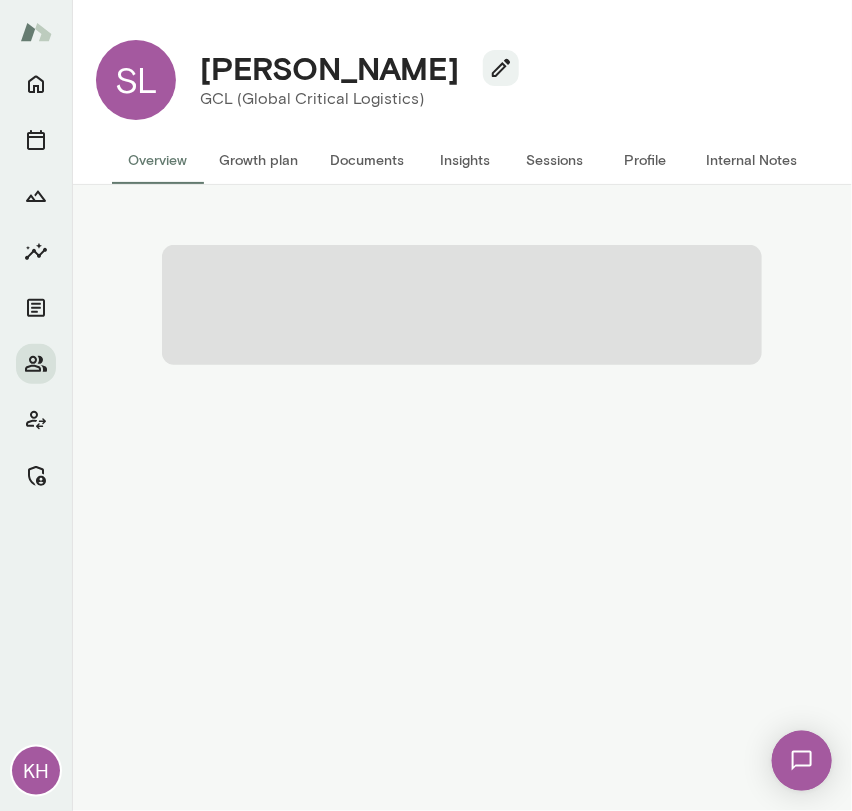 scroll, scrollTop: 0, scrollLeft: 0, axis: both 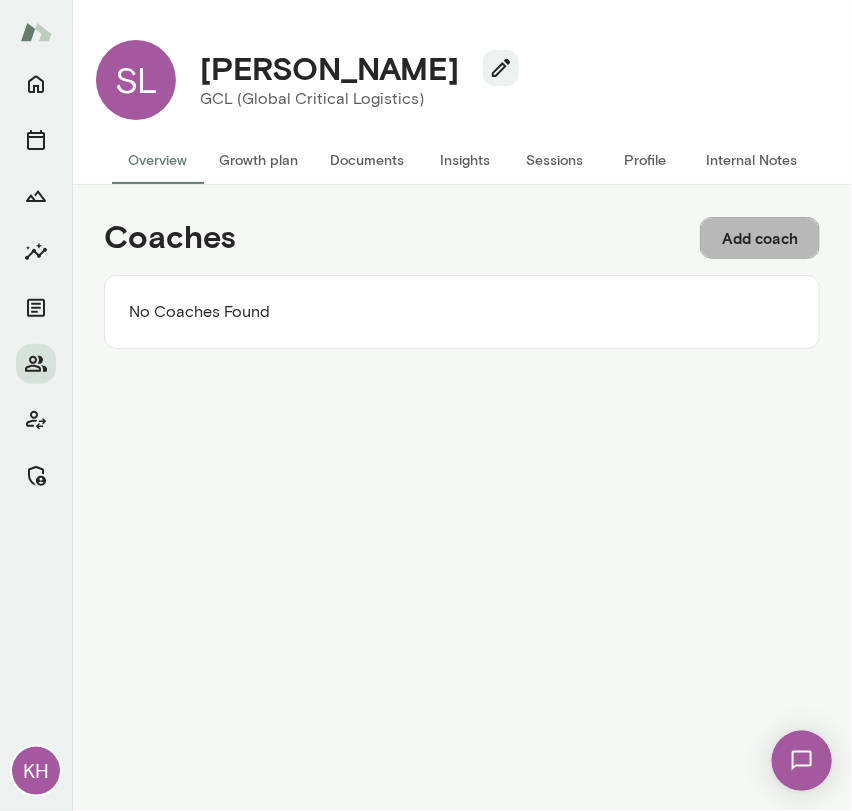 click on "Add coach" at bounding box center [760, 238] 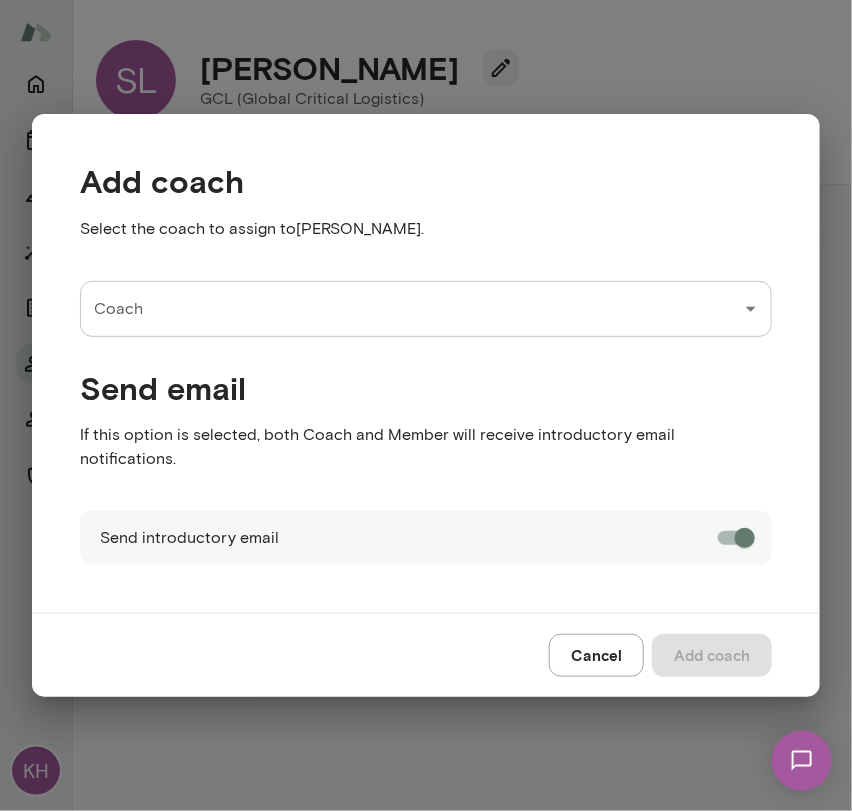 click on "Coach" at bounding box center [411, 309] 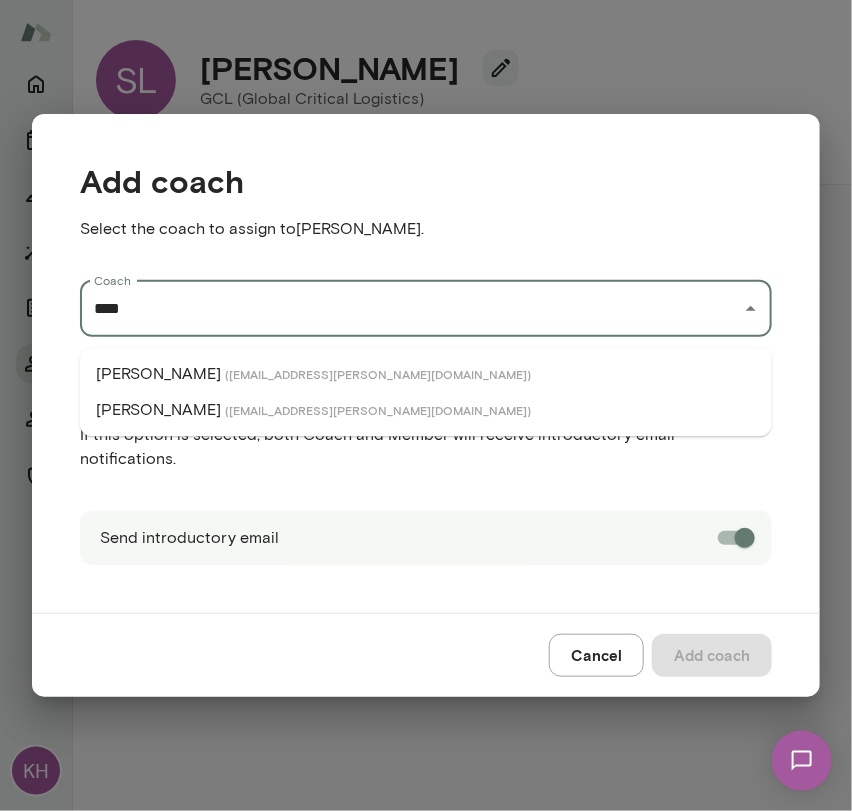 click on "( leahbeltz@mento.co )" at bounding box center [378, 374] 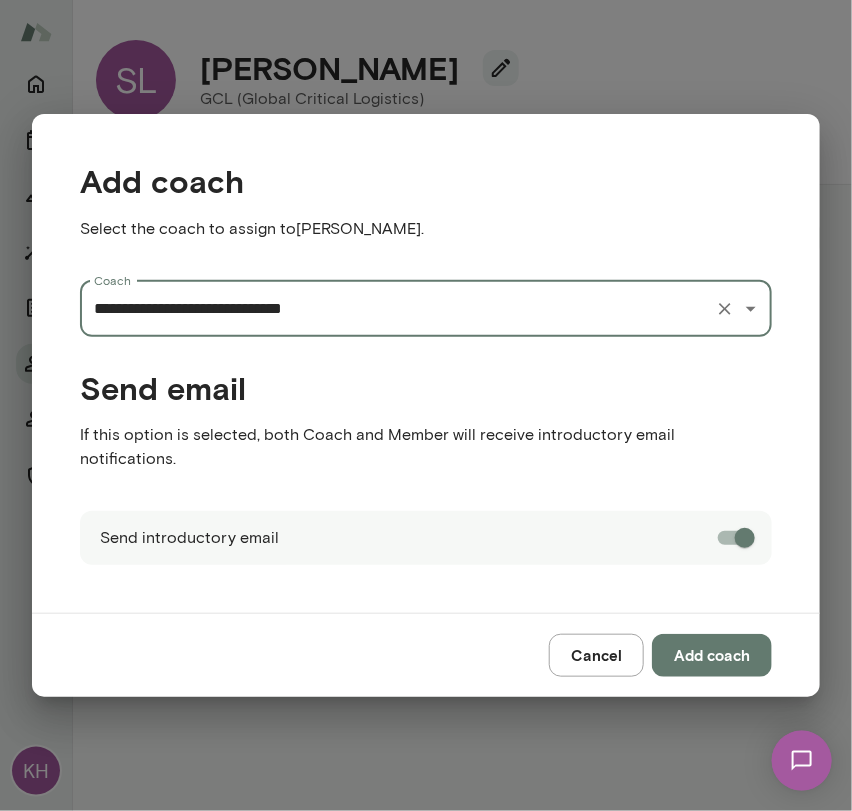 type on "**********" 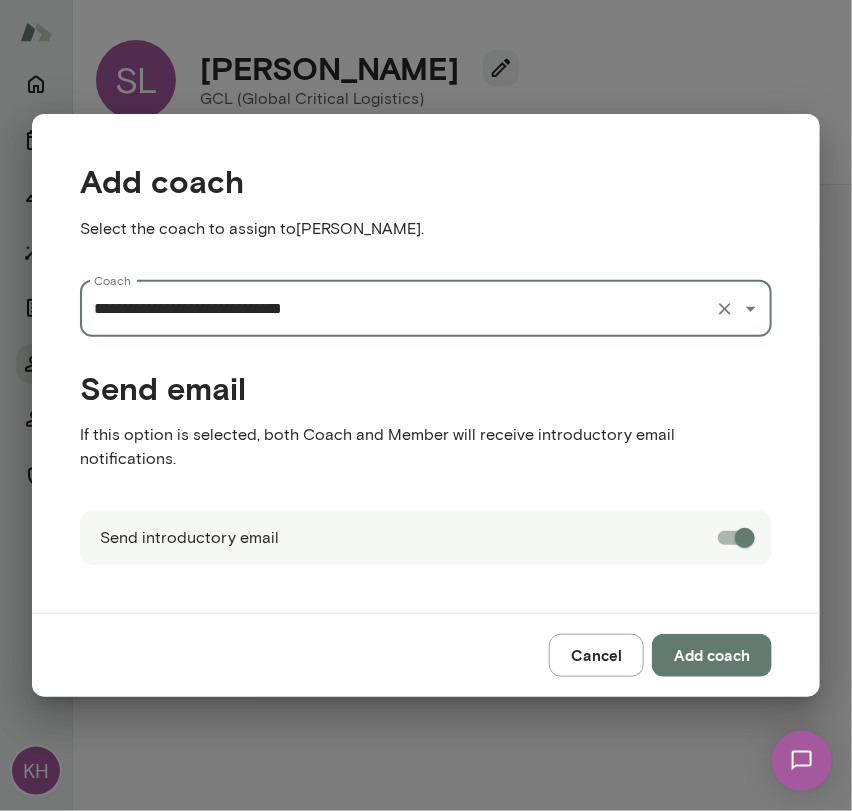 click on "Add coach" at bounding box center [712, 655] 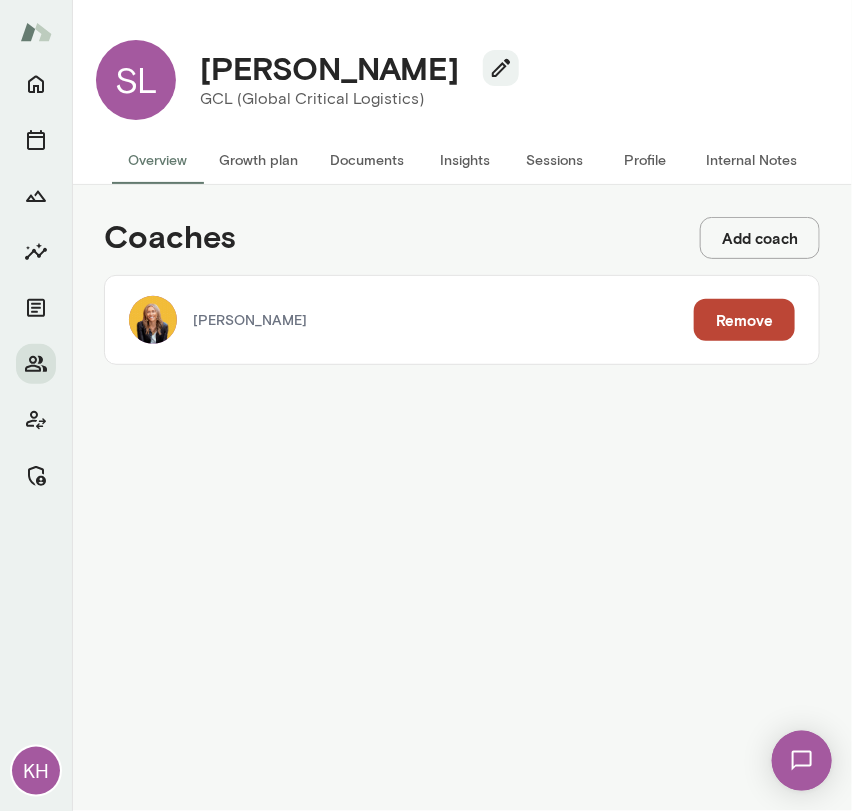 click on "Add coach" at bounding box center [760, 238] 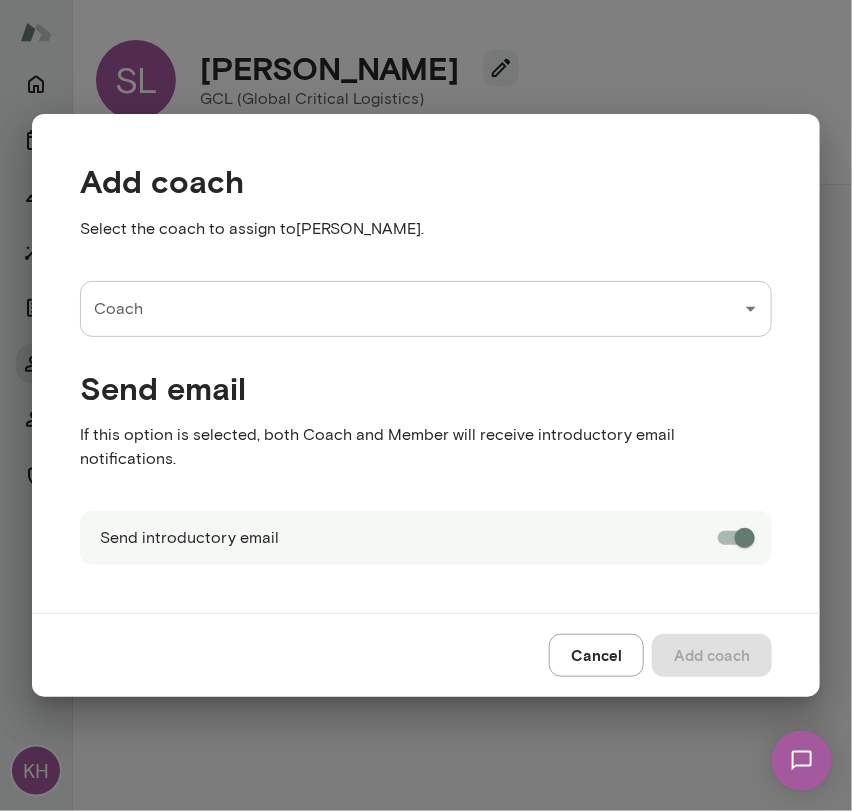 click on "Coach" at bounding box center (411, 309) 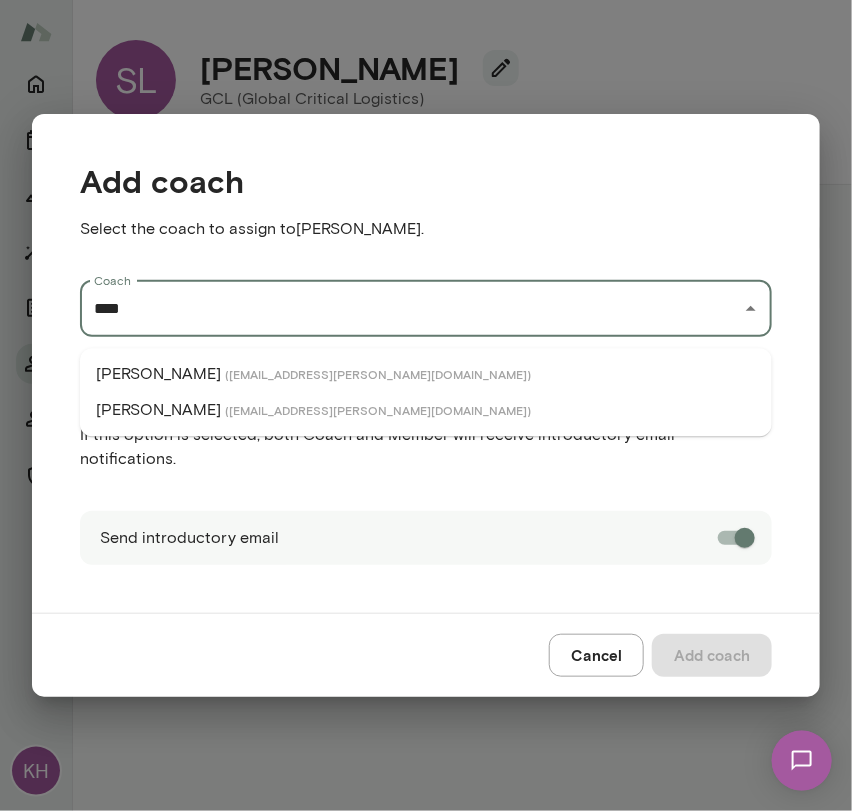 click on "Lauren Gambee ( laurengambee@mento.co )" at bounding box center [426, 410] 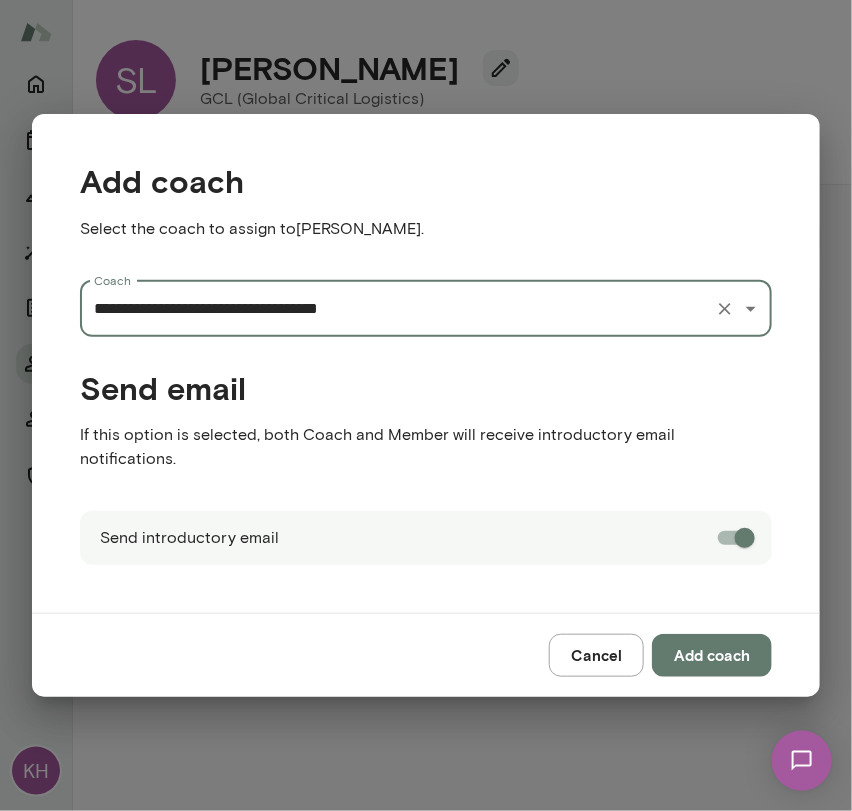 type on "**********" 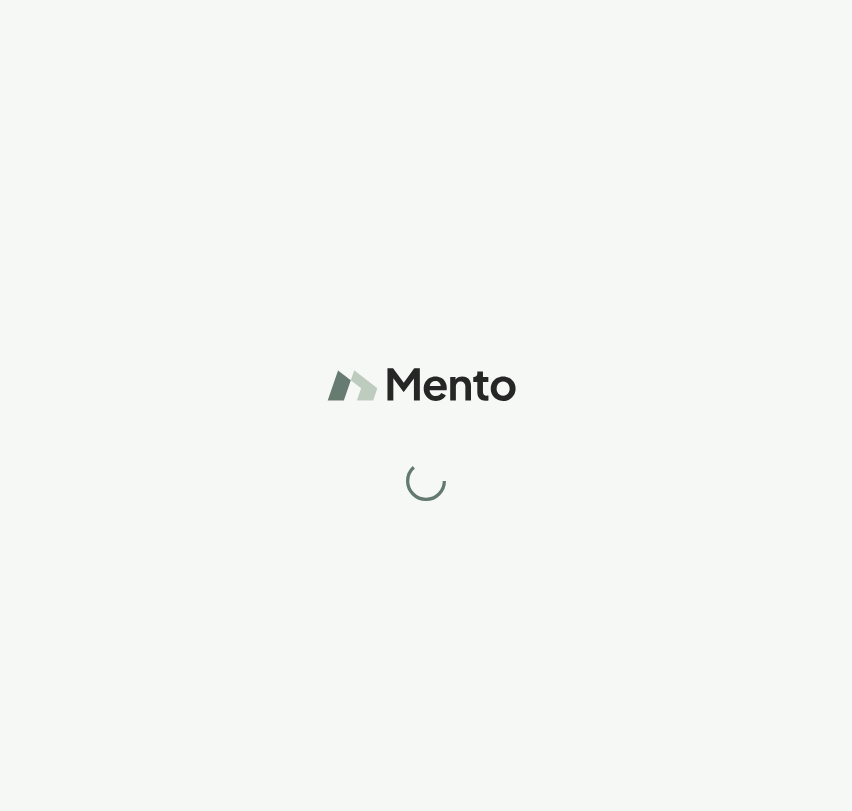 scroll, scrollTop: 0, scrollLeft: 0, axis: both 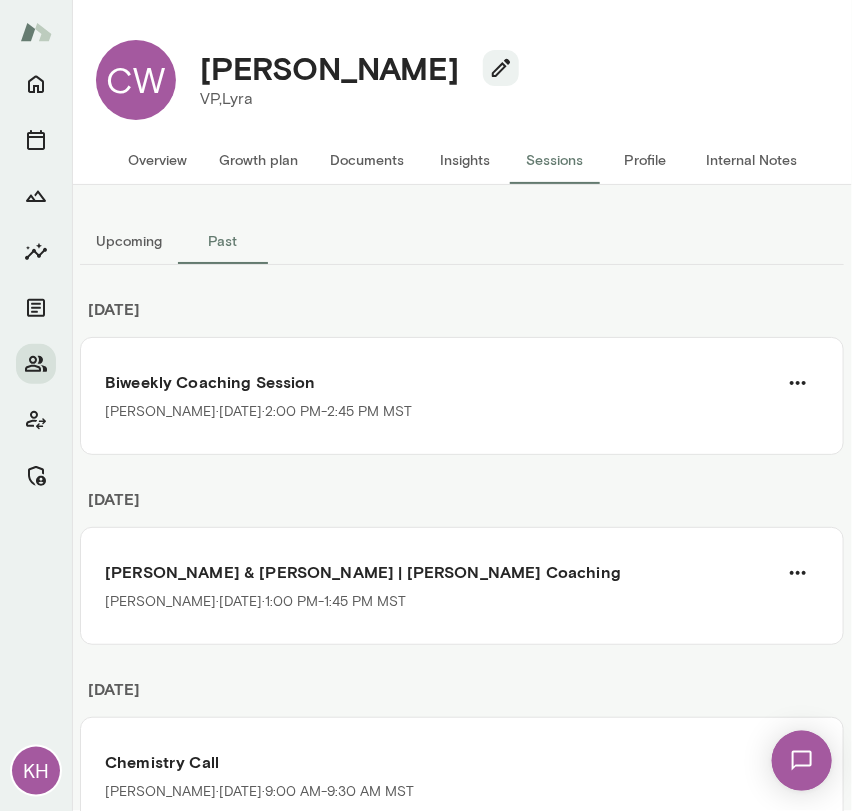 click on "Upcoming" at bounding box center (129, 241) 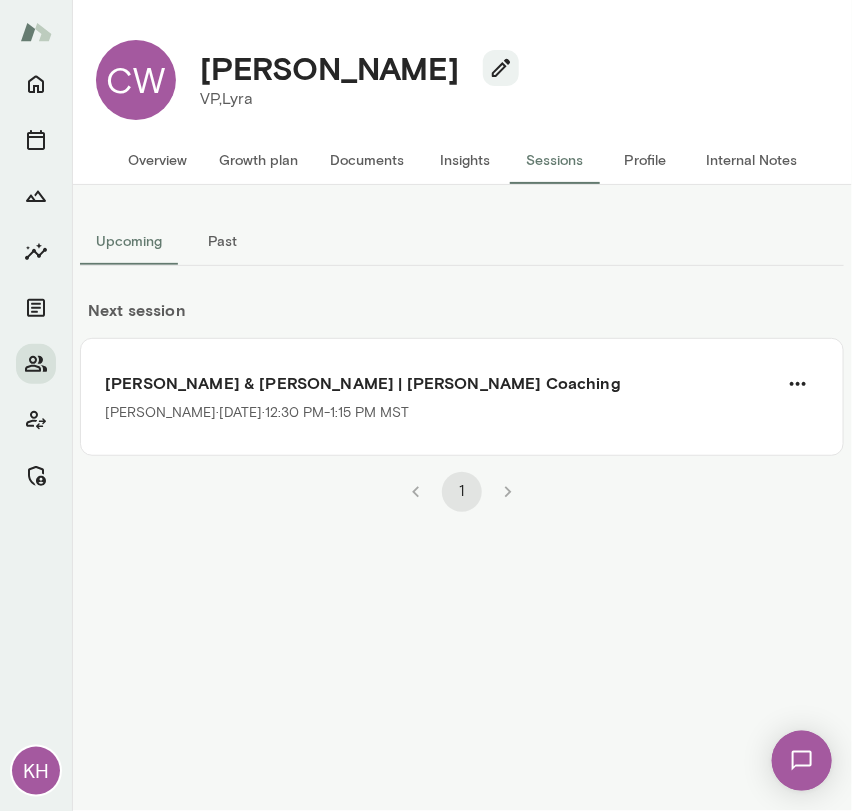 click on "Overview" at bounding box center (157, 160) 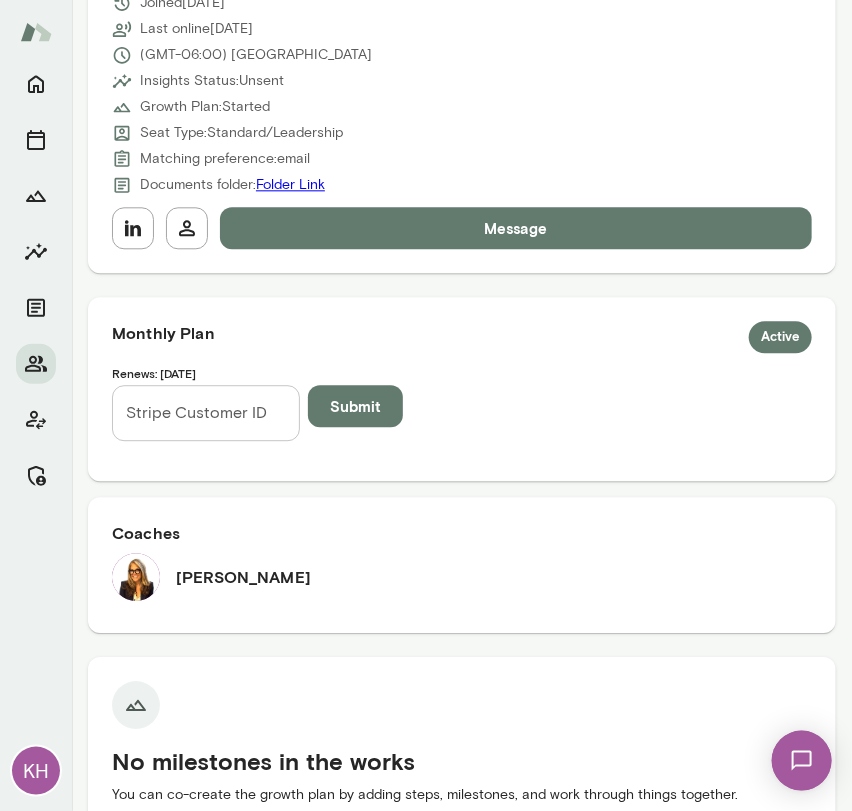 scroll, scrollTop: 0, scrollLeft: 0, axis: both 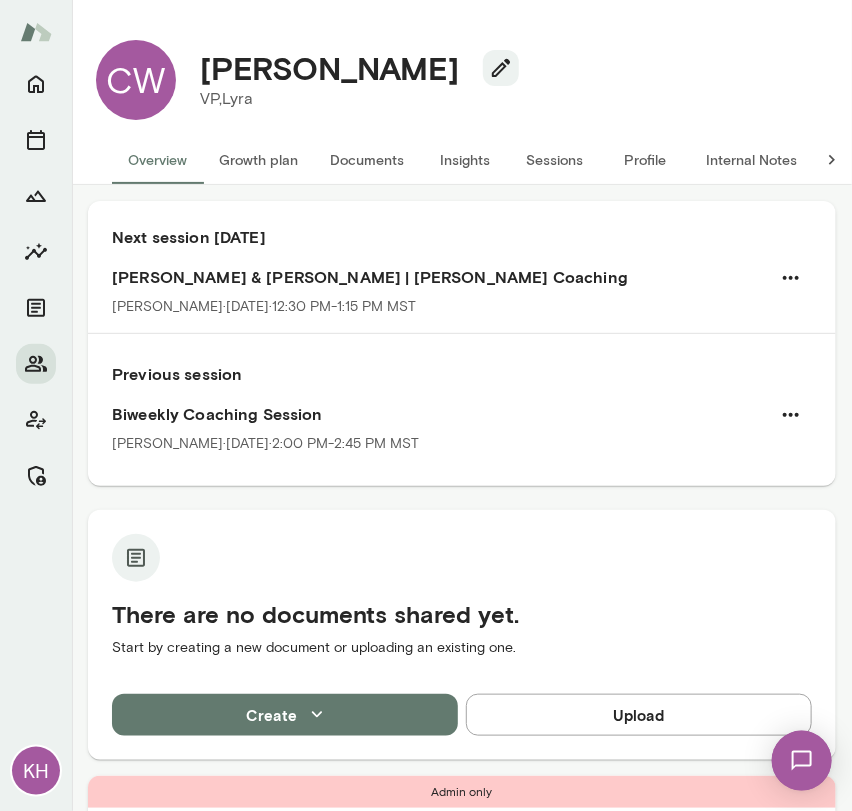 click on "Sessions" at bounding box center [555, 160] 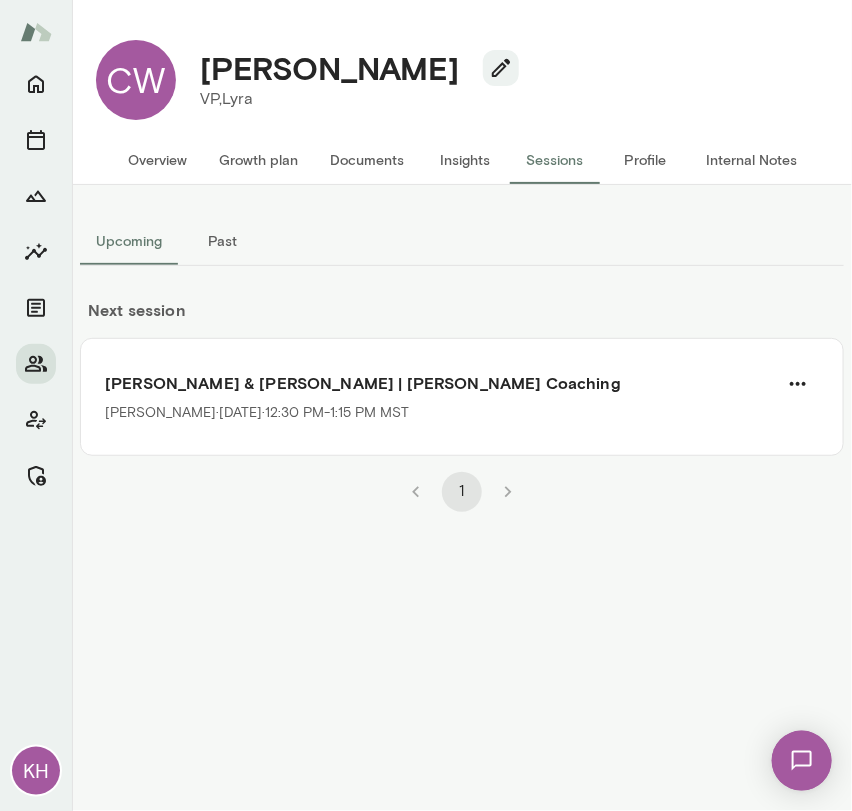 click on "Past" at bounding box center [223, 241] 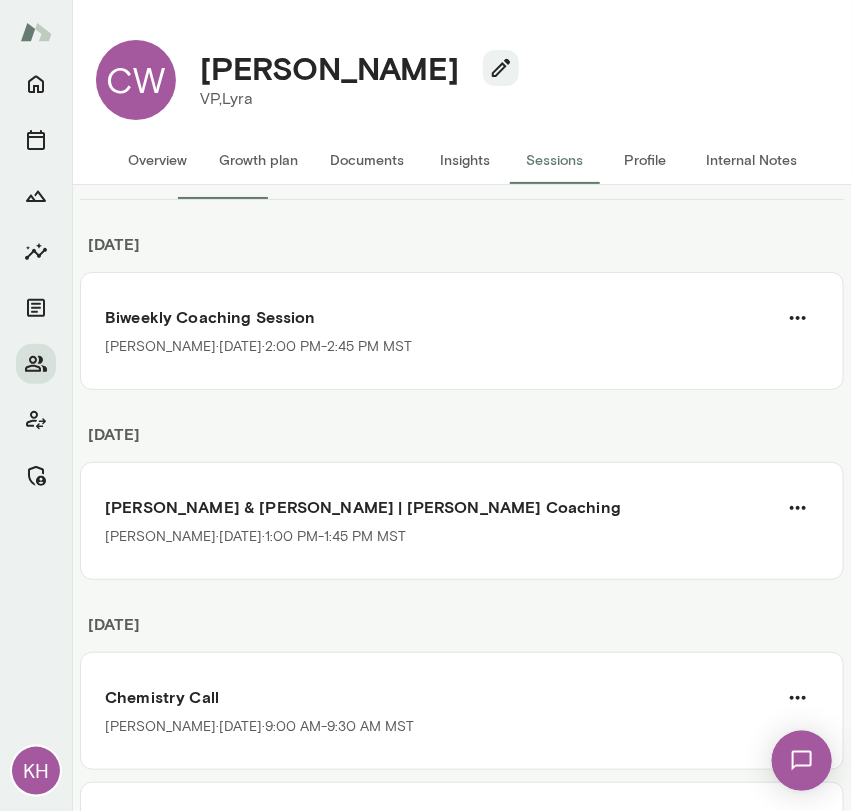 scroll, scrollTop: 0, scrollLeft: 0, axis: both 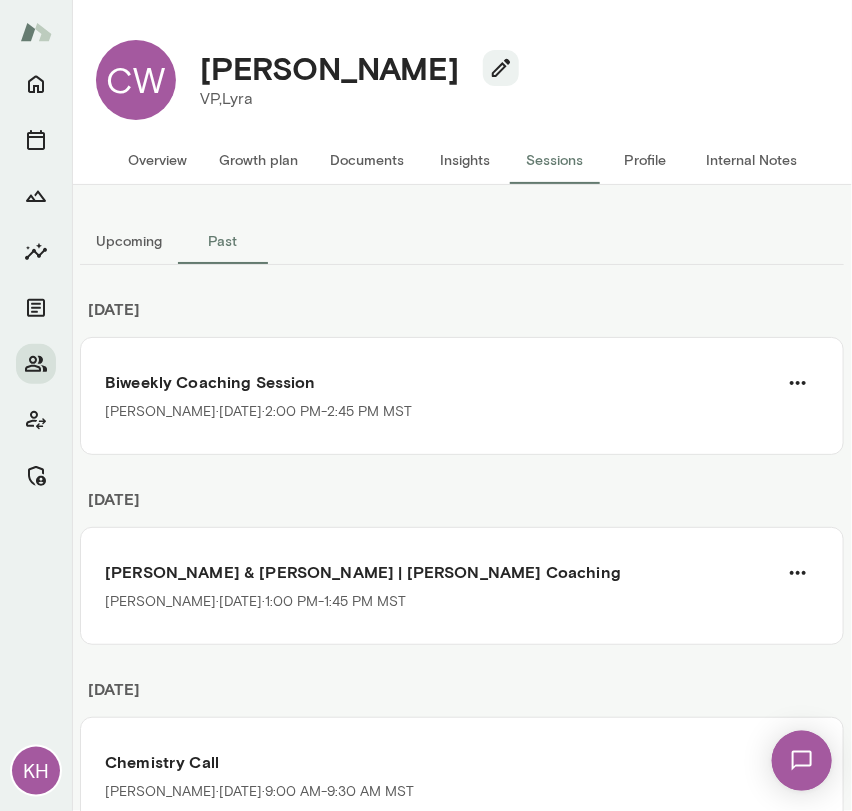 click on "Upcoming" at bounding box center (129, 241) 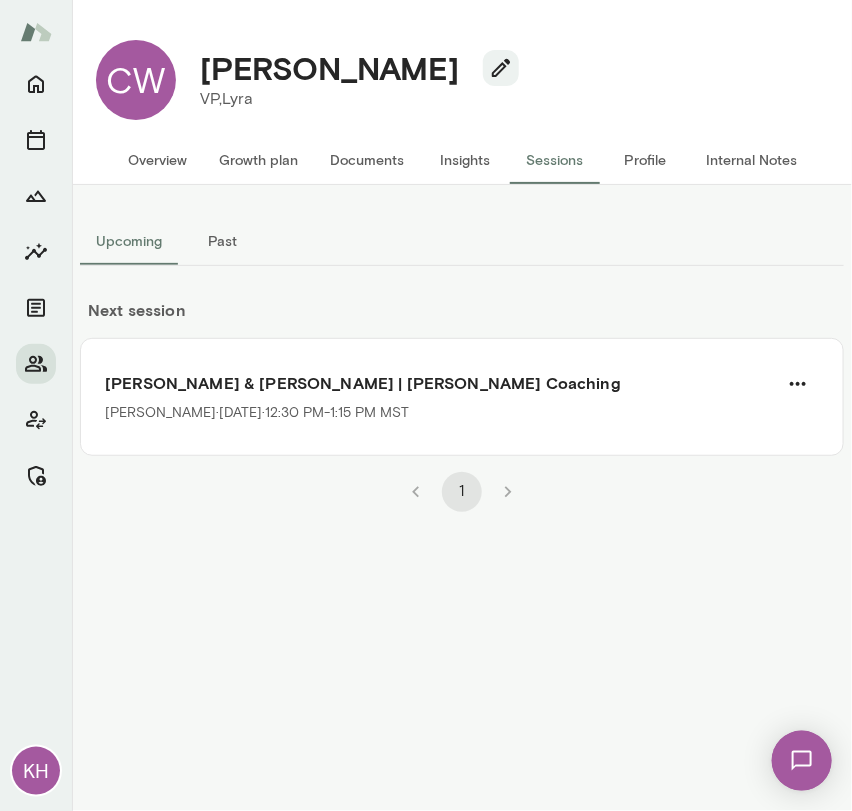 click on "Overview" at bounding box center [157, 160] 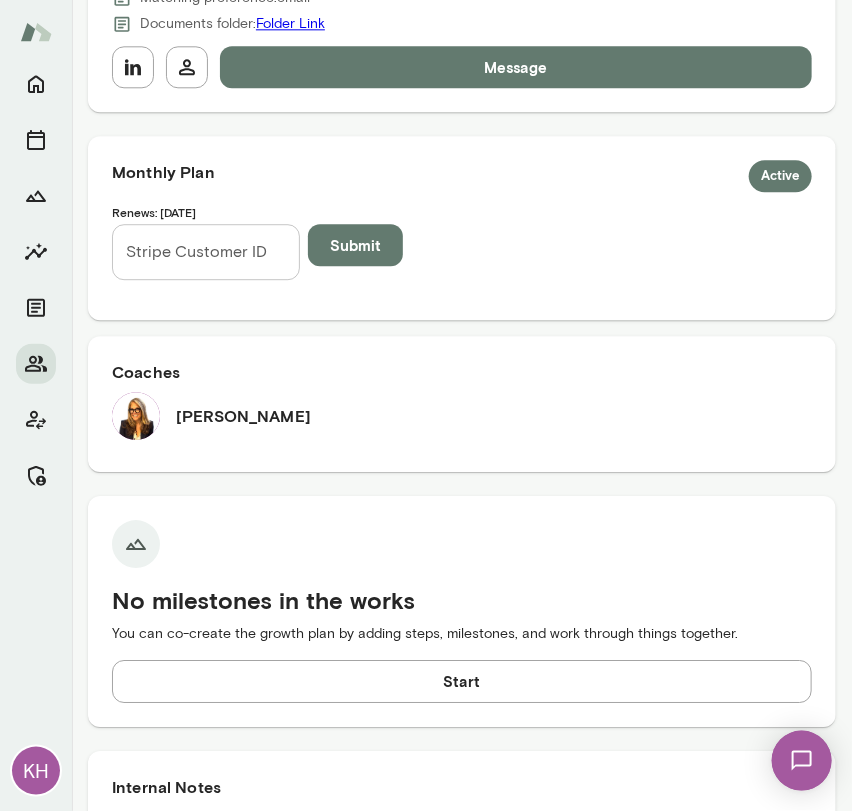 scroll, scrollTop: 0, scrollLeft: 0, axis: both 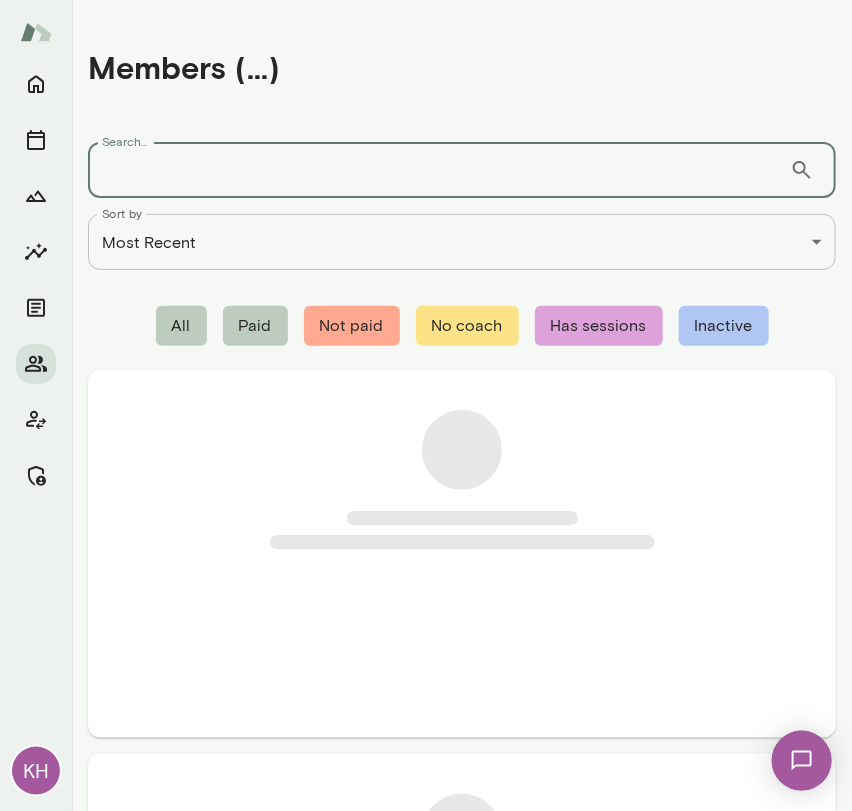 click on "Search..." at bounding box center [439, 170] 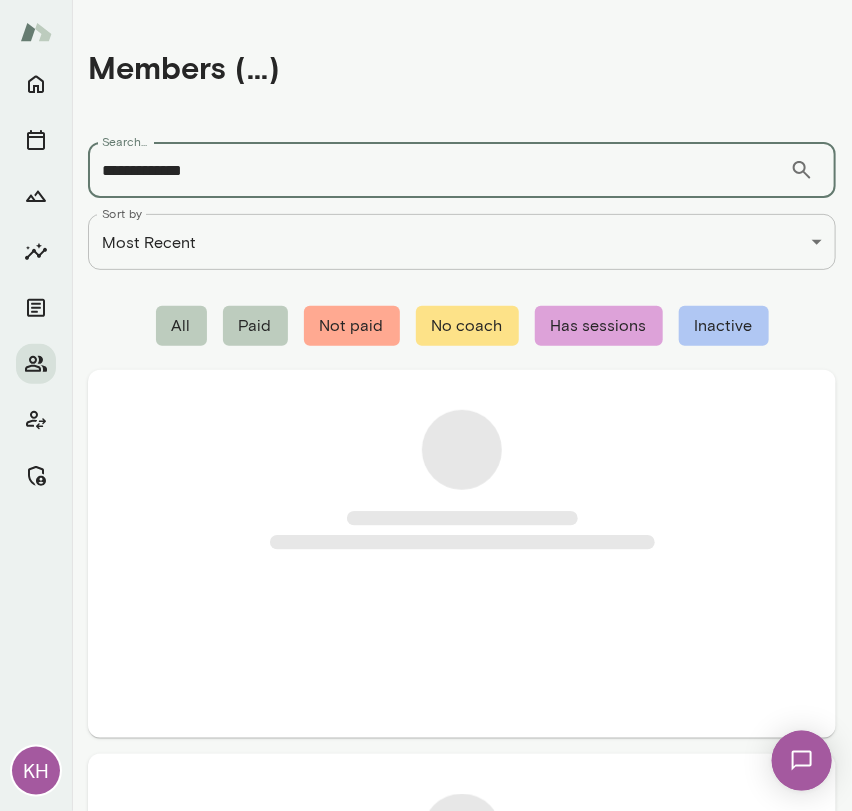 scroll, scrollTop: 22, scrollLeft: 0, axis: vertical 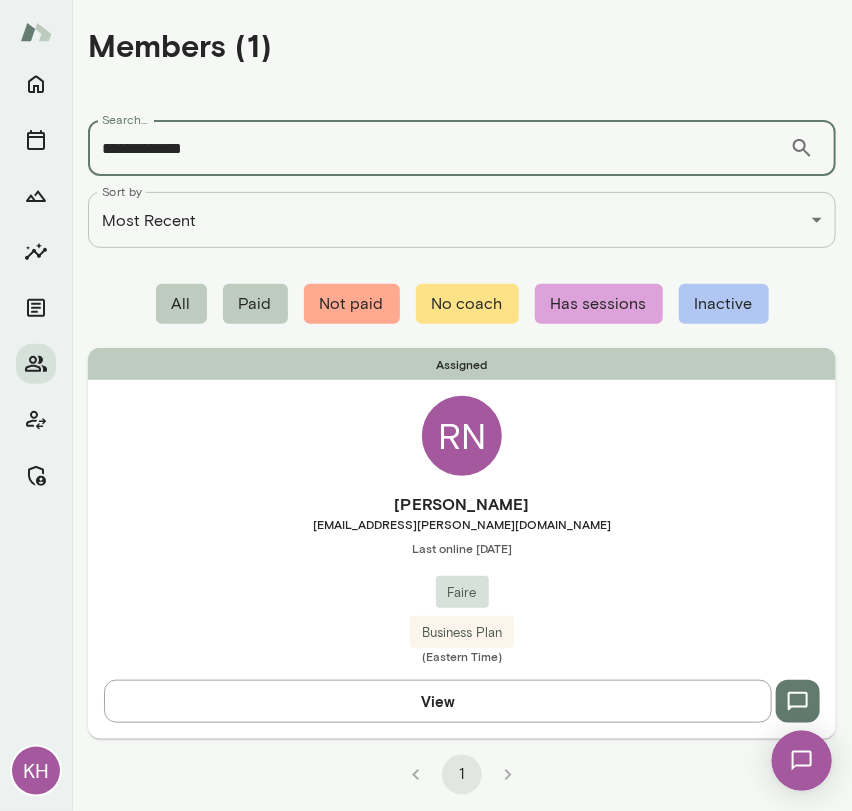 type on "**********" 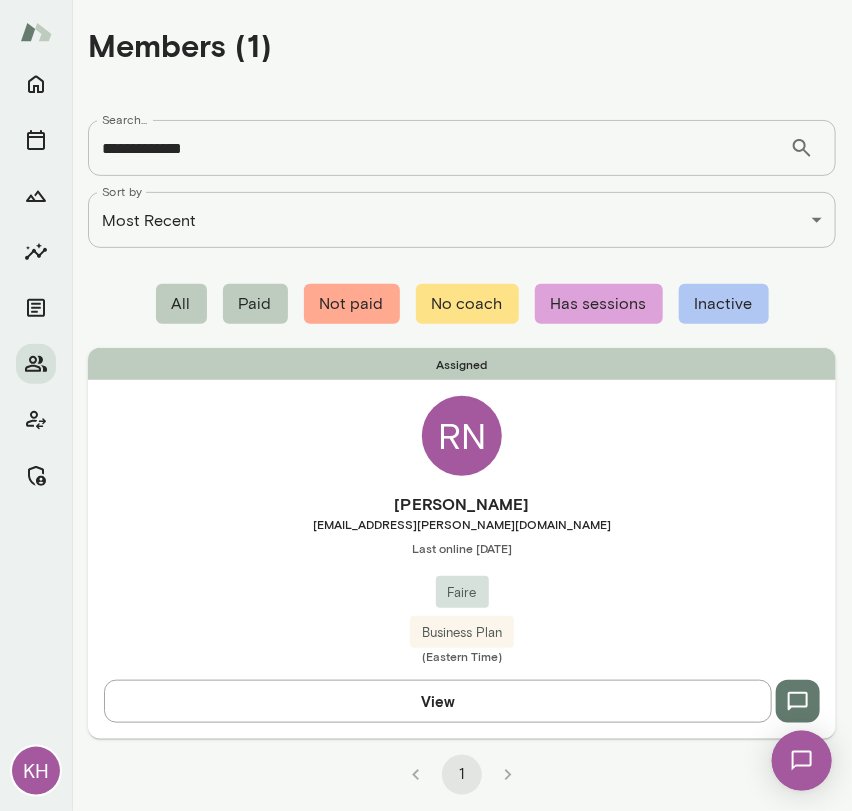 click on "Raissa Nucci raissa.nucci@faire.com Last online June 13 Faire Business Plan (Eastern Time)" at bounding box center [462, 578] 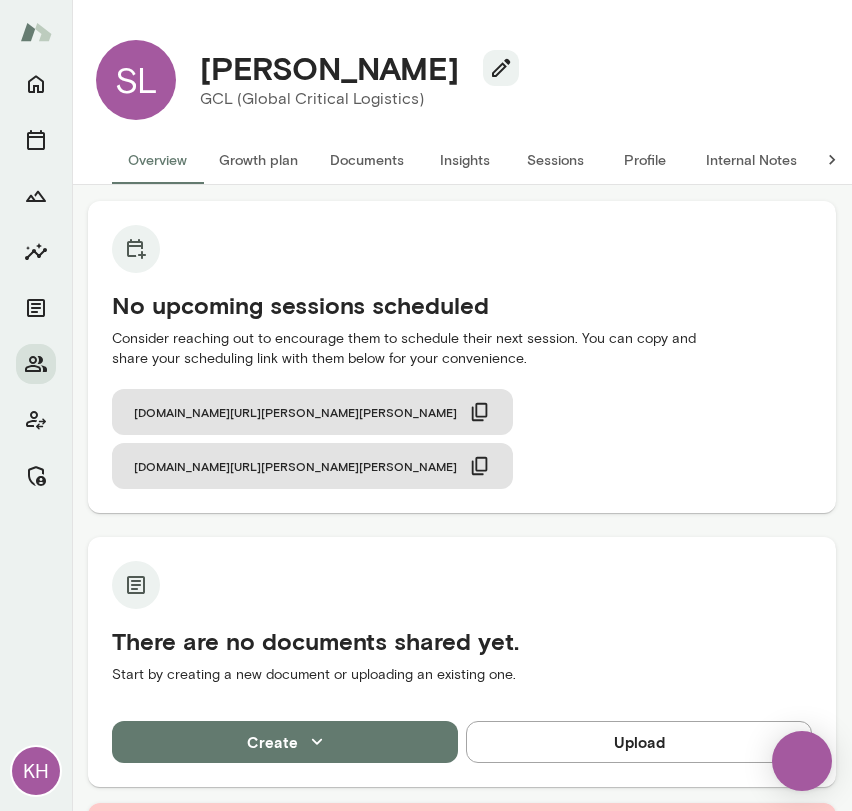 scroll, scrollTop: 0, scrollLeft: 0, axis: both 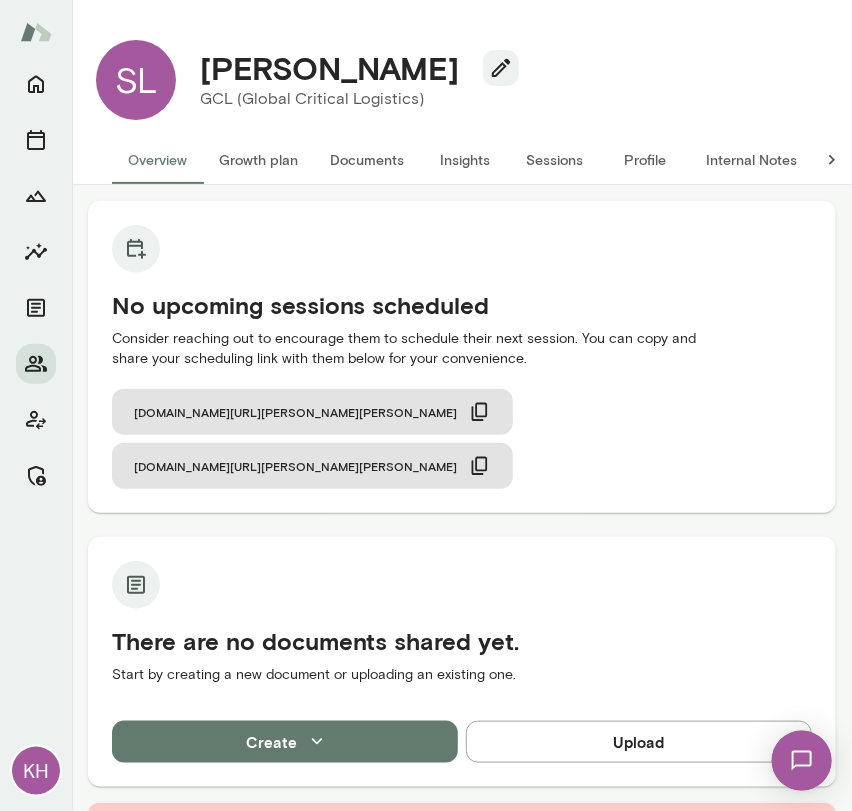 click on "Internal Notes" at bounding box center (751, 160) 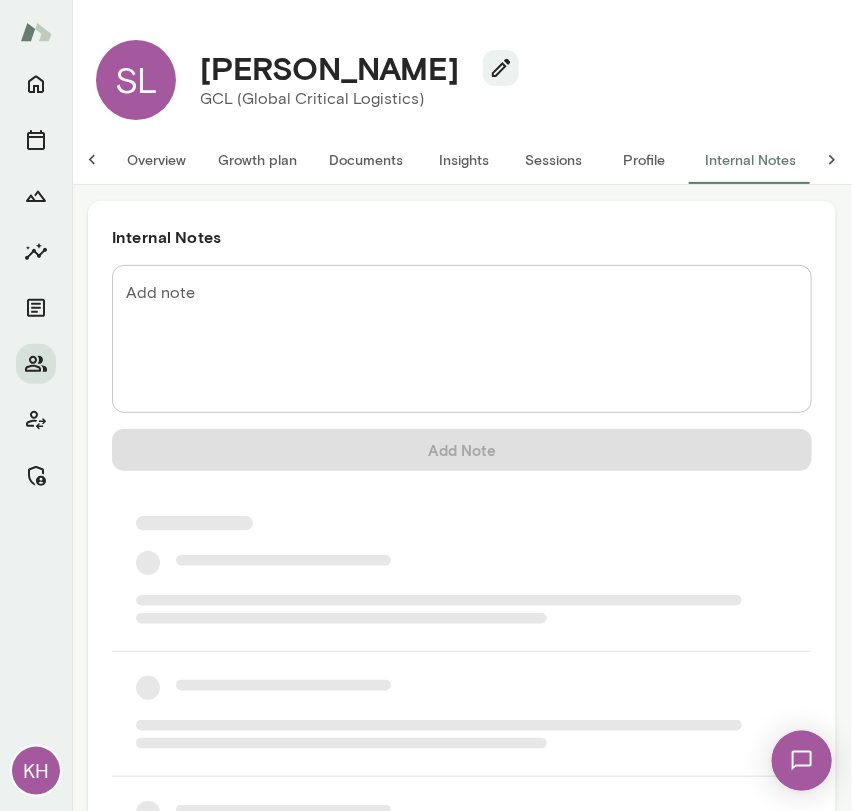 scroll, scrollTop: 0, scrollLeft: 16, axis: horizontal 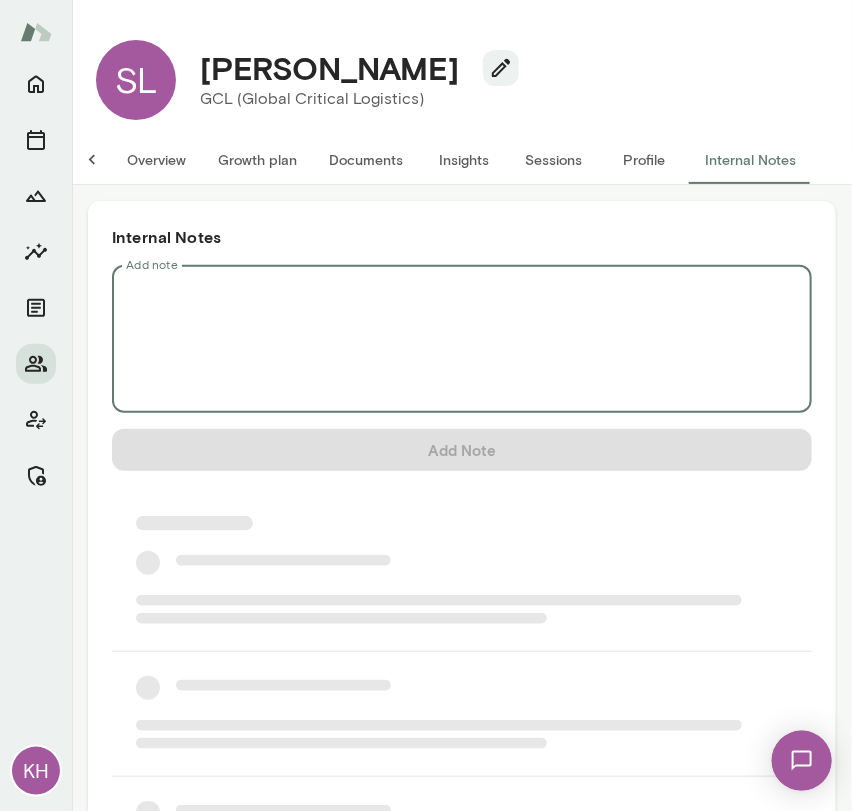 click on "Add note" at bounding box center [462, 339] 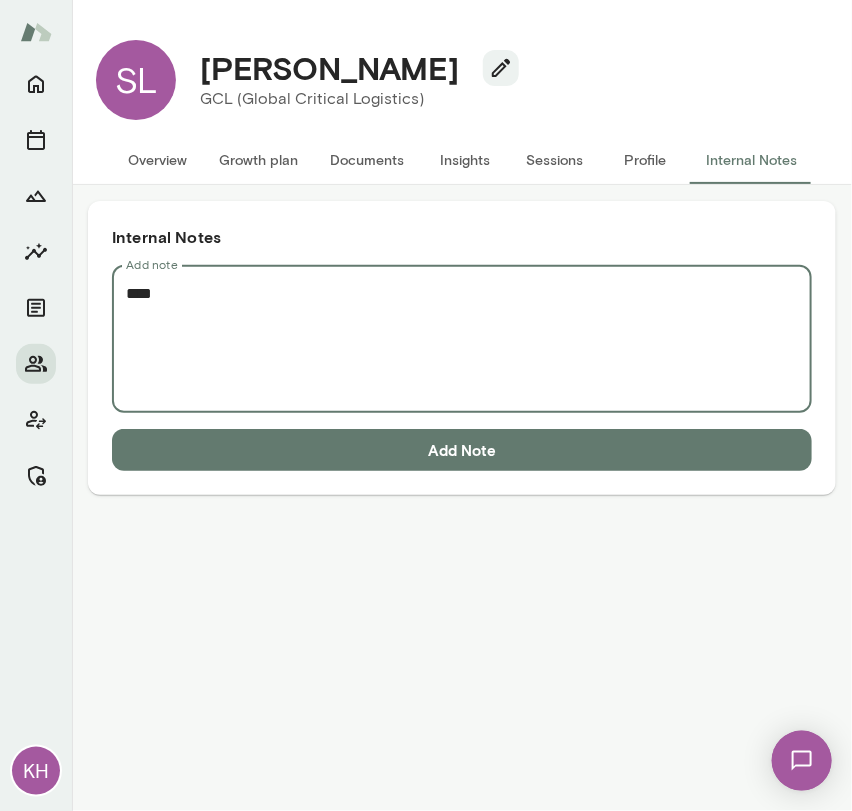click on "***" at bounding box center (462, 339) 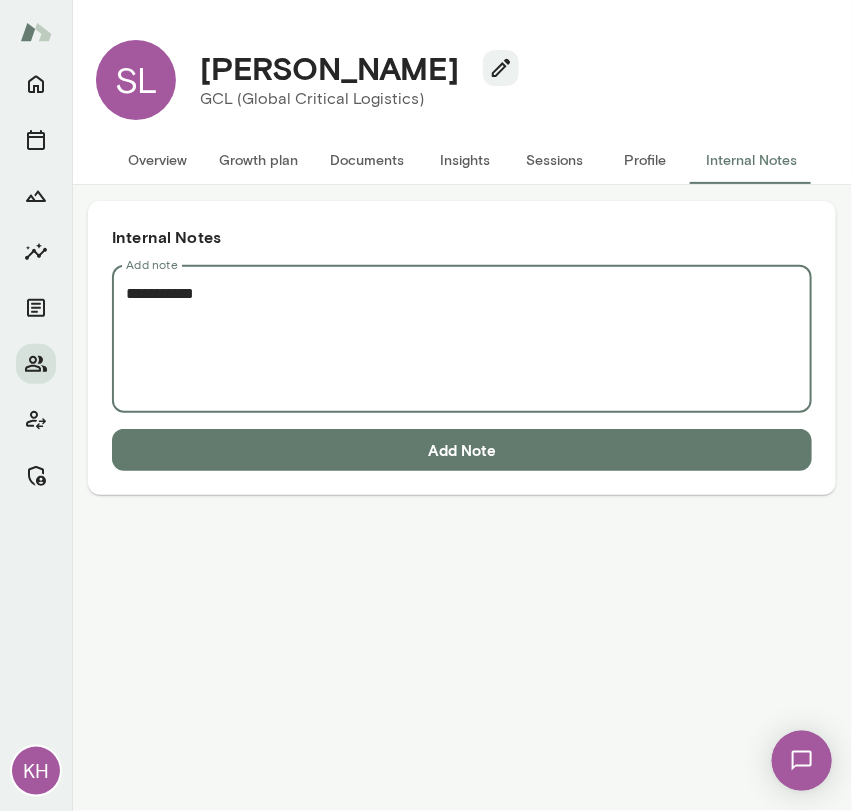 paste on "**********" 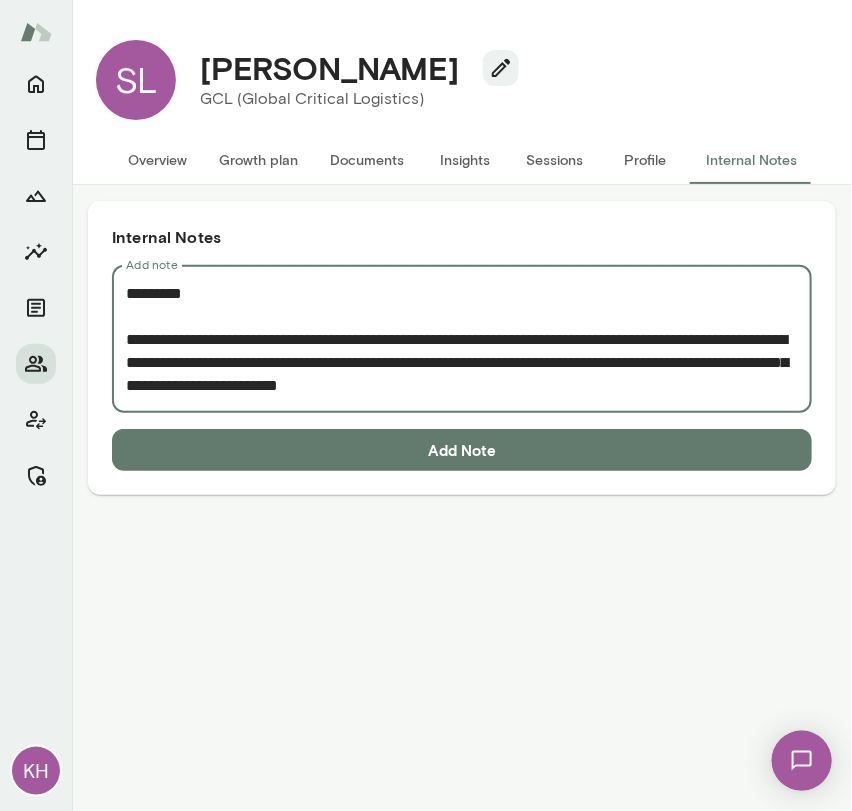 scroll, scrollTop: 112, scrollLeft: 0, axis: vertical 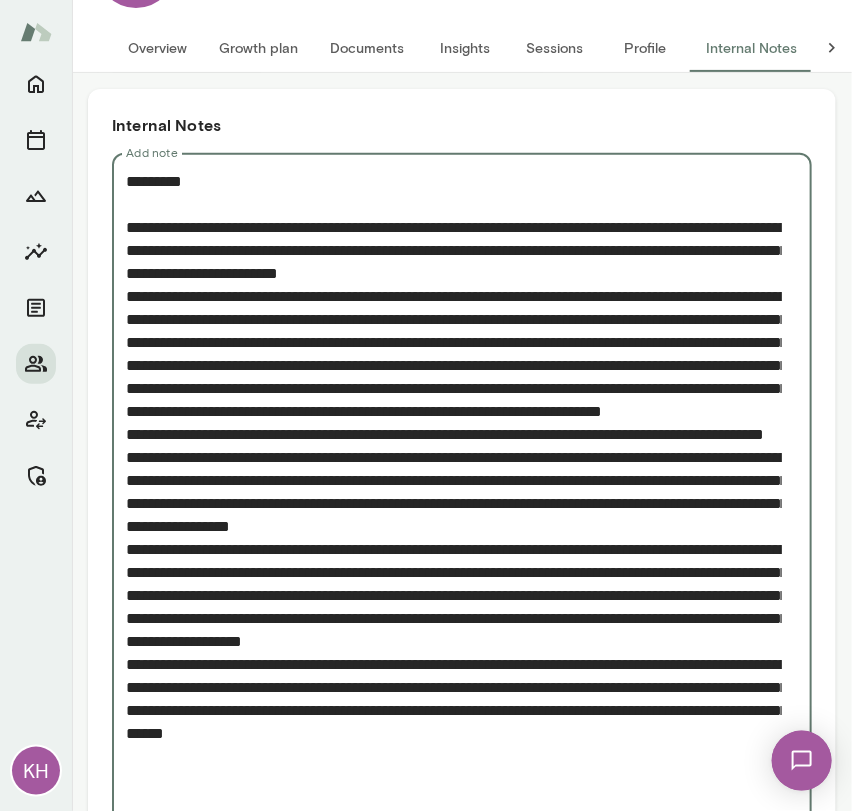 click on "Add note" at bounding box center [454, 492] 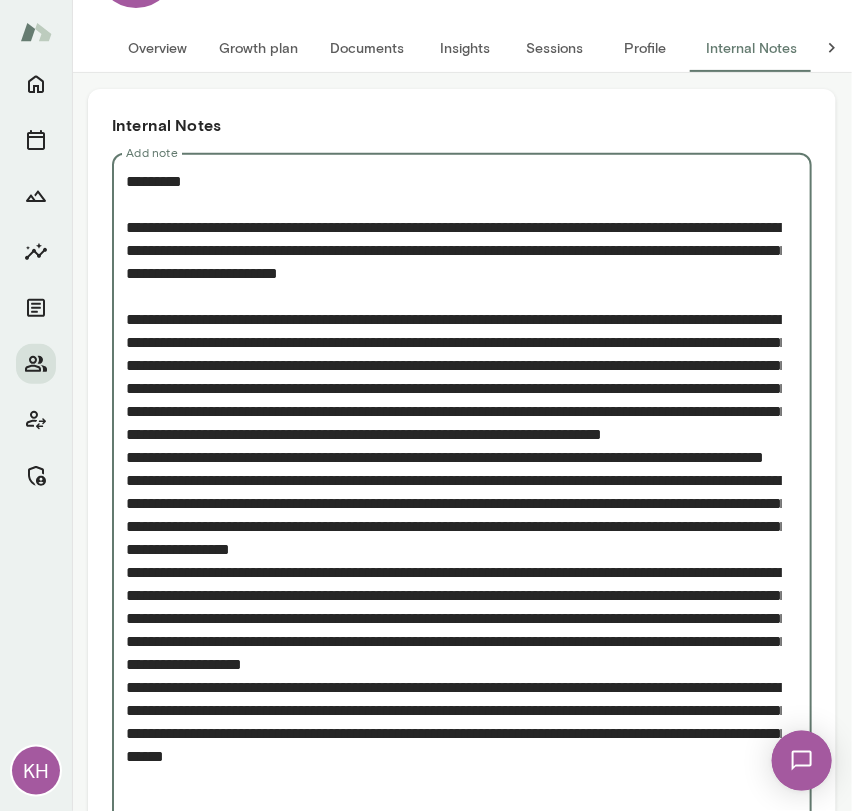 click on "Add note" at bounding box center (454, 503) 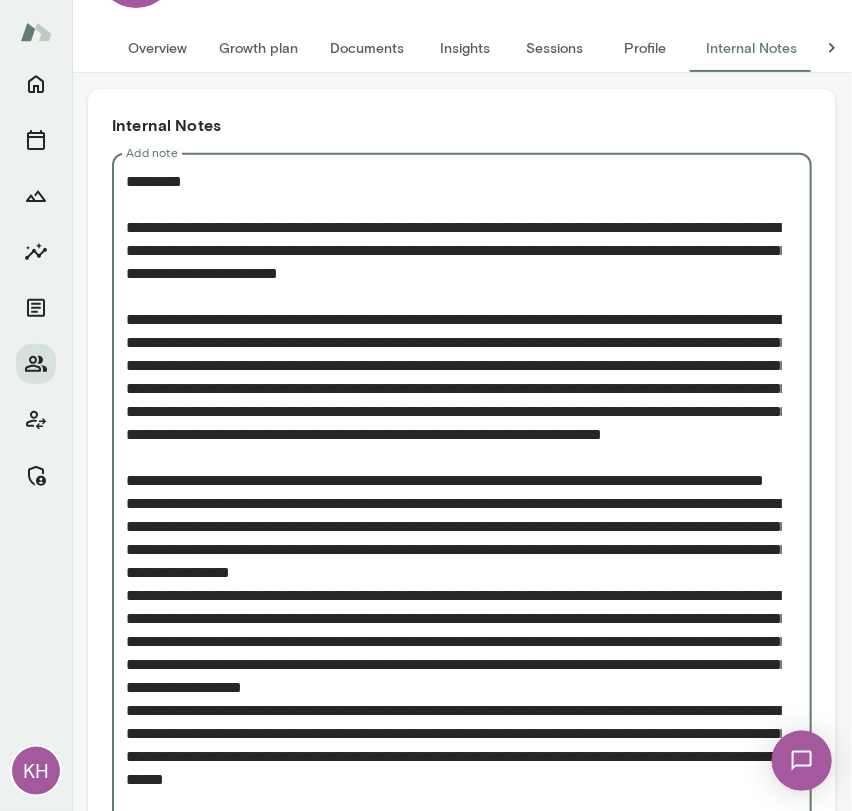 click on "Add note" at bounding box center (454, 515) 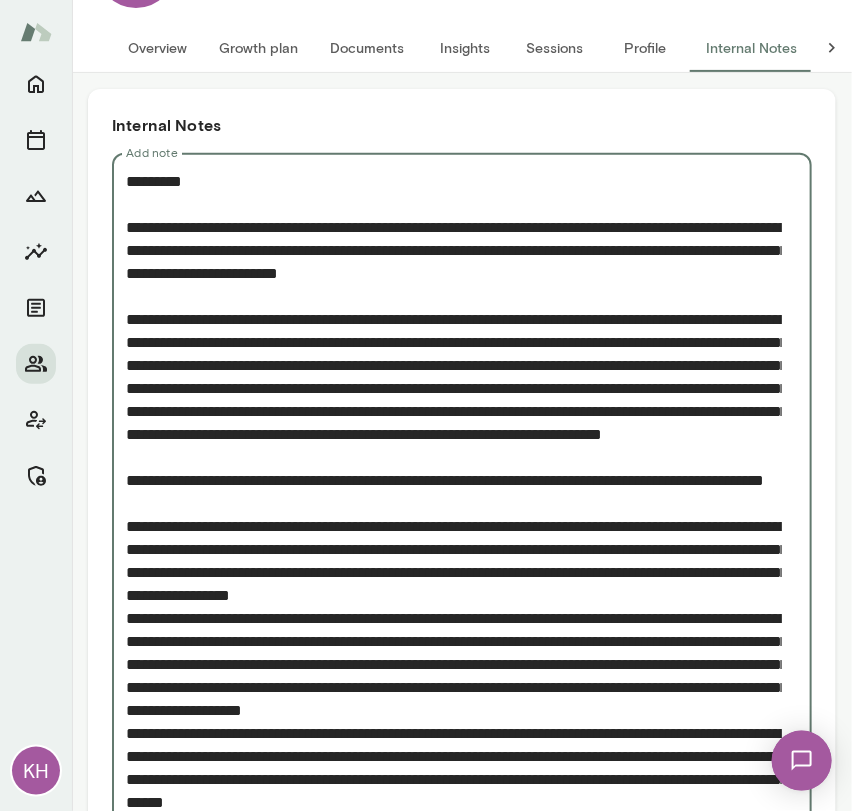 drag, startPoint x: 257, startPoint y: 522, endPoint x: 136, endPoint y: 502, distance: 122.641754 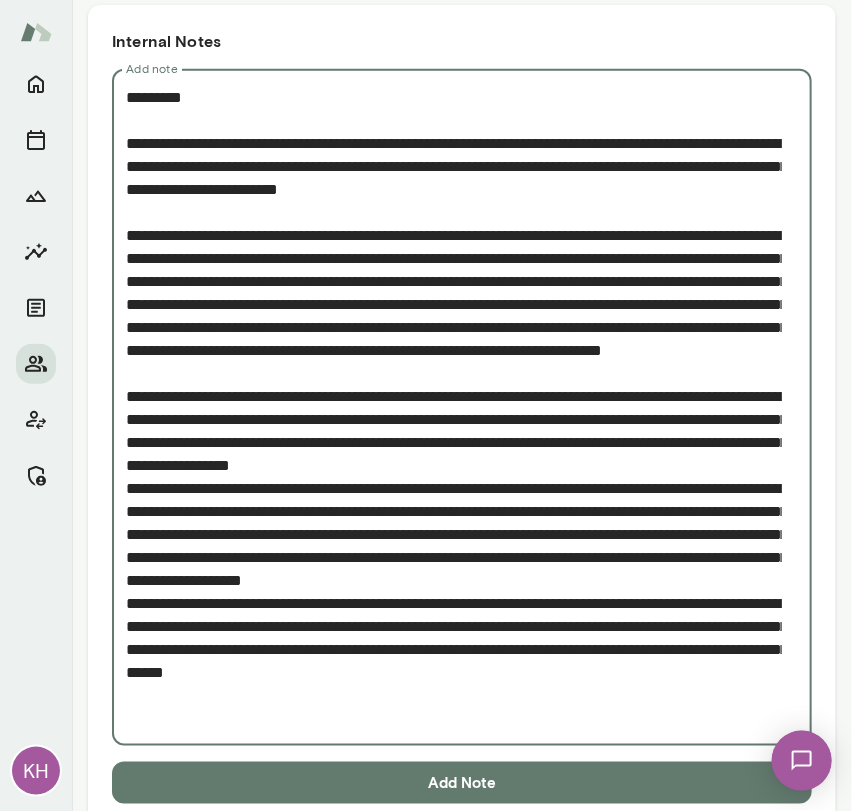 scroll, scrollTop: 229, scrollLeft: 0, axis: vertical 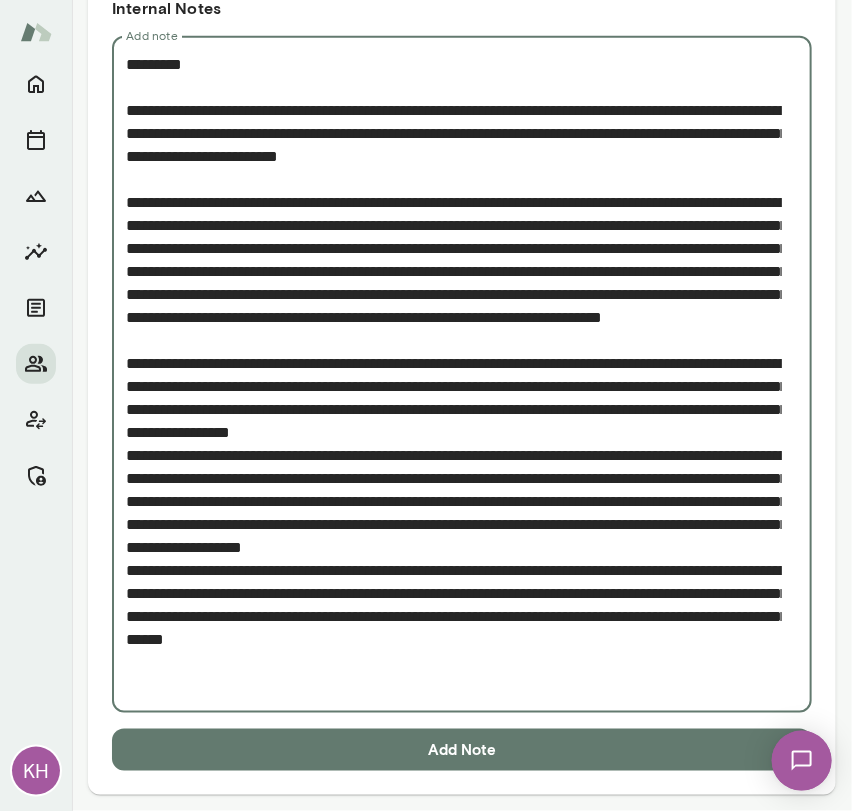 click on "Add note" at bounding box center [454, 375] 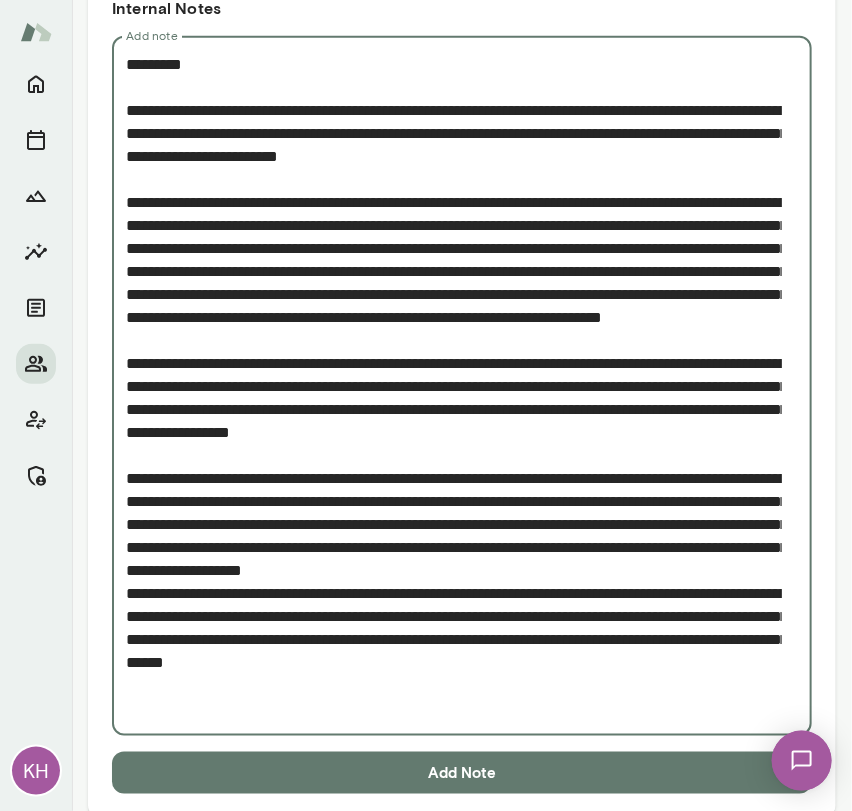 click on "Add note" at bounding box center [454, 386] 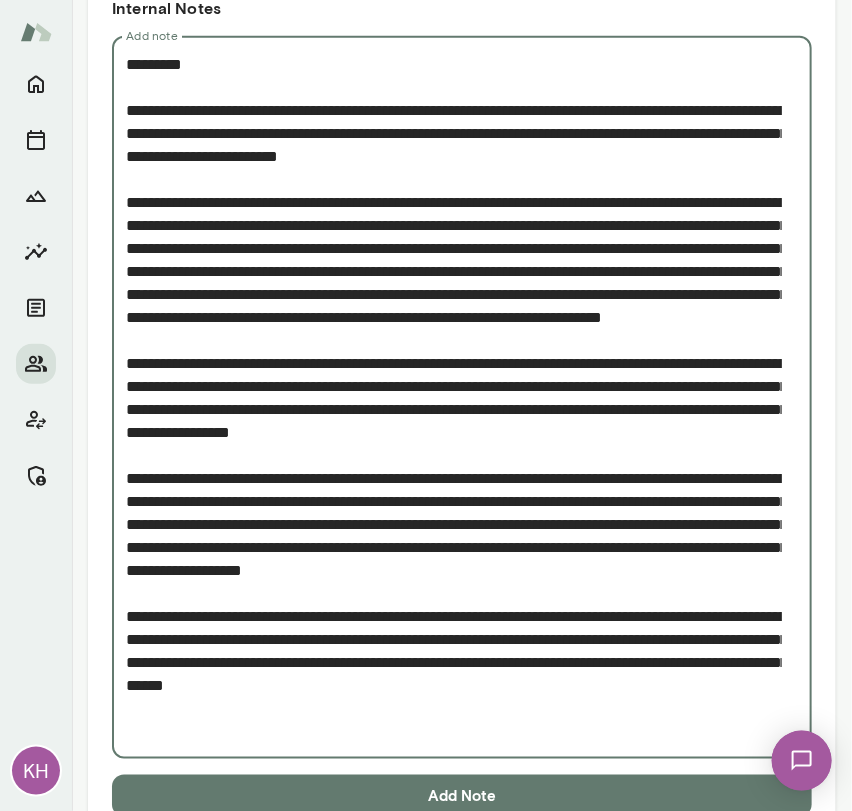 scroll, scrollTop: 0, scrollLeft: 0, axis: both 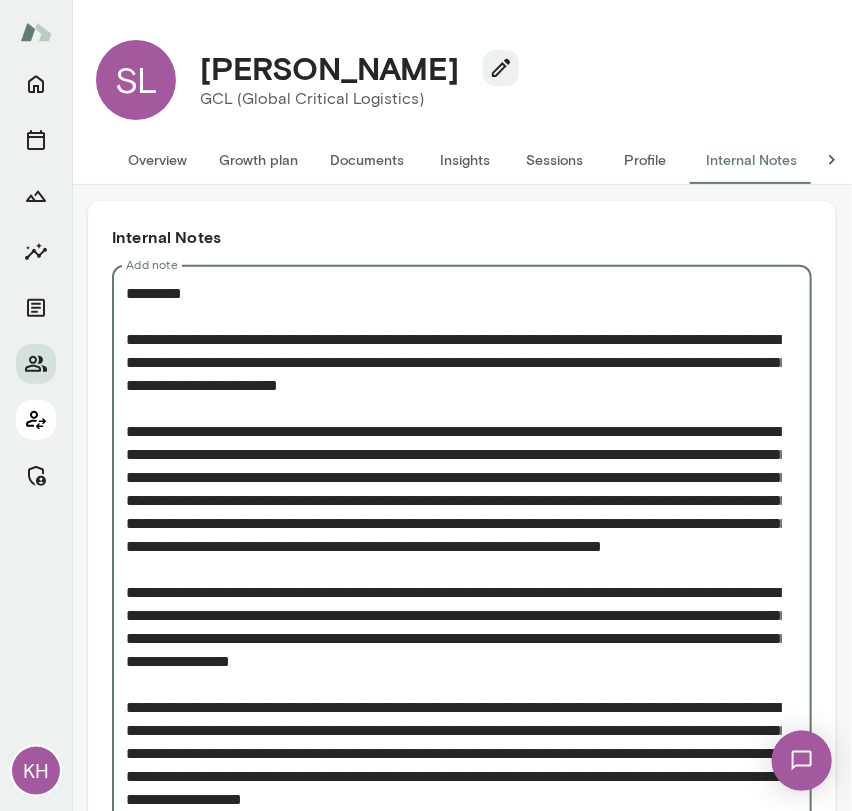 type on "**********" 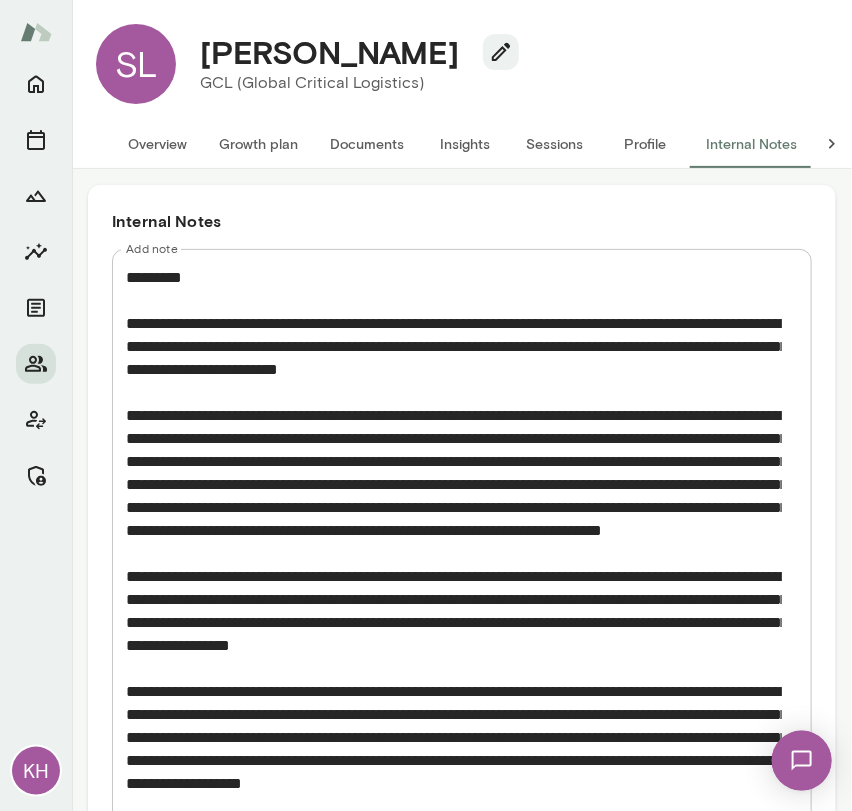 scroll, scrollTop: 275, scrollLeft: 0, axis: vertical 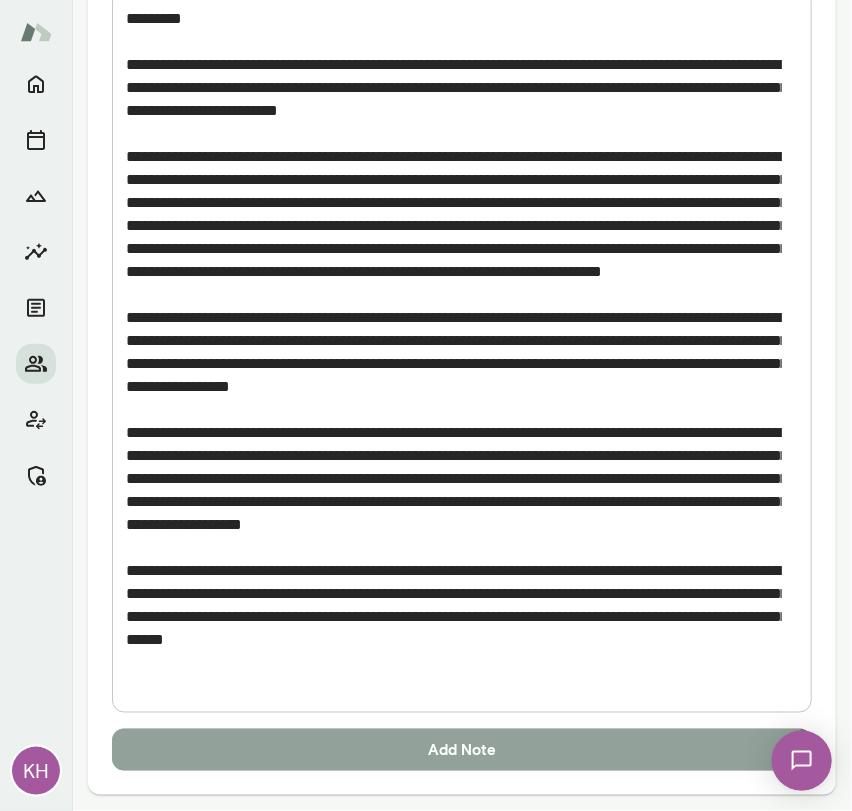 click on "Add Note" at bounding box center [462, 750] 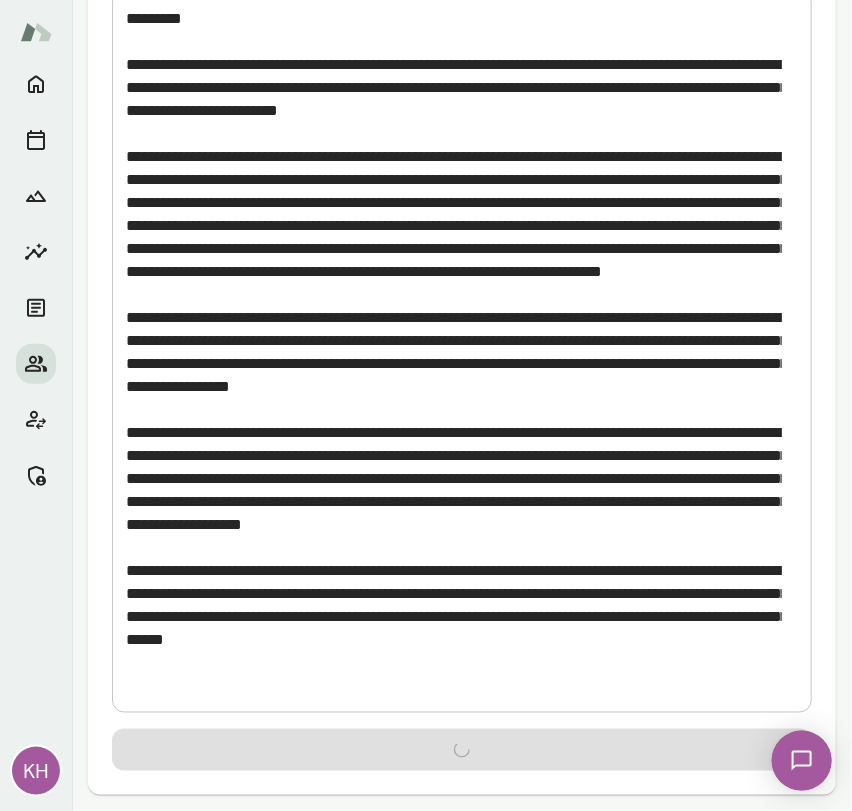 type 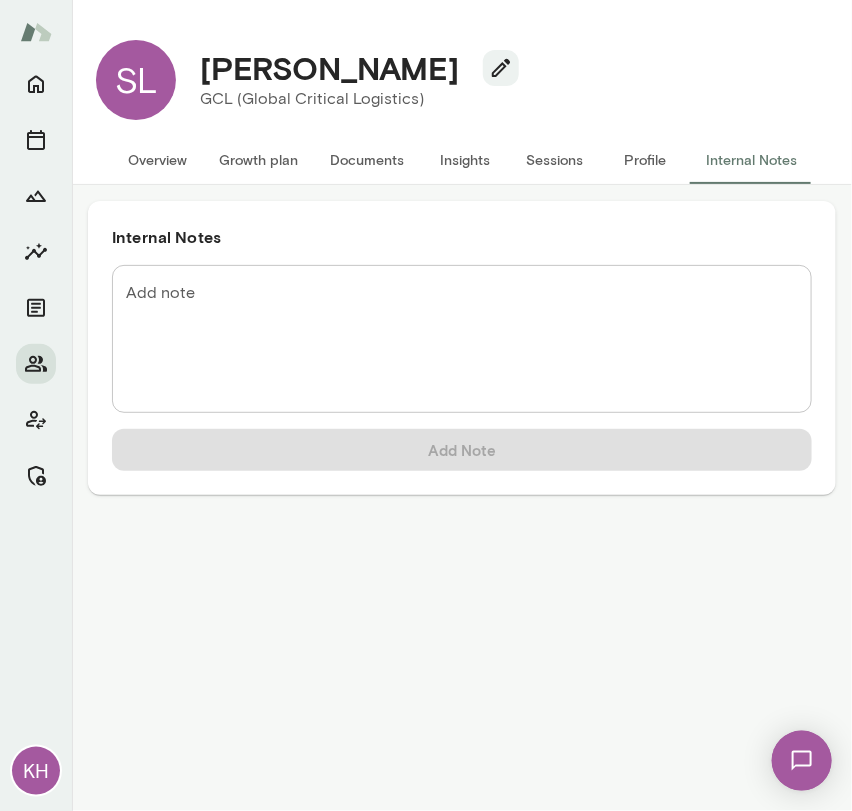 scroll, scrollTop: 0, scrollLeft: 0, axis: both 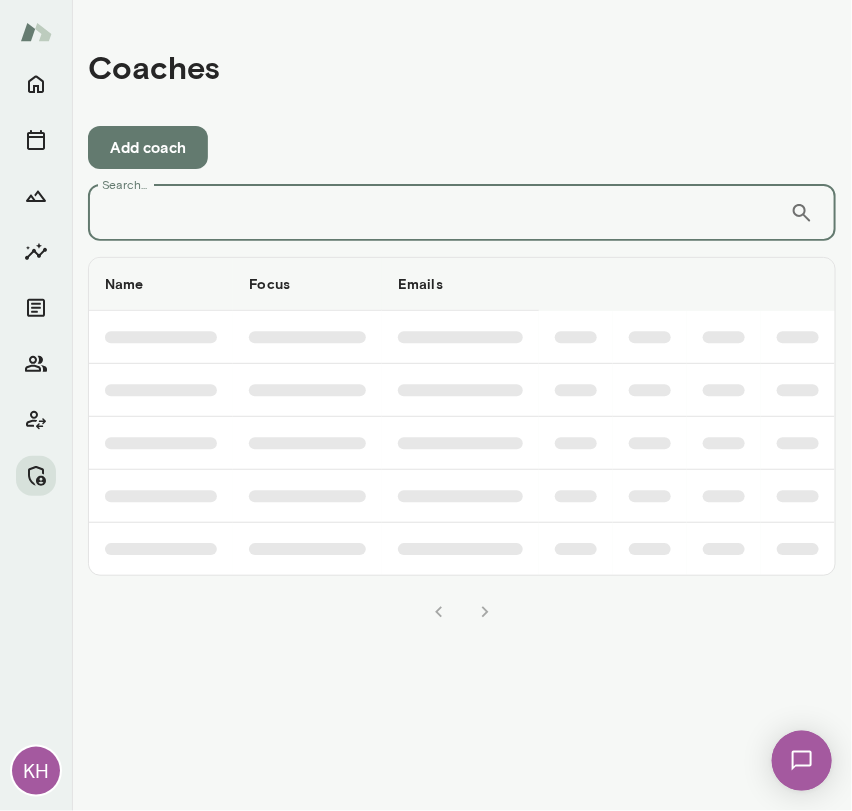 click on "Search..." at bounding box center [439, 213] 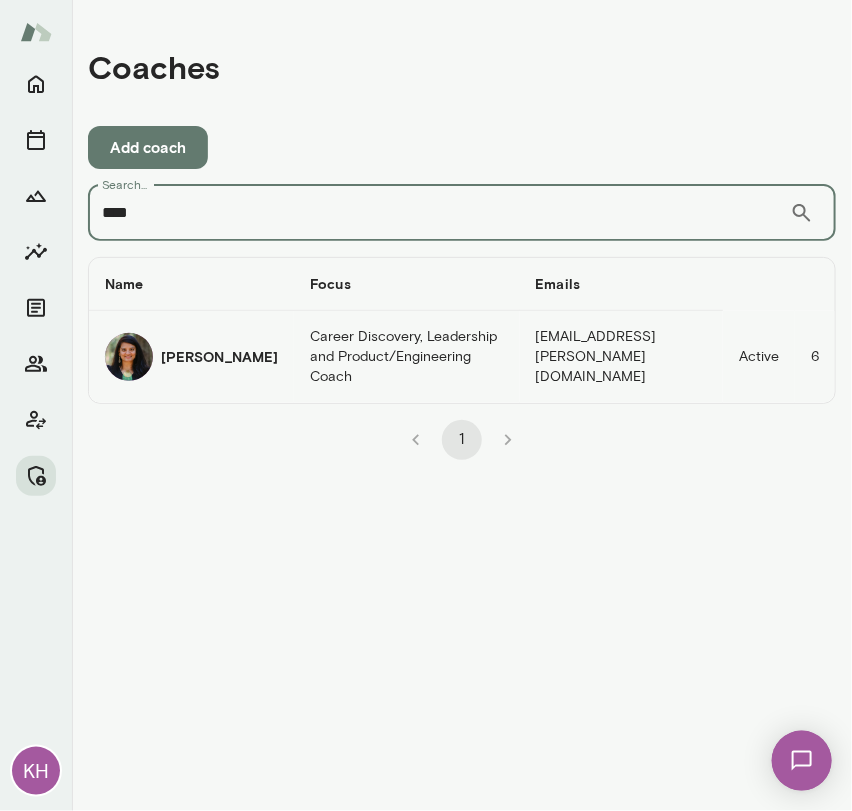 type on "****" 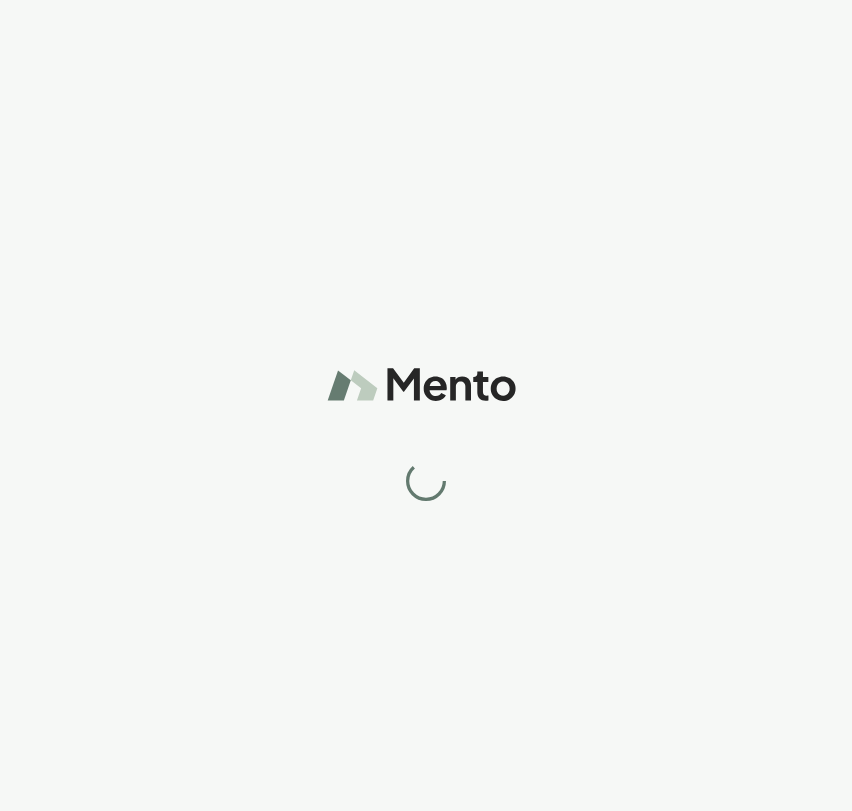 scroll, scrollTop: 0, scrollLeft: 0, axis: both 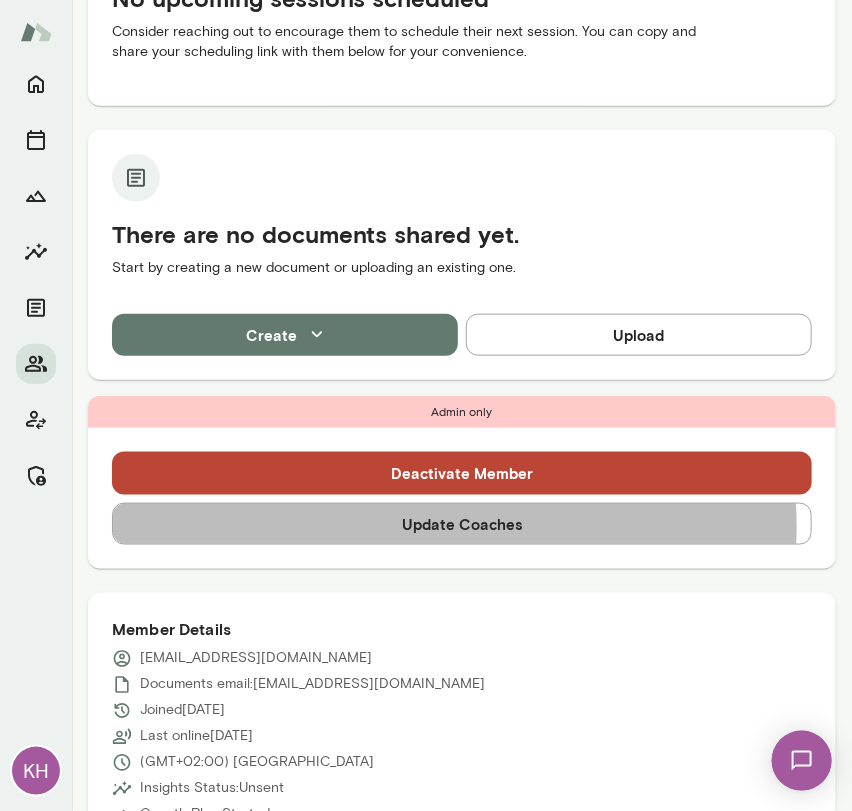 click on "Update Coaches" at bounding box center [462, 524] 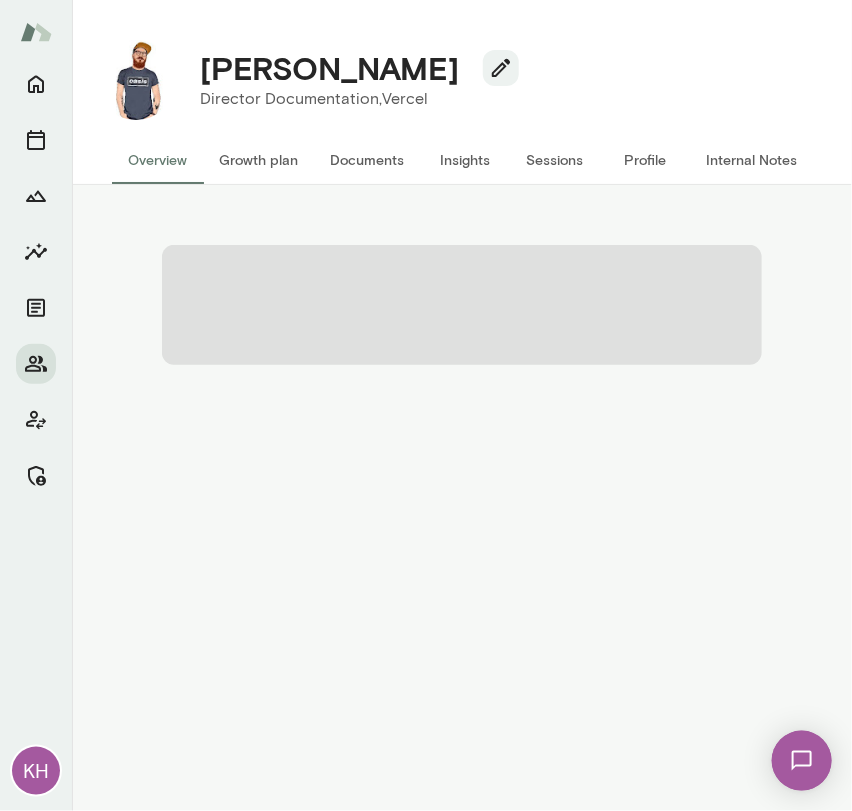 scroll, scrollTop: 0, scrollLeft: 0, axis: both 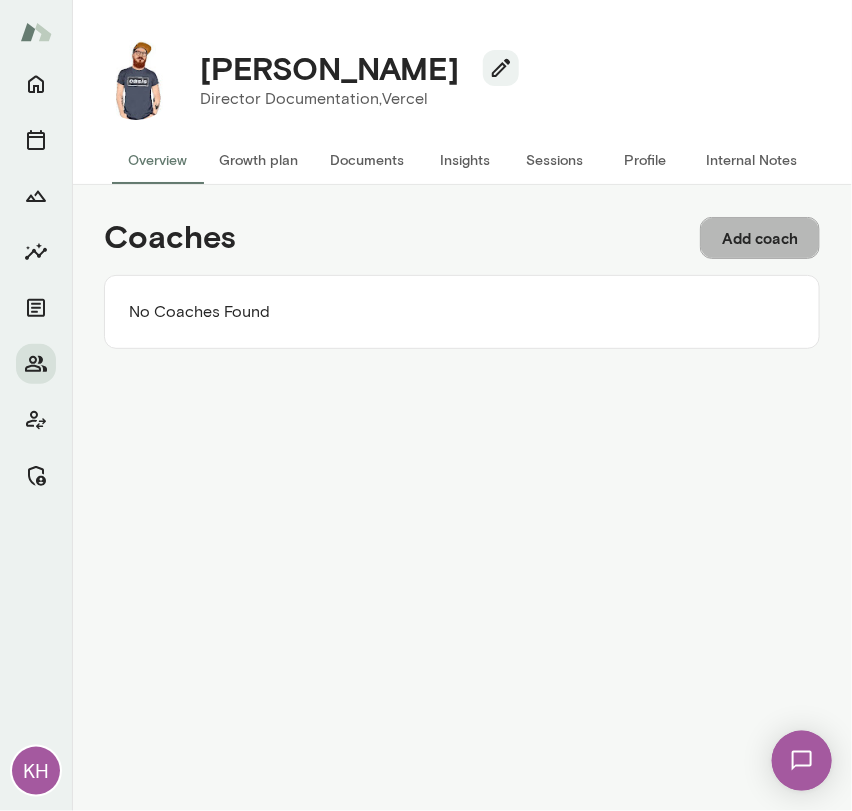 click on "Add coach" at bounding box center (760, 238) 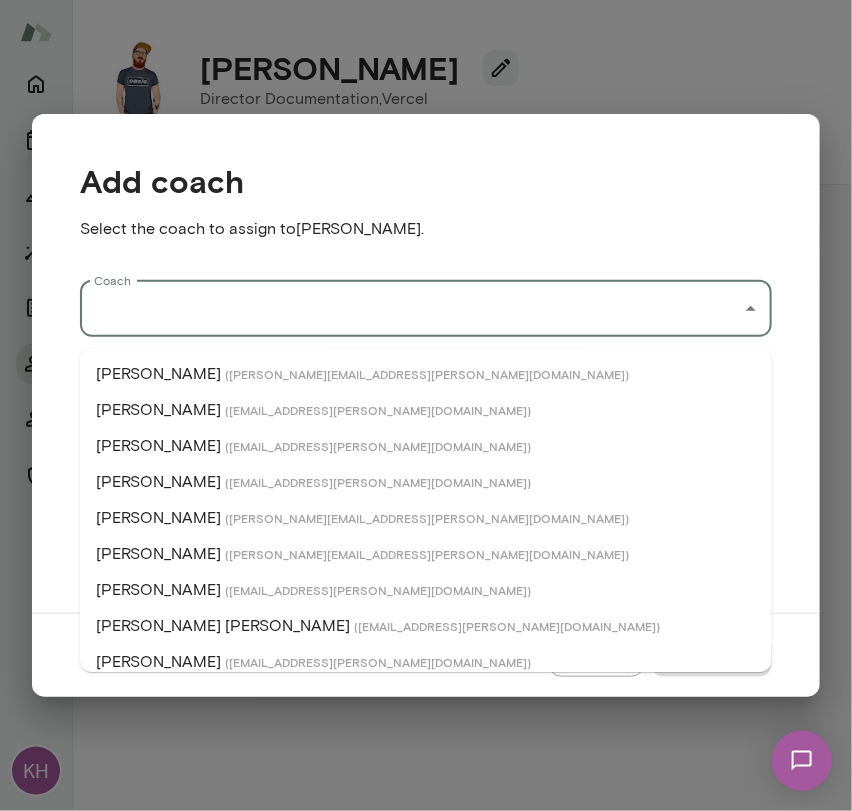 click on "Coach" at bounding box center (411, 309) 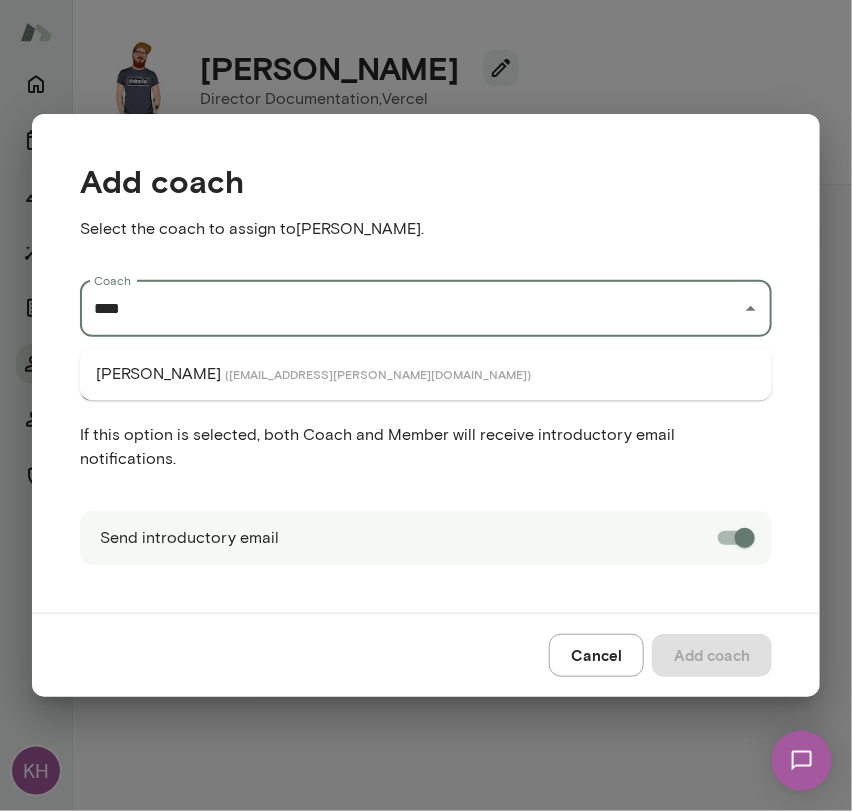 click on "( genelee@mento.co )" at bounding box center (378, 374) 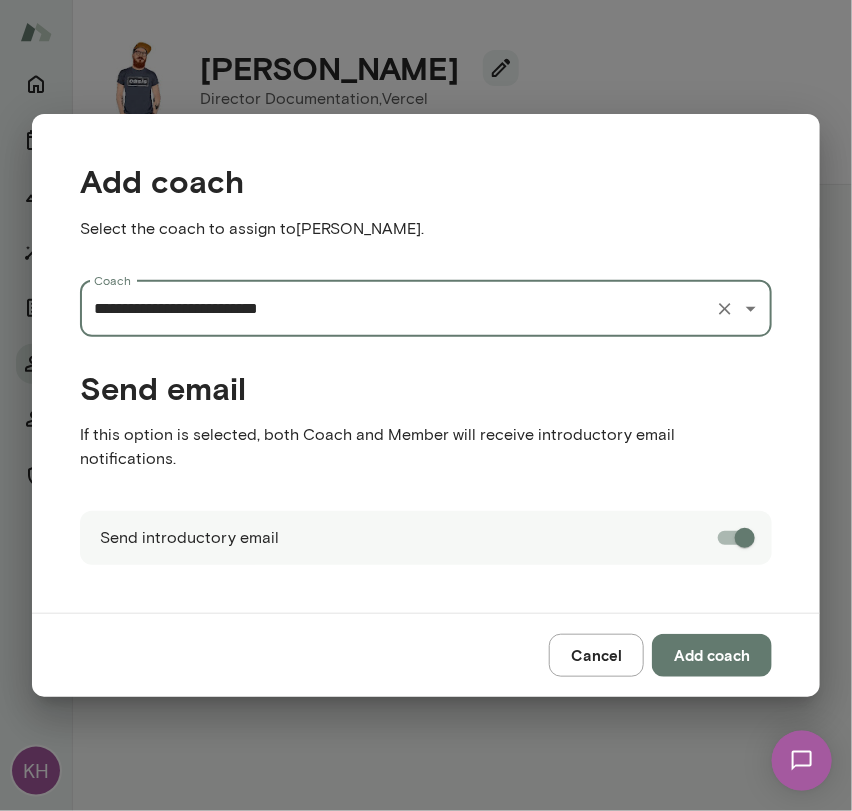 type on "**********" 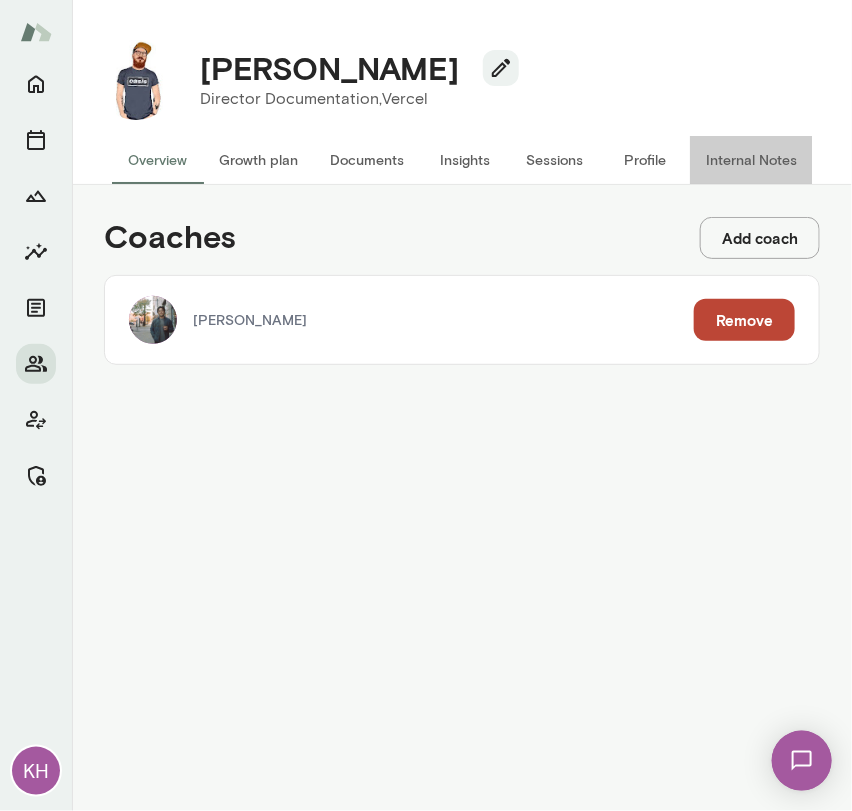 click on "Internal Notes" at bounding box center [751, 160] 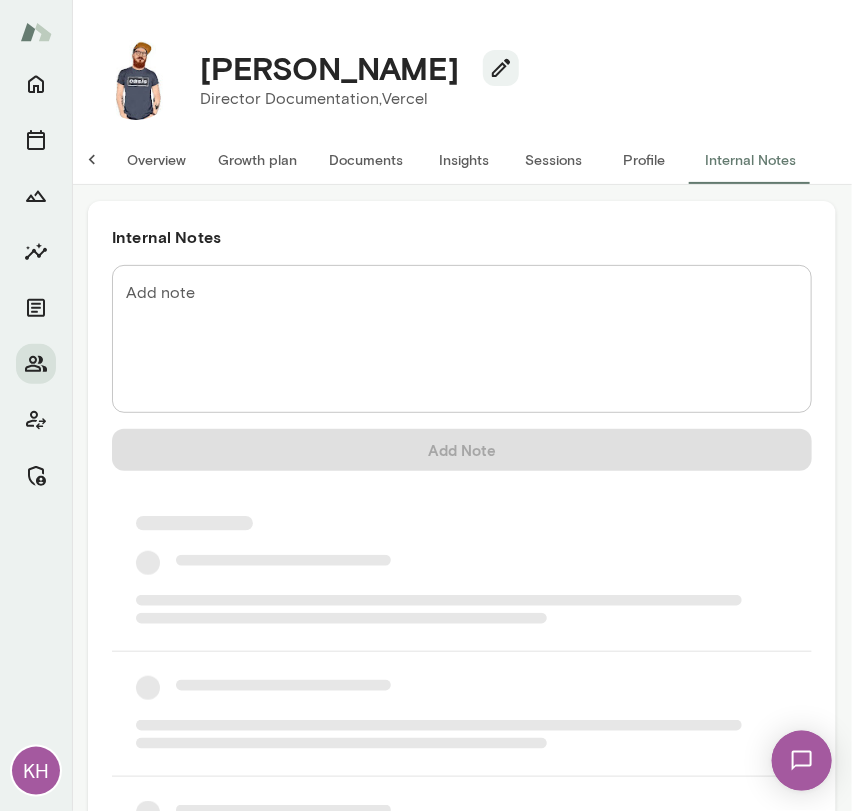 scroll, scrollTop: 0, scrollLeft: 16, axis: horizontal 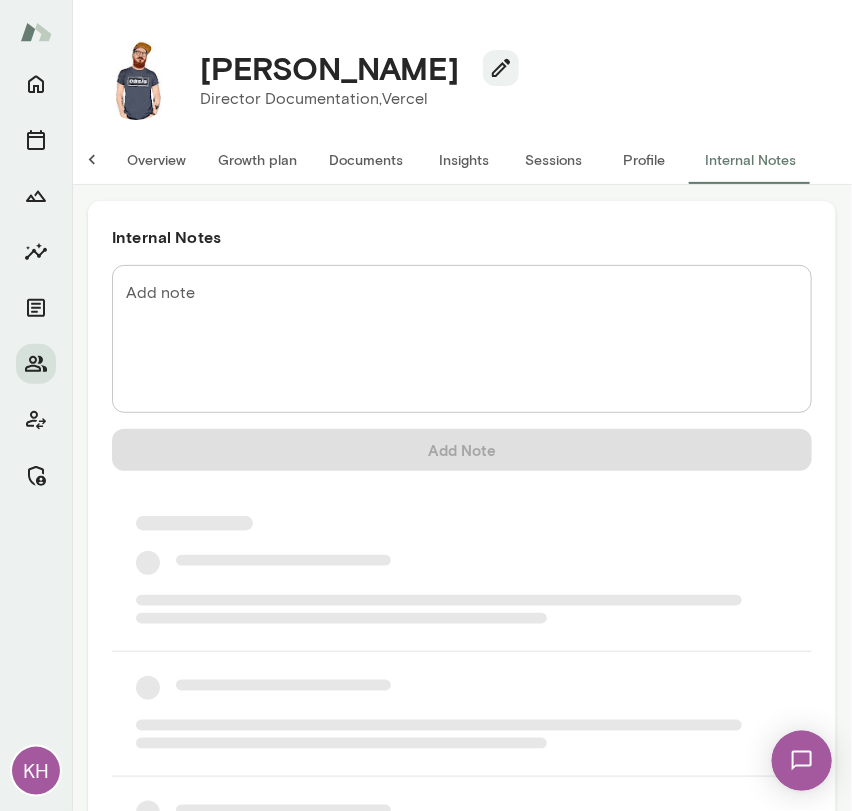 click on "Add note" at bounding box center [462, 339] 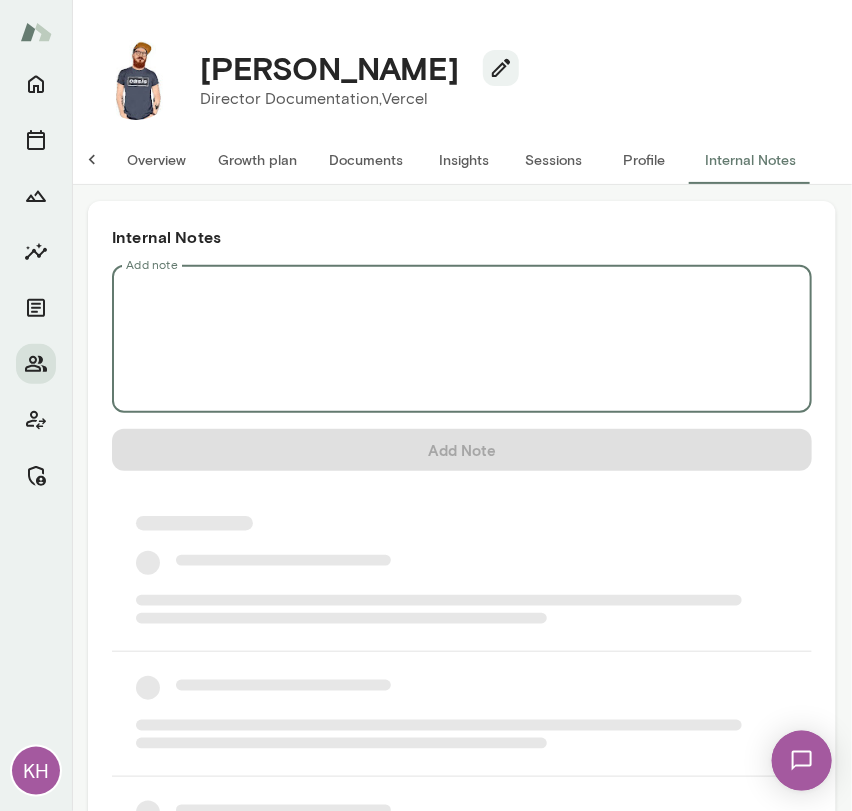 scroll, scrollTop: 0, scrollLeft: 0, axis: both 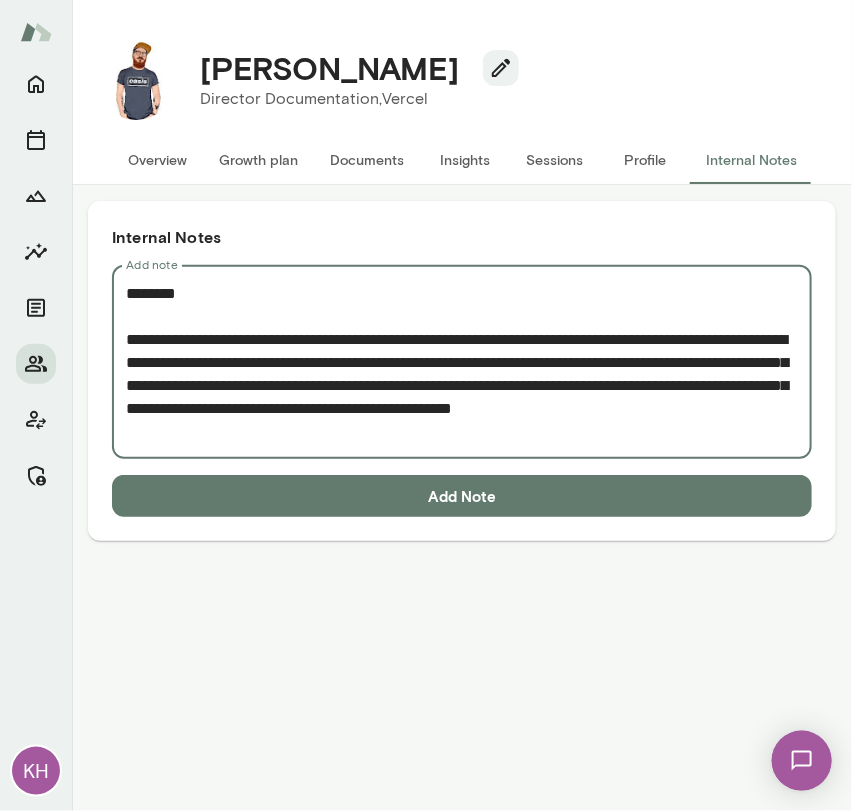 click on "**********" at bounding box center [462, 362] 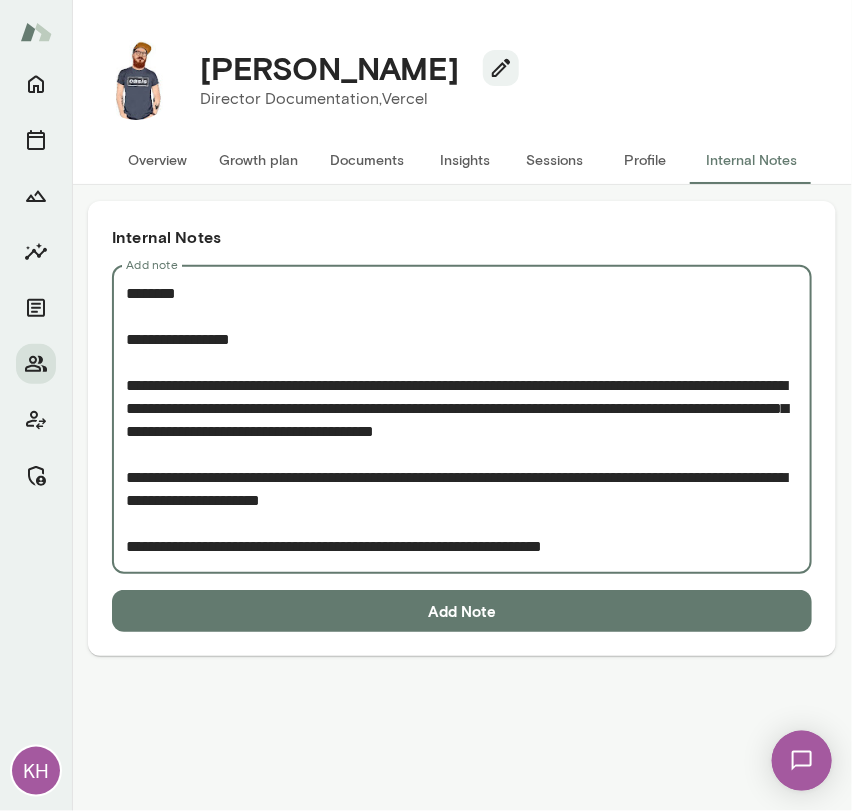 click on "**********" at bounding box center (462, 420) 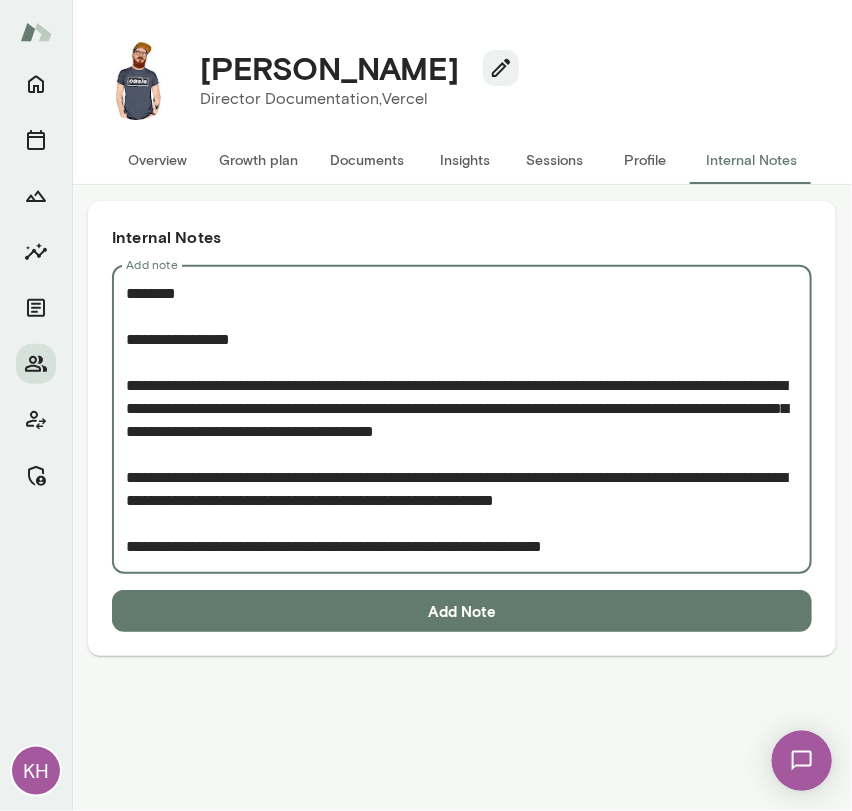 type on "**********" 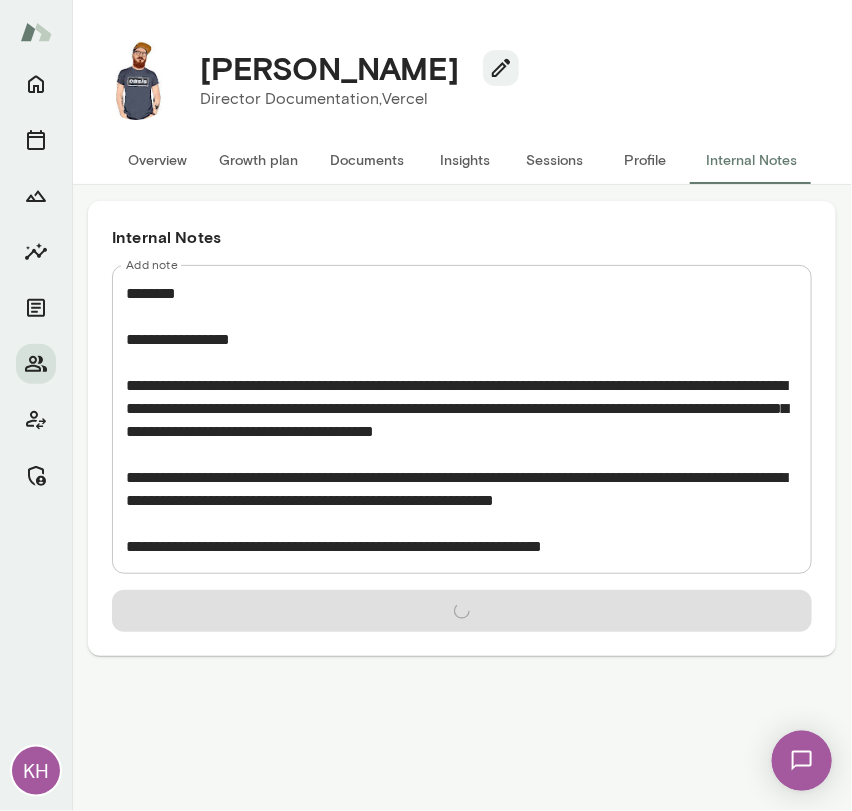 type 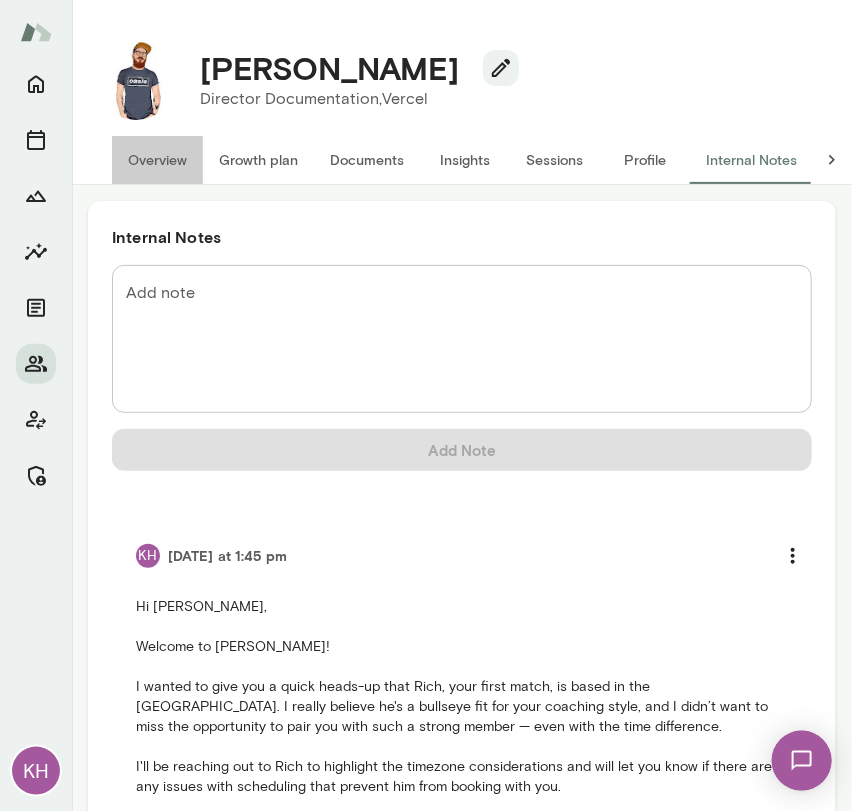 click on "Overview" at bounding box center (157, 160) 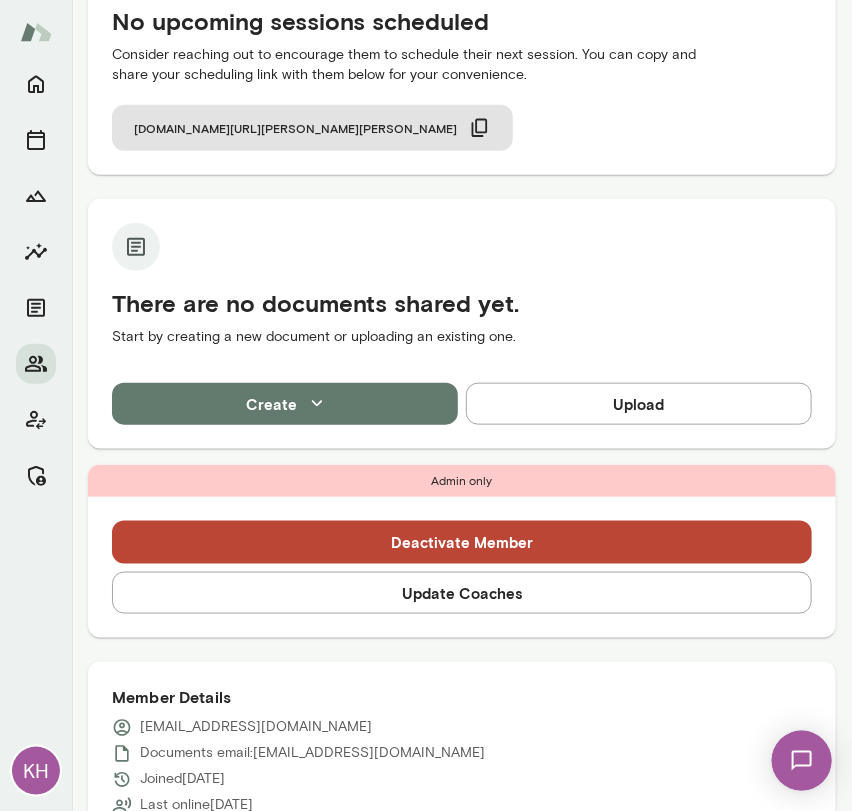 scroll, scrollTop: 285, scrollLeft: 0, axis: vertical 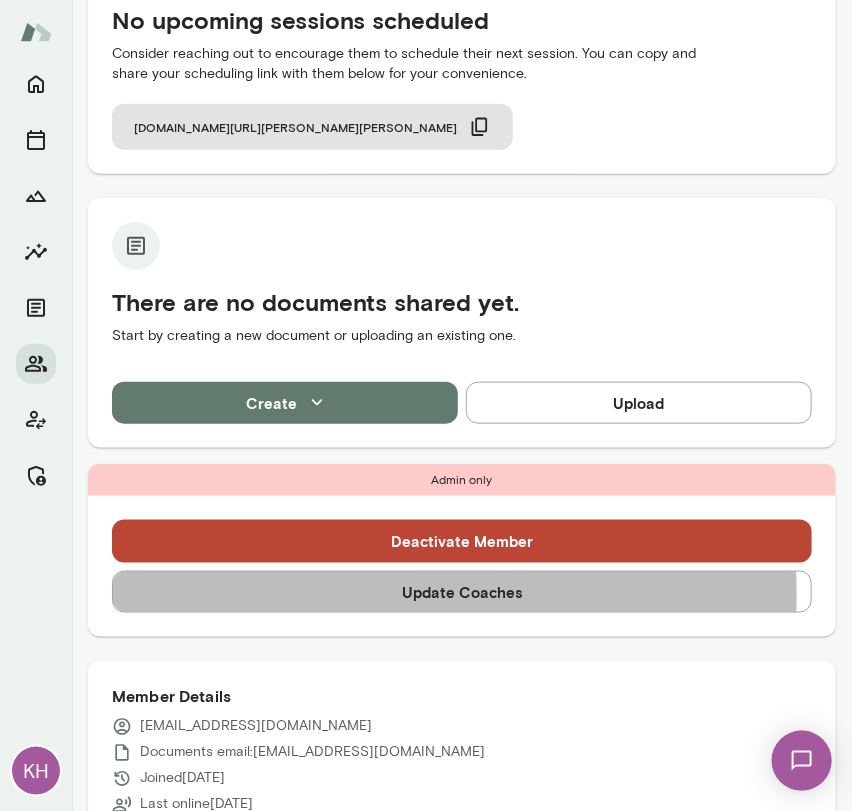 click on "Update Coaches" at bounding box center (462, 592) 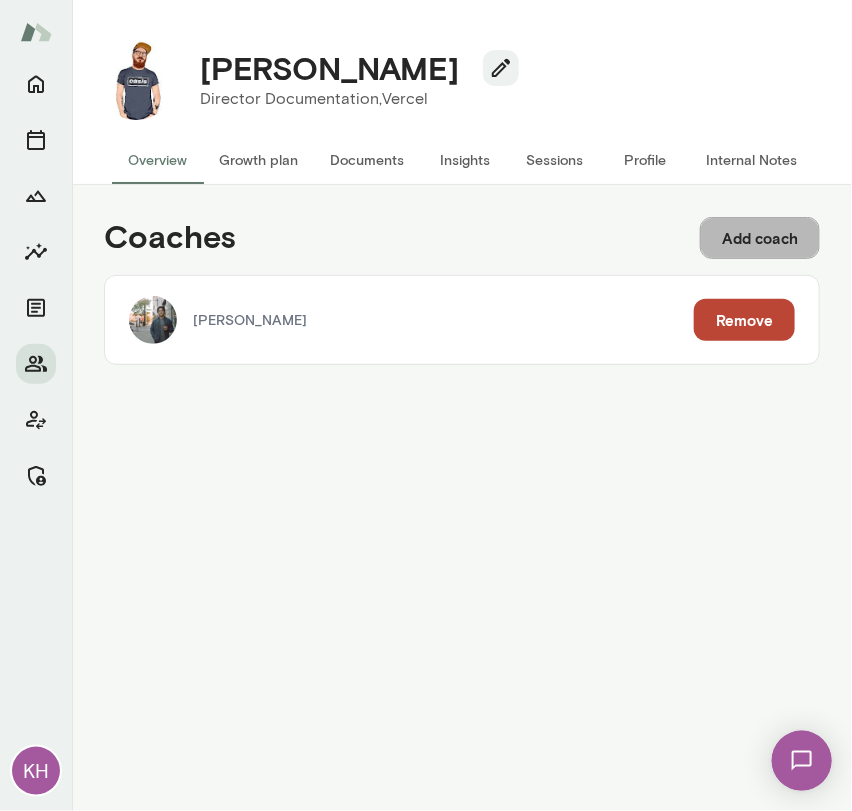 click on "Add coach" at bounding box center [760, 238] 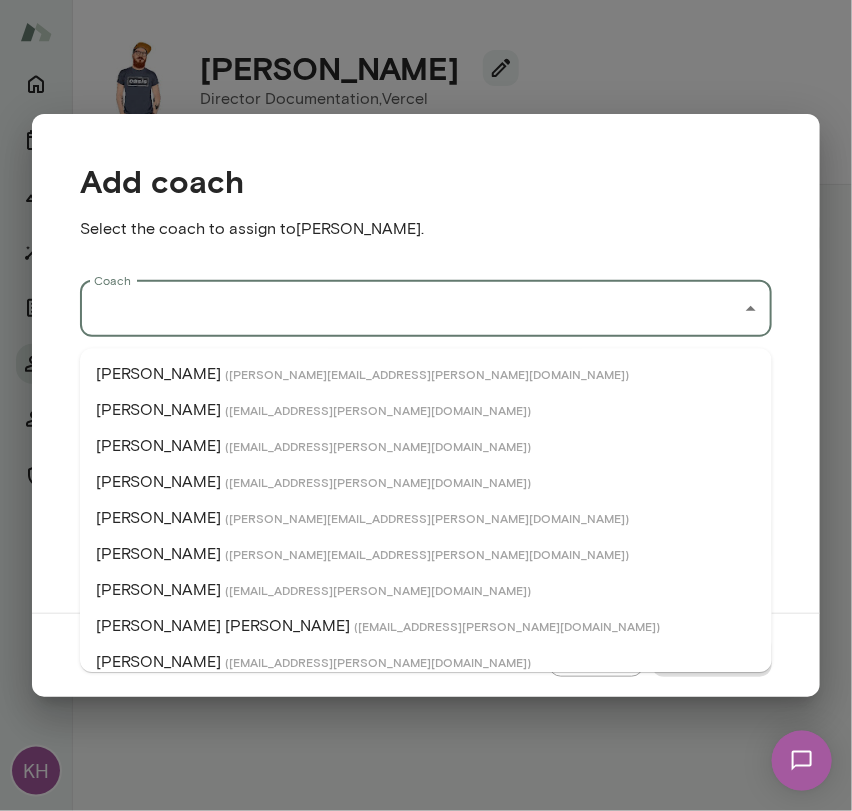 click on "Coach" at bounding box center (411, 309) 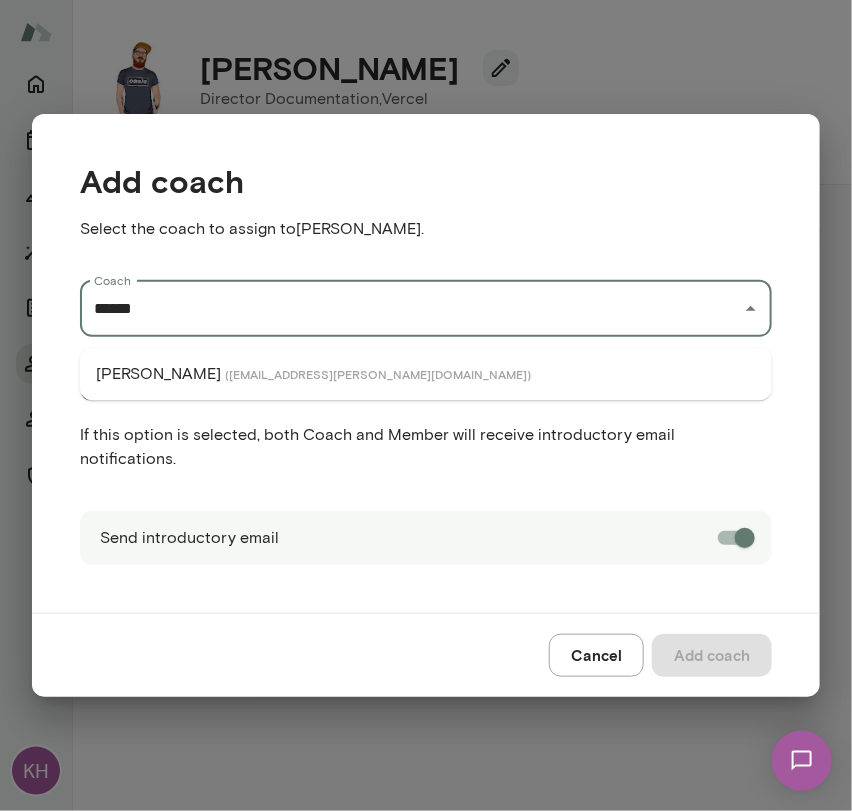 click on "( markzschocke@mento.co )" at bounding box center [378, 374] 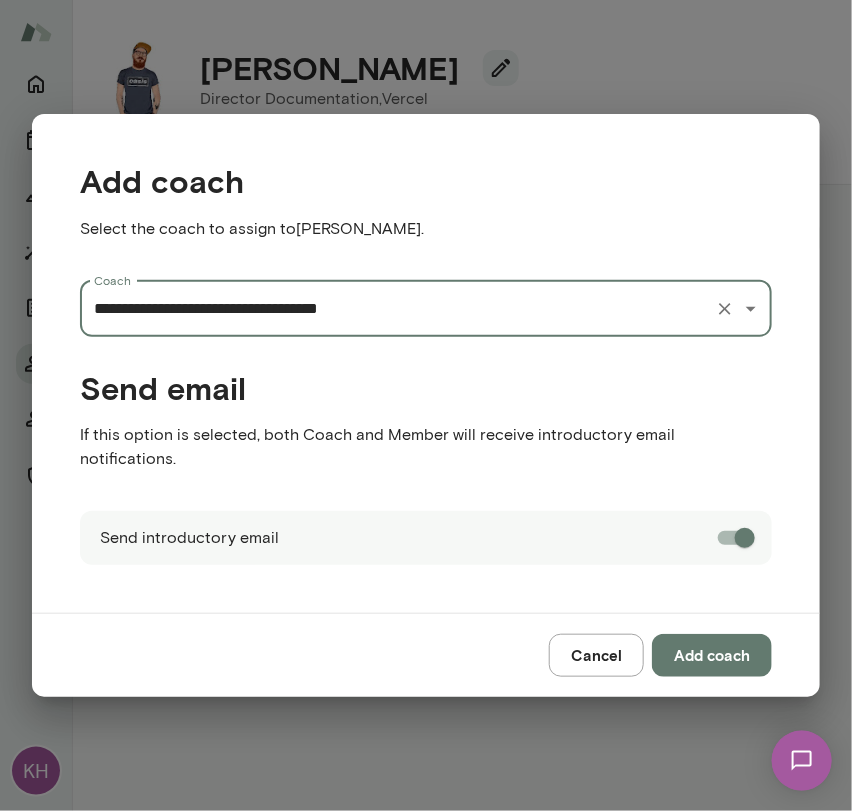 type on "**********" 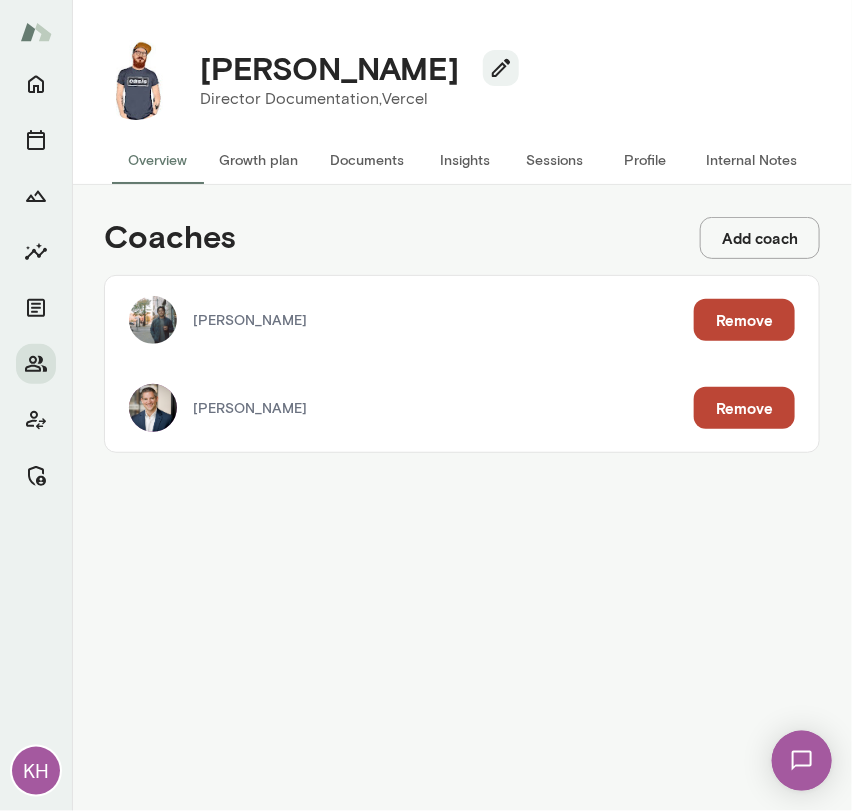 click on "Internal Notes" at bounding box center (751, 160) 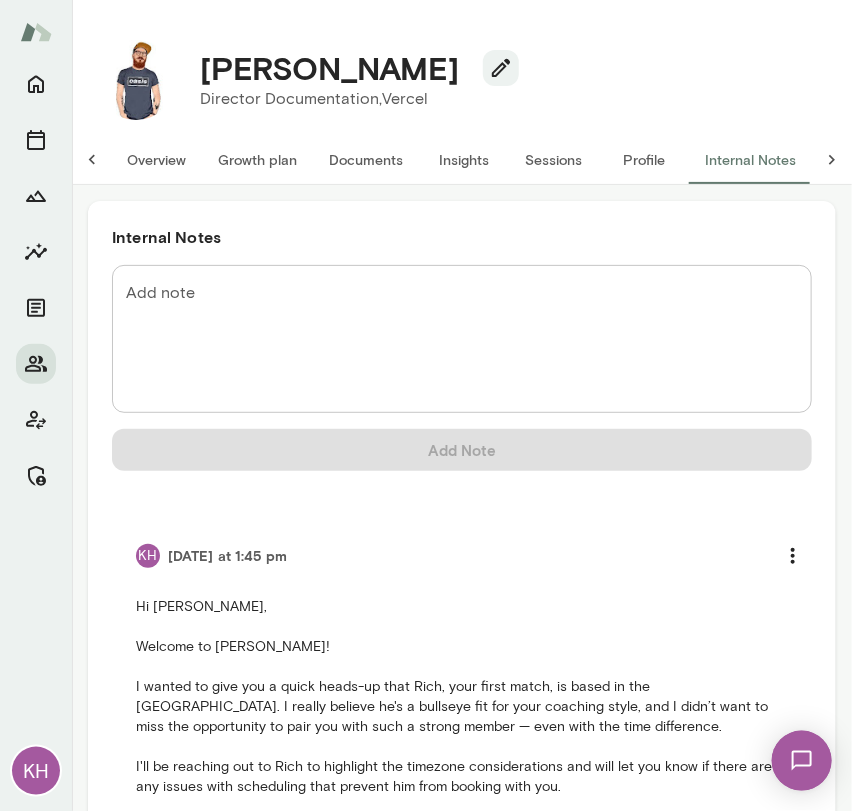 scroll, scrollTop: 0, scrollLeft: 16, axis: horizontal 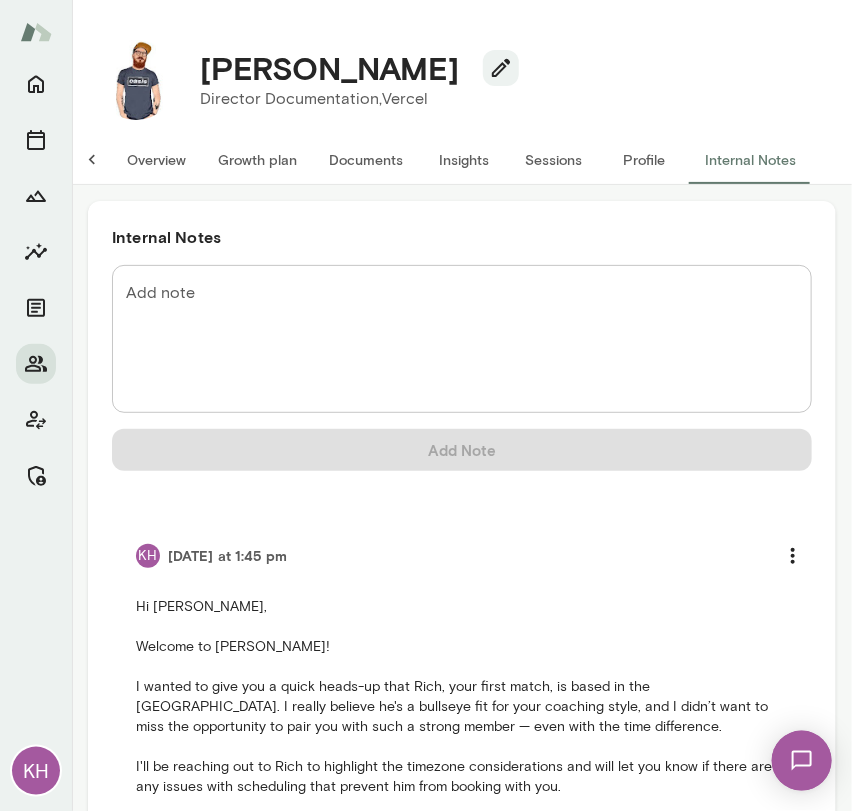 click on "Add note" at bounding box center (462, 339) 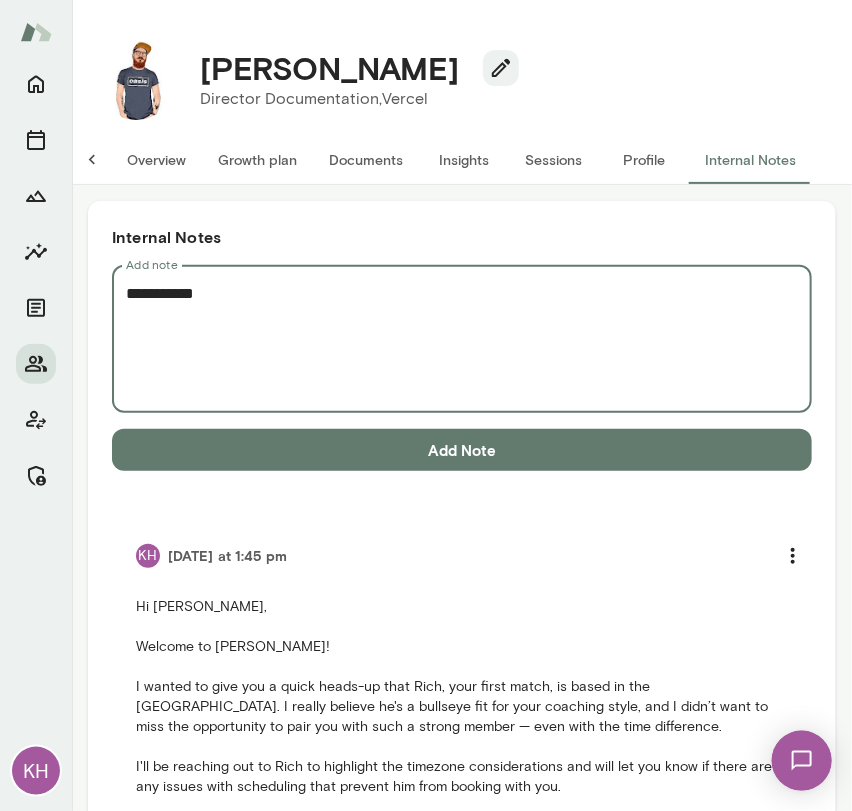 click on "**********" at bounding box center [454, 339] 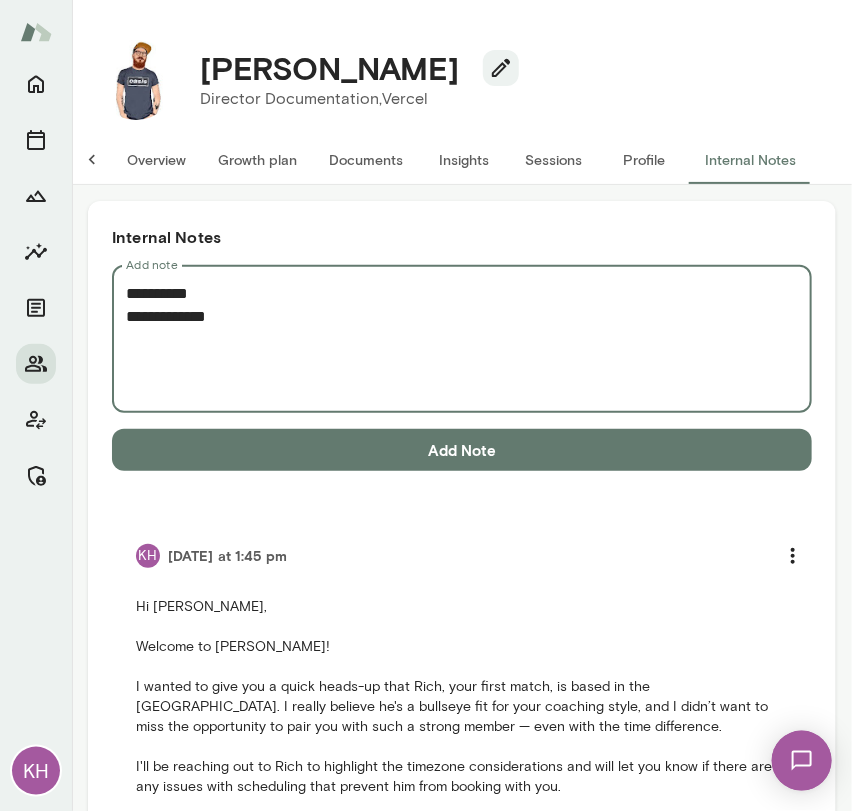 paste on "**********" 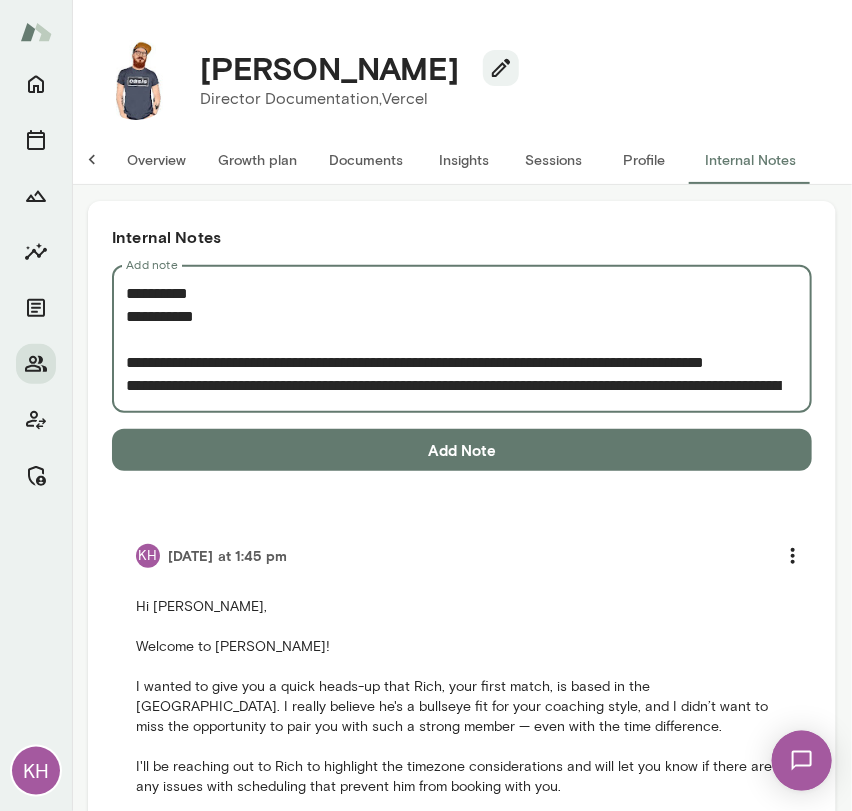scroll, scrollTop: 227, scrollLeft: 0, axis: vertical 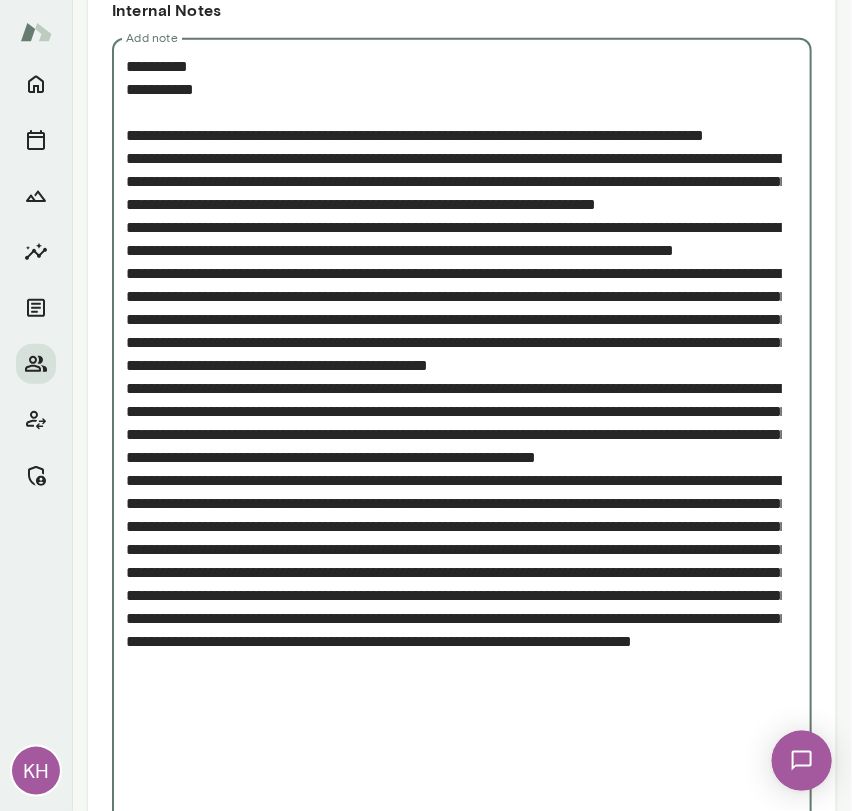 click on "Add note" at bounding box center [454, 434] 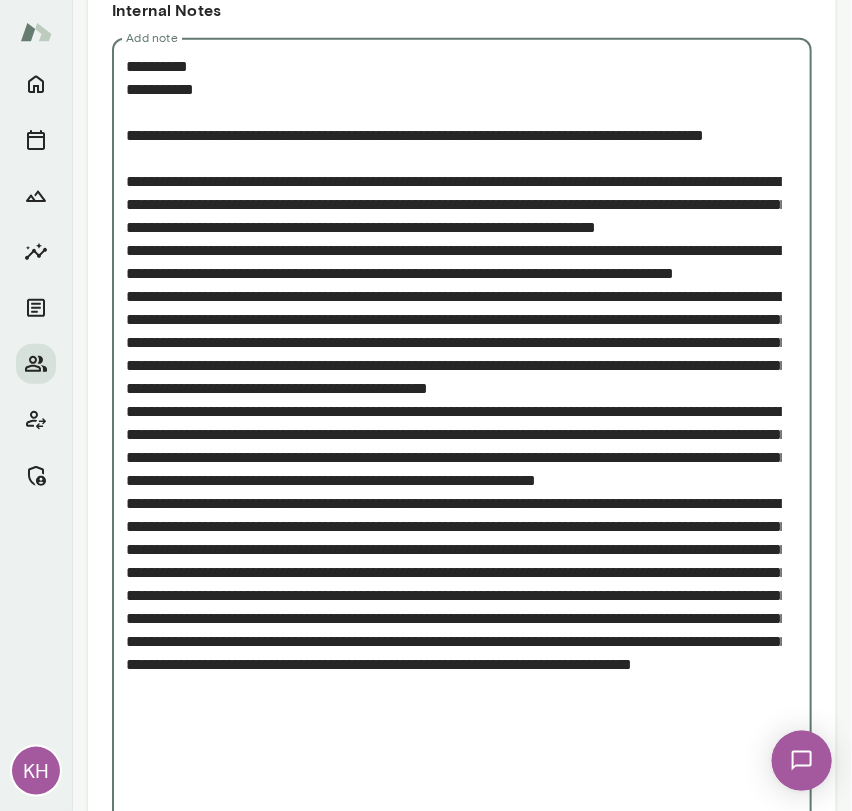 click on "Add note" at bounding box center (454, 446) 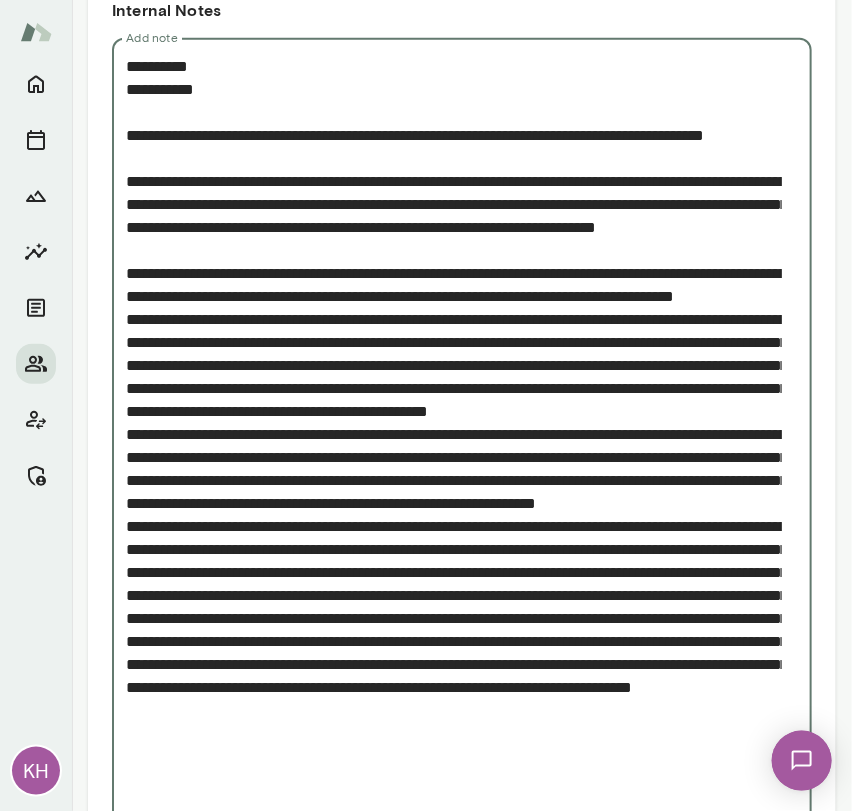 click on "Add note" at bounding box center (454, 457) 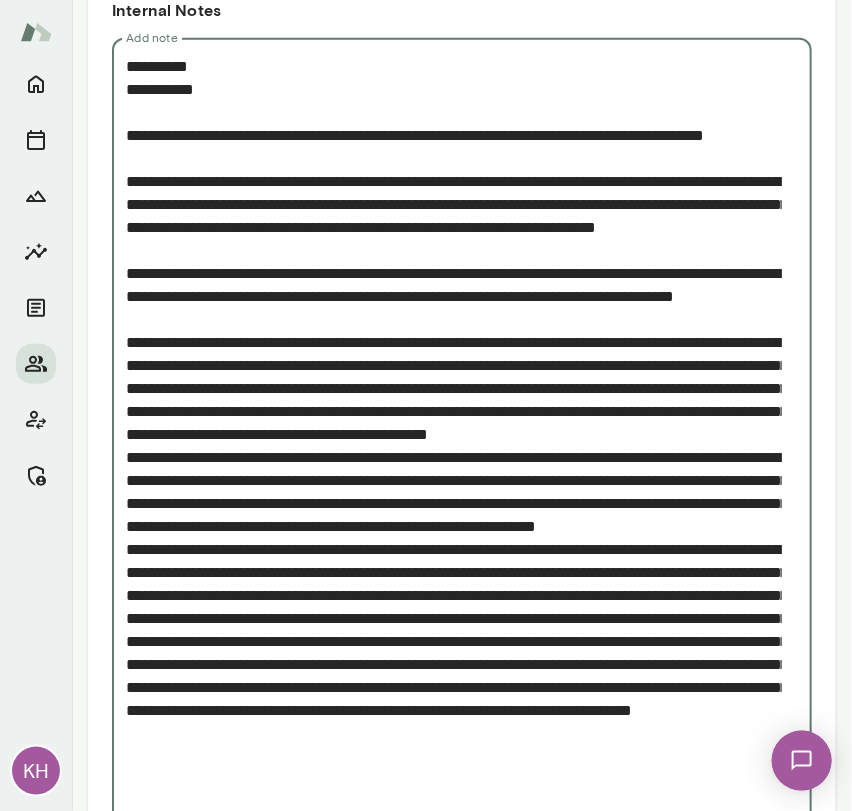 click on "Add note" at bounding box center [454, 469] 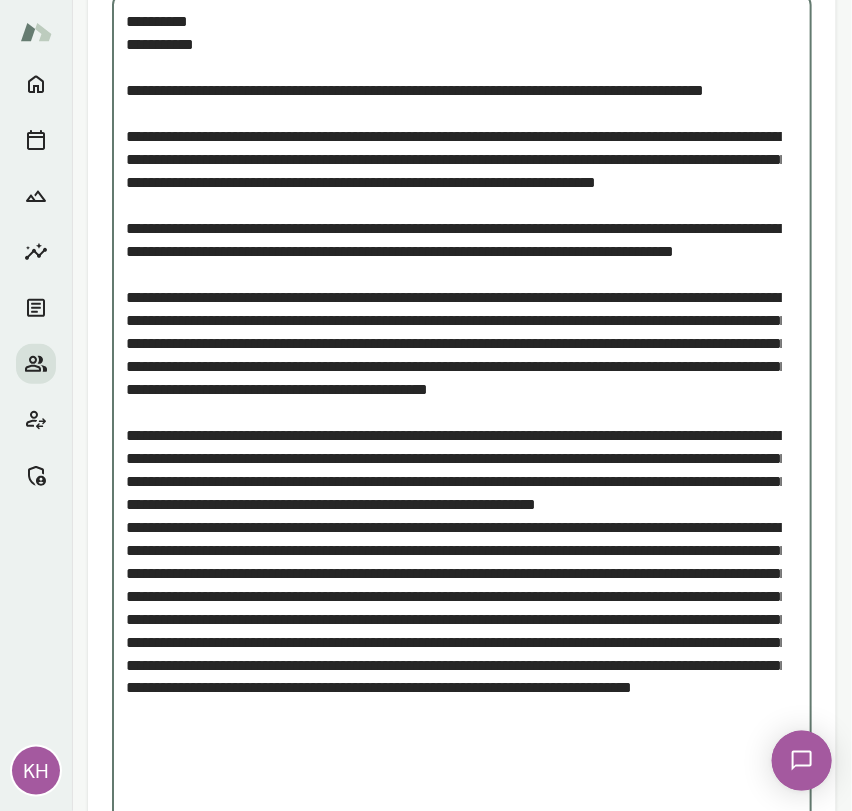 scroll, scrollTop: 330, scrollLeft: 0, axis: vertical 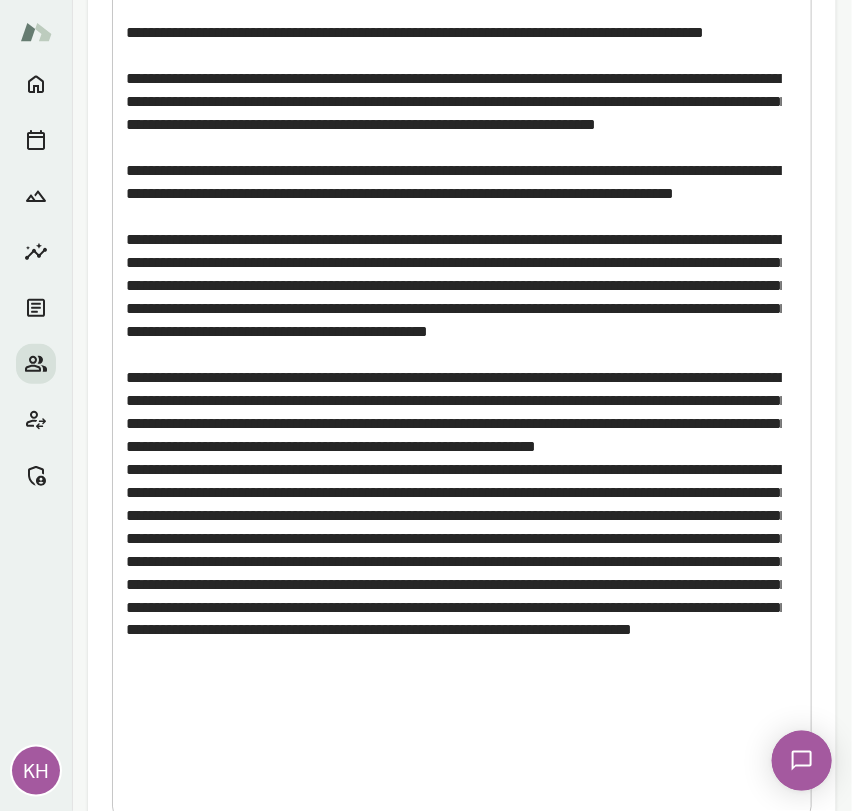 click on "* Add note" at bounding box center (462, 377) 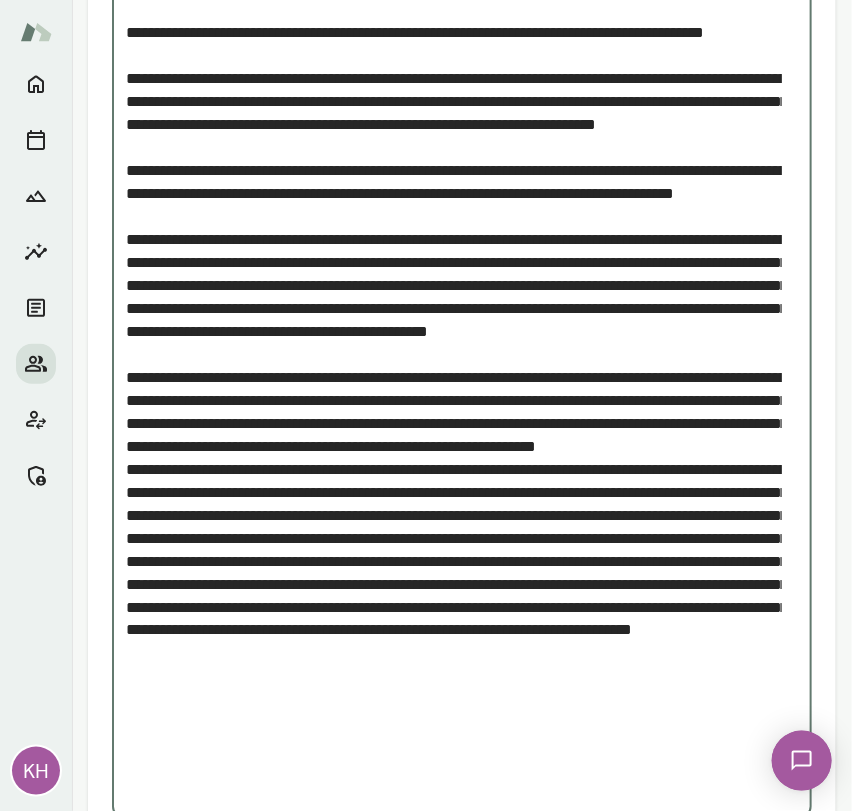 click on "Add note" at bounding box center [454, 377] 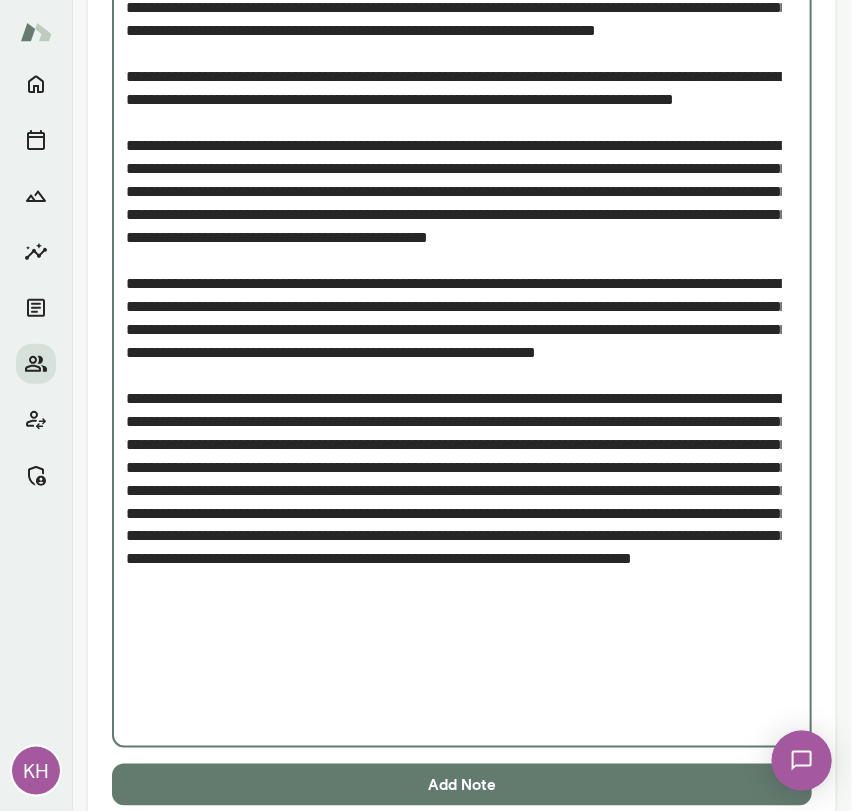 scroll, scrollTop: 430, scrollLeft: 0, axis: vertical 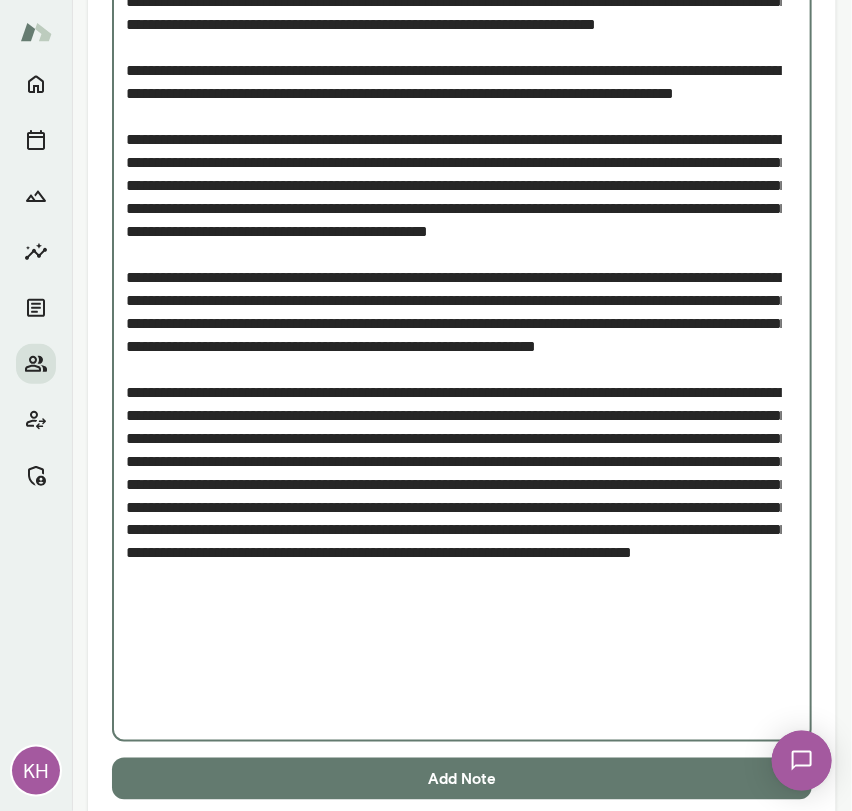 type on "**********" 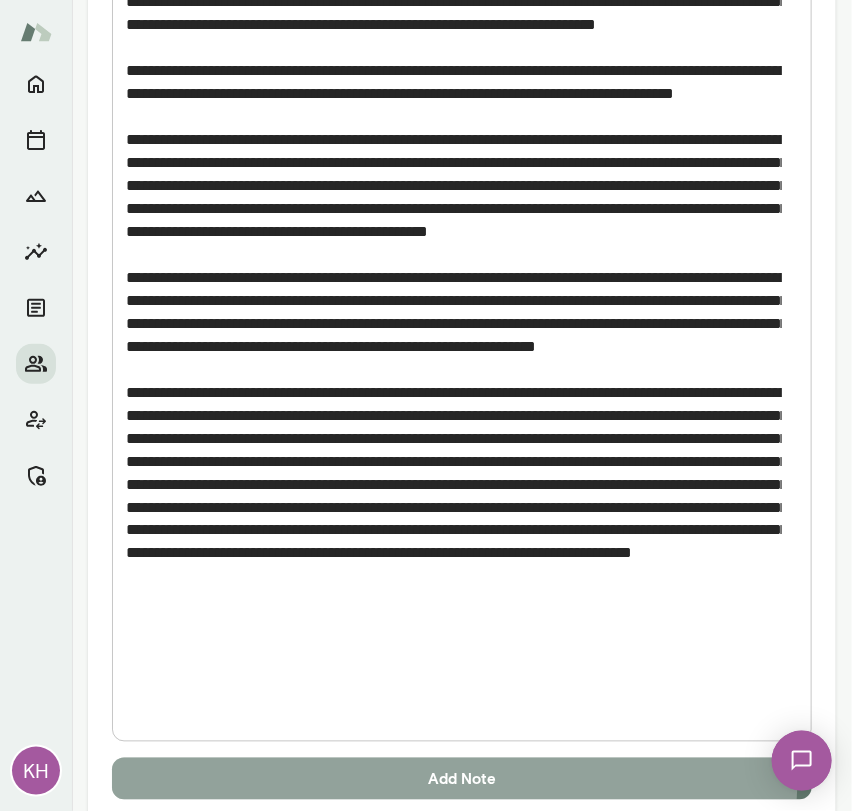 click on "Add Note" at bounding box center (462, 779) 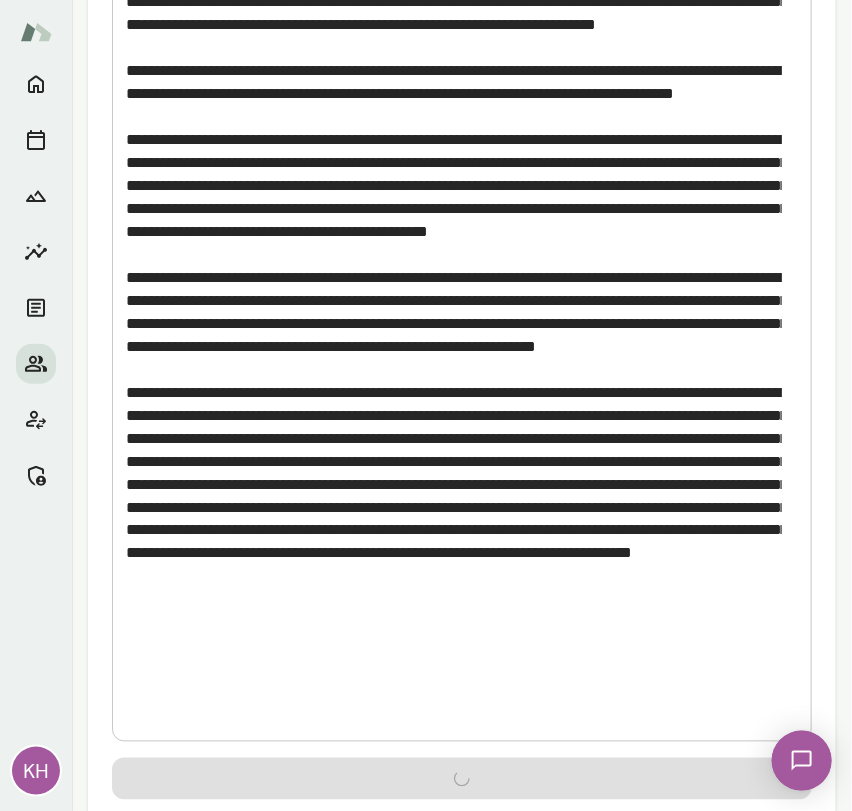 type 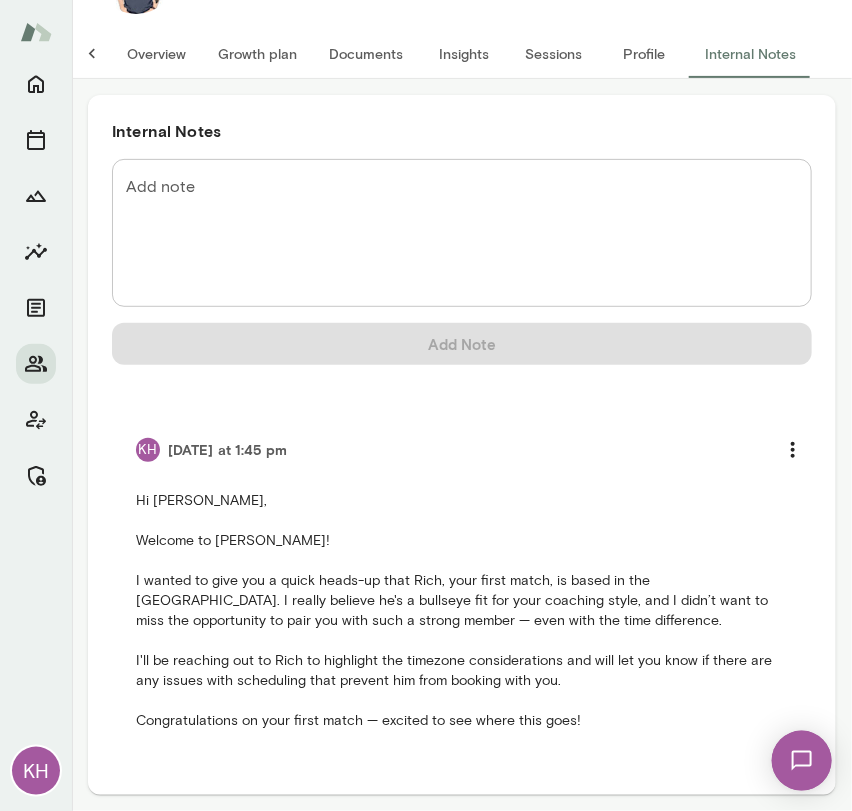 scroll, scrollTop: 106, scrollLeft: 0, axis: vertical 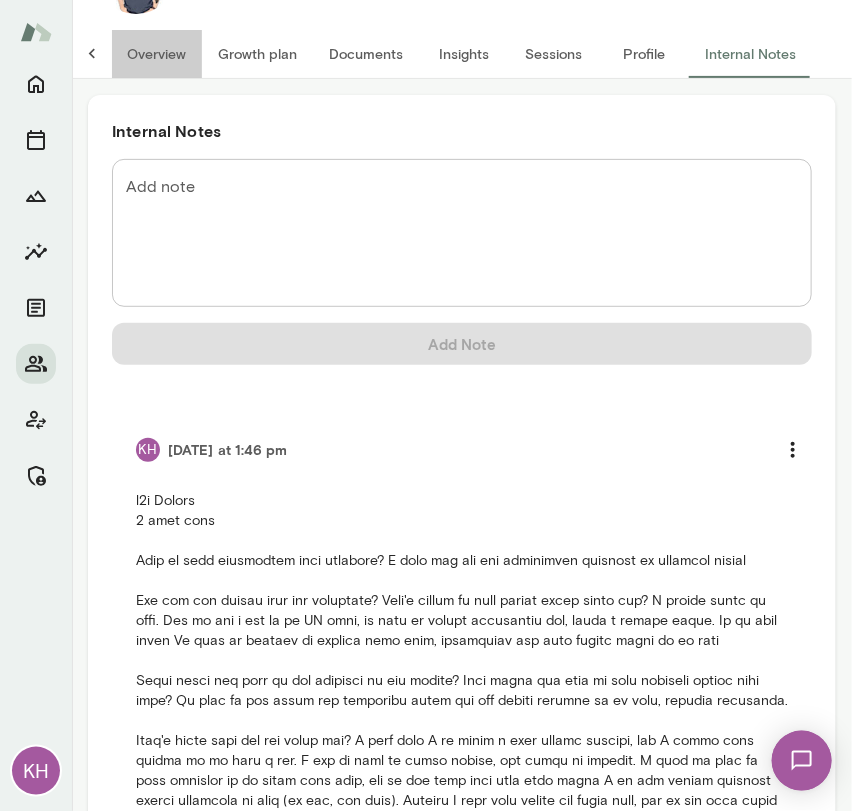click on "Overview" at bounding box center [156, 54] 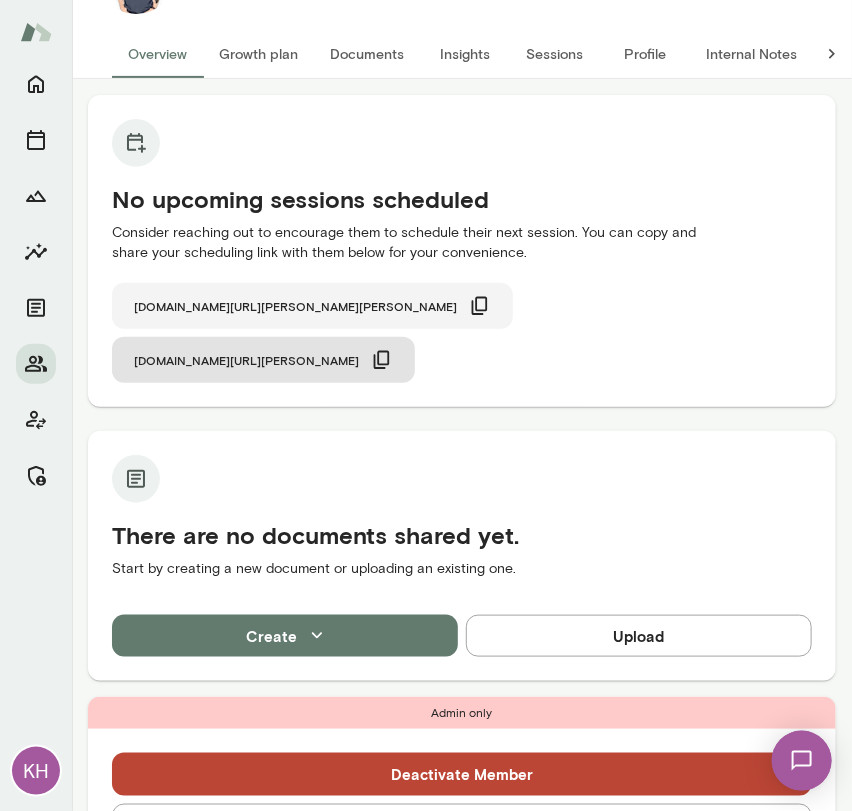 scroll, scrollTop: 0, scrollLeft: 0, axis: both 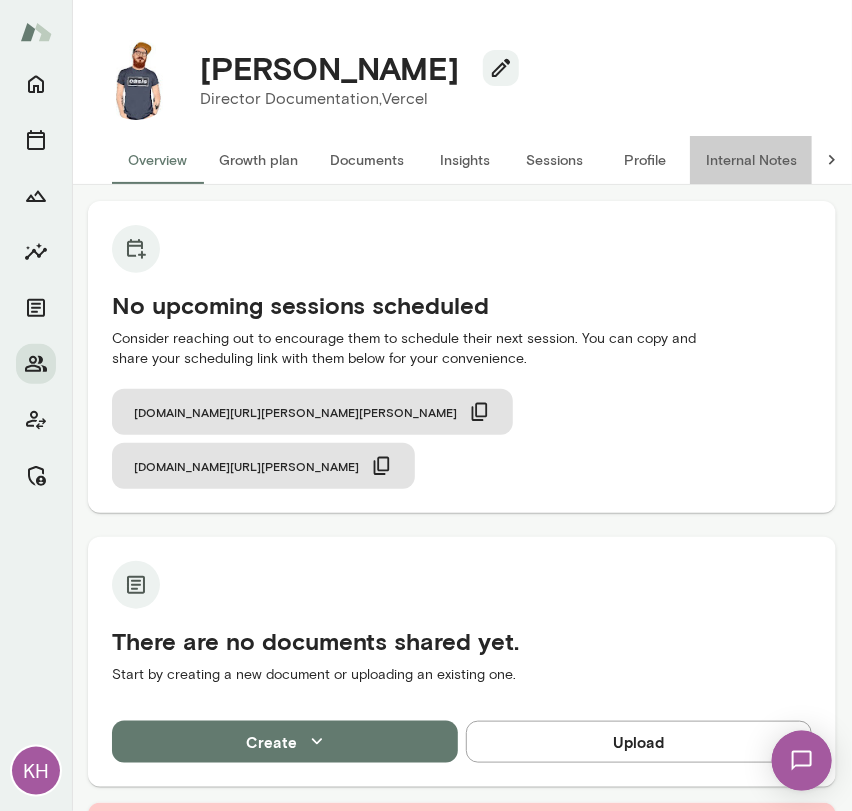 click on "Internal Notes" at bounding box center (751, 160) 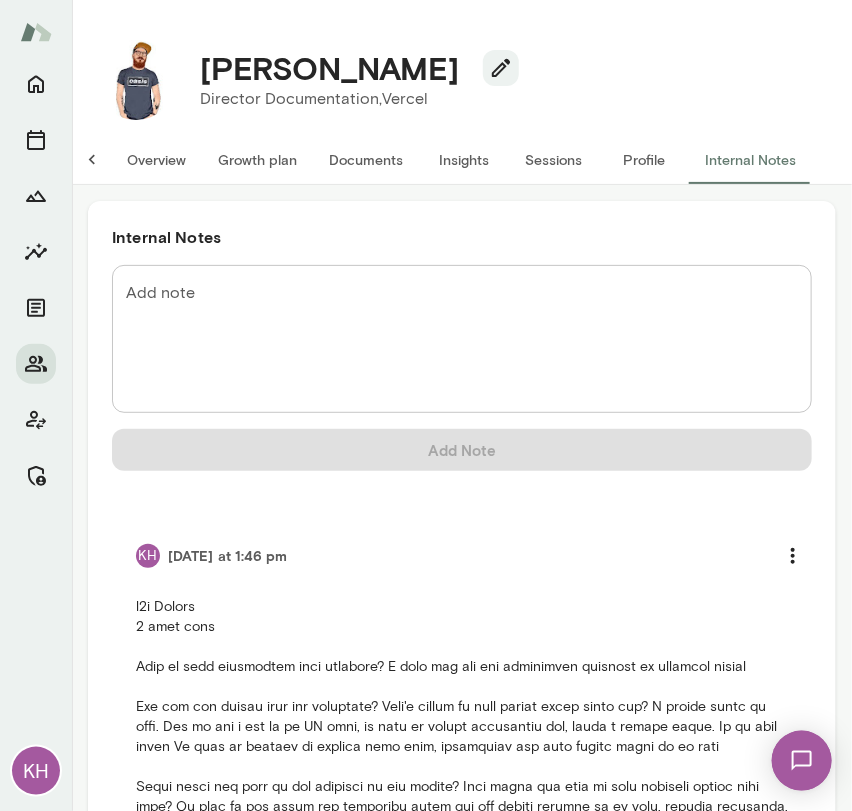scroll, scrollTop: 0, scrollLeft: 16, axis: horizontal 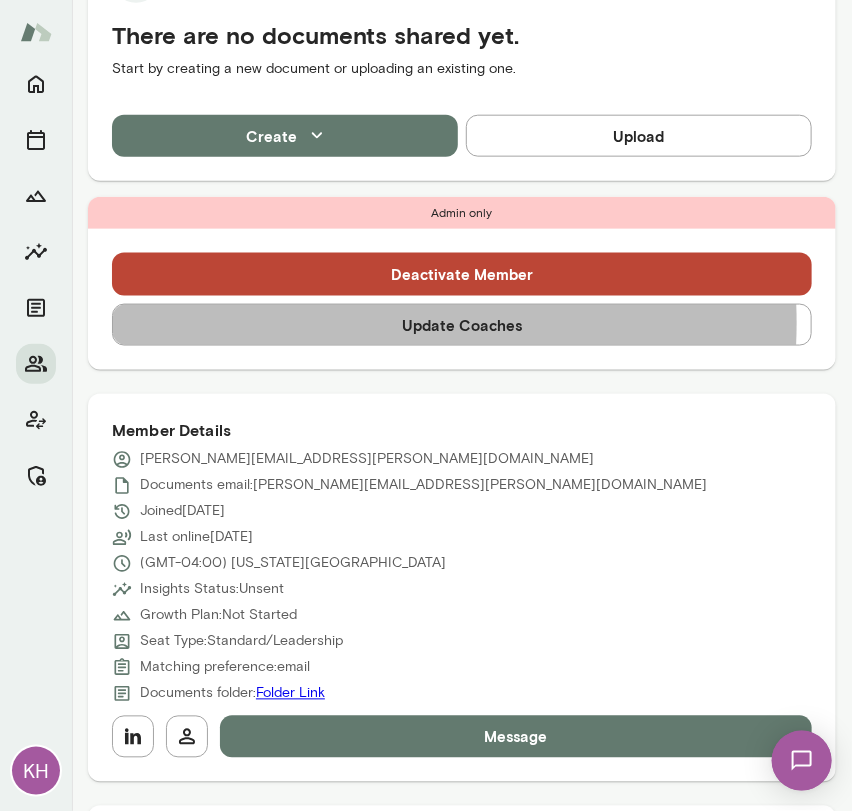 click on "Update Coaches" at bounding box center [462, 325] 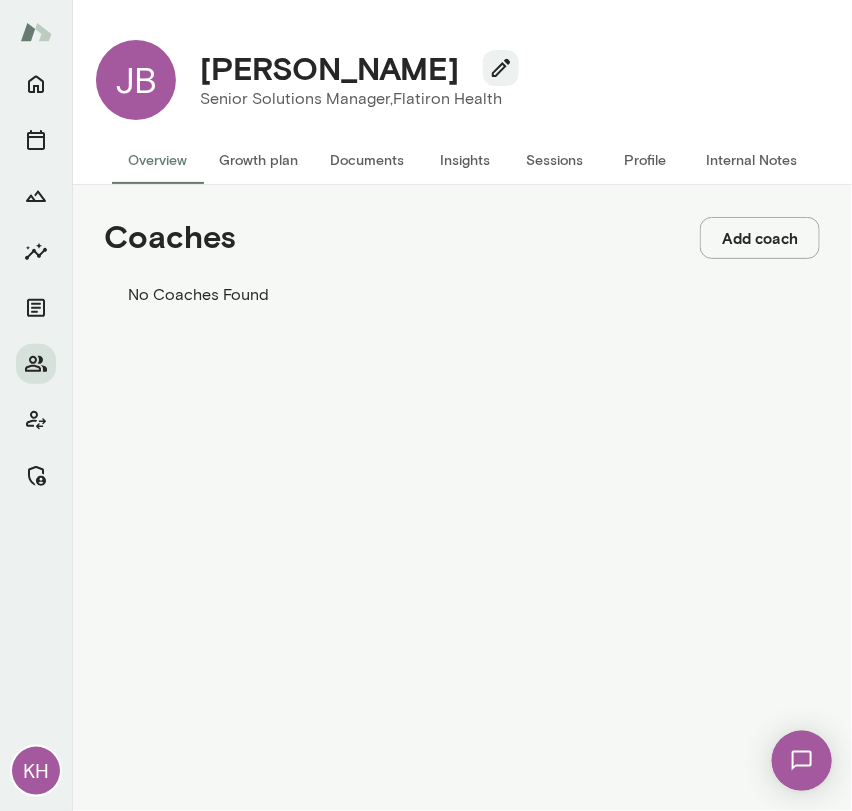 click on "Add coach" at bounding box center (760, 238) 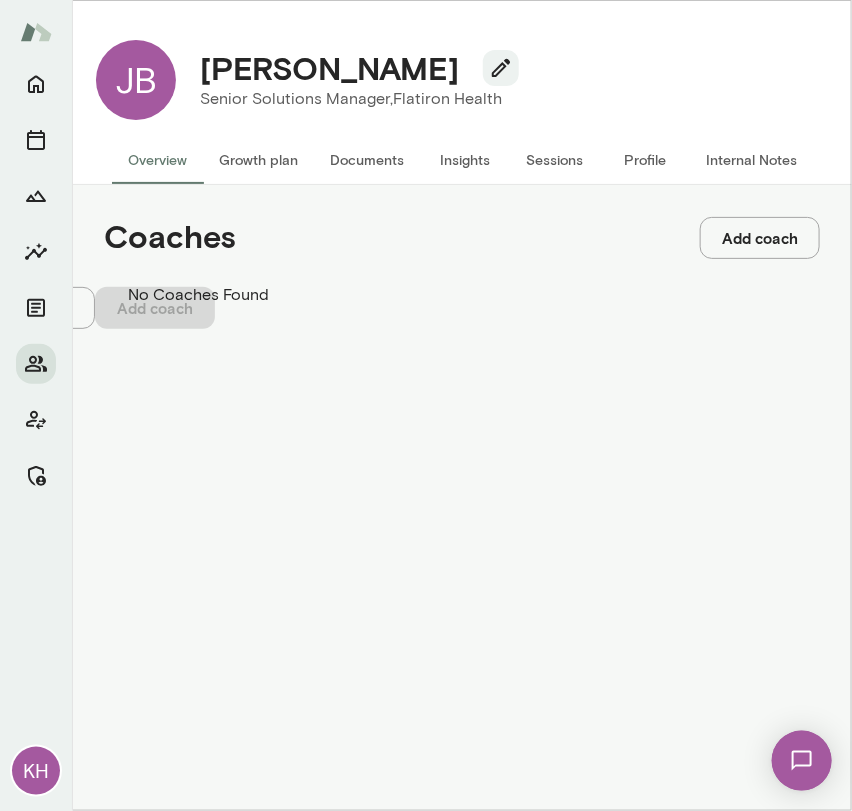 click on "Coach" at bounding box center (426, 115) 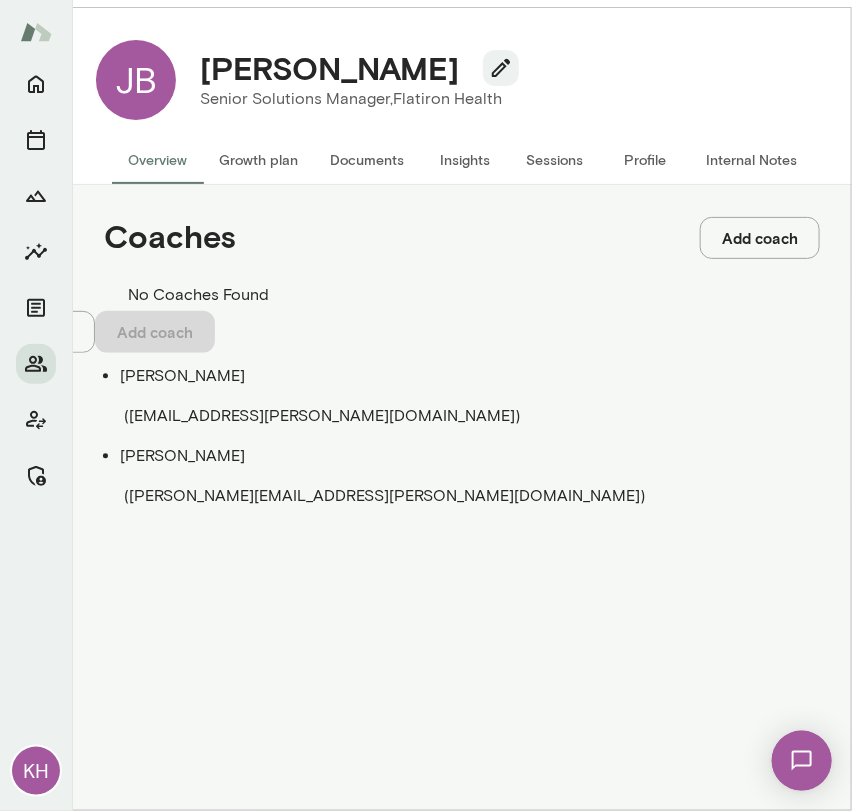 click on "( melissalemberg@mento.co )" at bounding box center (384, 495) 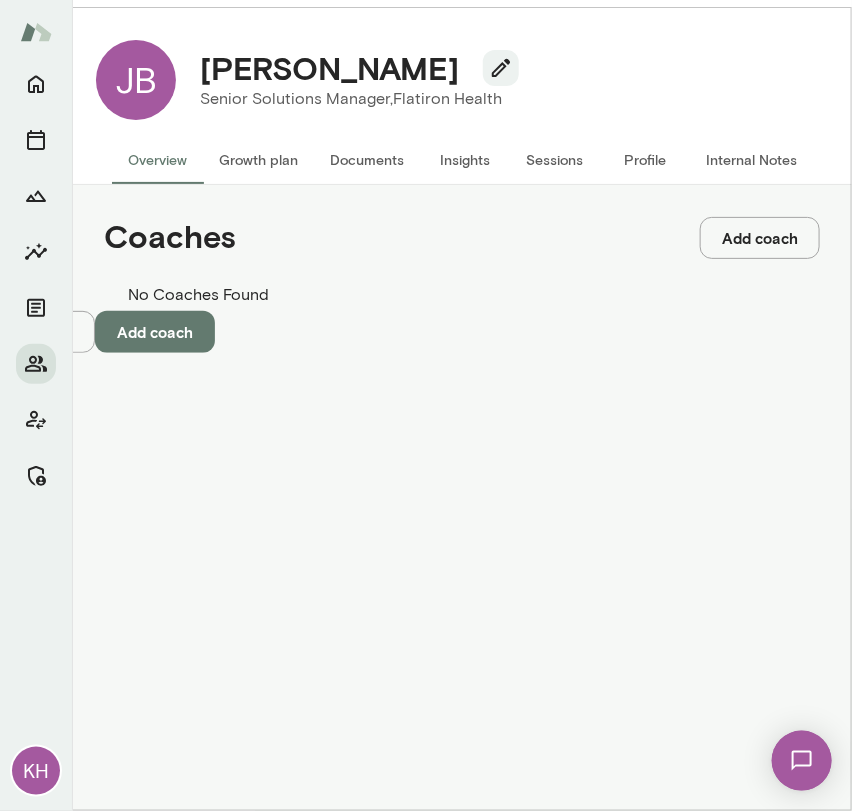 type on "**********" 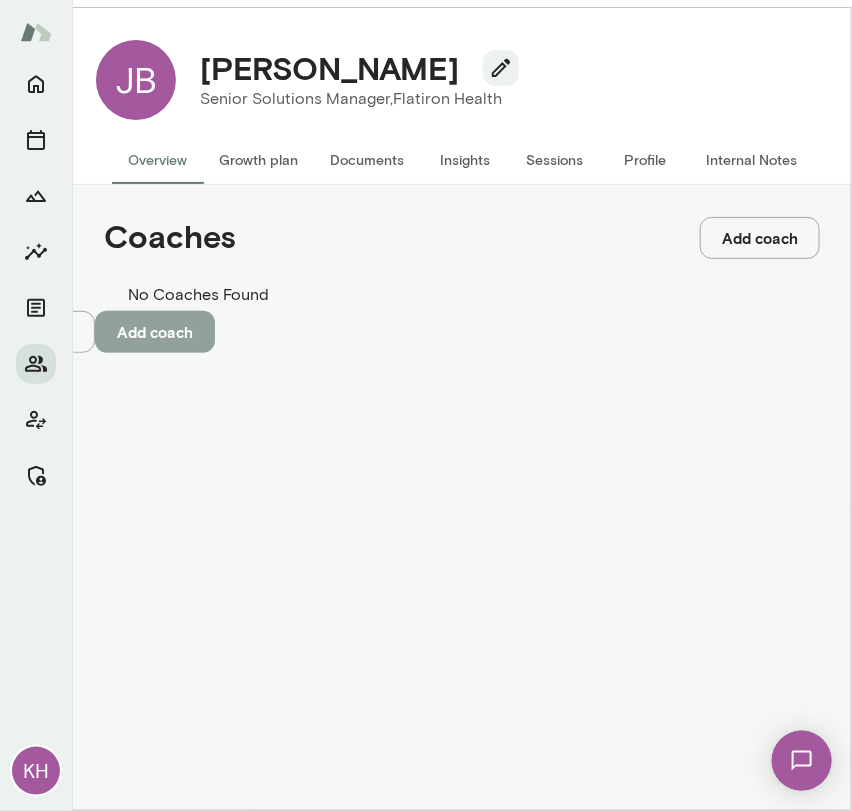 click on "Add coach" at bounding box center (155, 332) 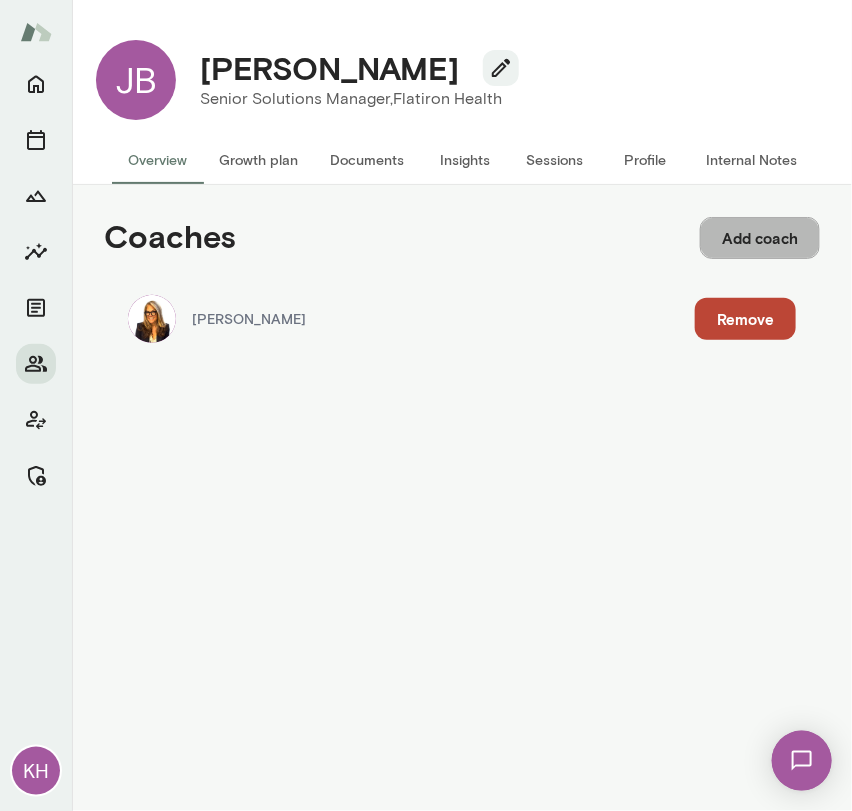 click on "Add coach" at bounding box center [760, 238] 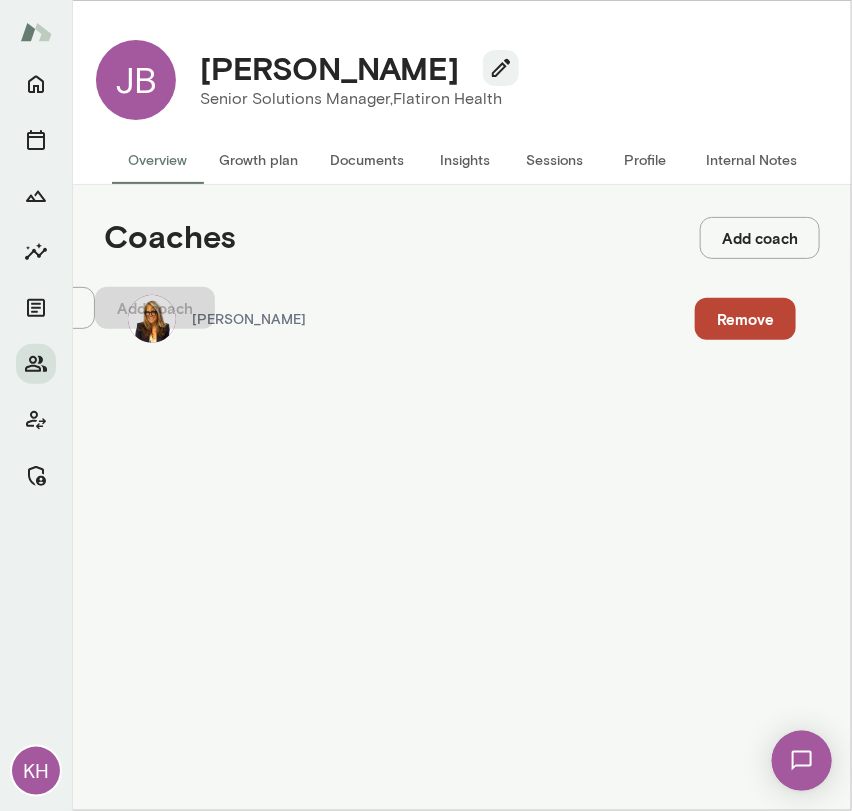 click on "Coach" at bounding box center (71, 100) 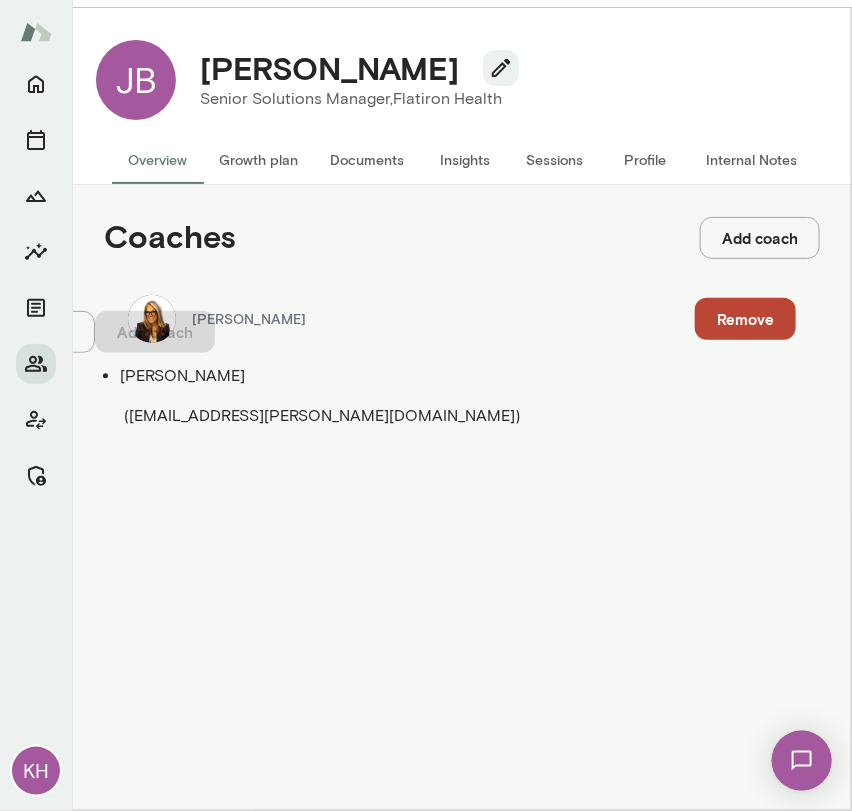 click on "( leahkim@mento.co )" at bounding box center (322, 415) 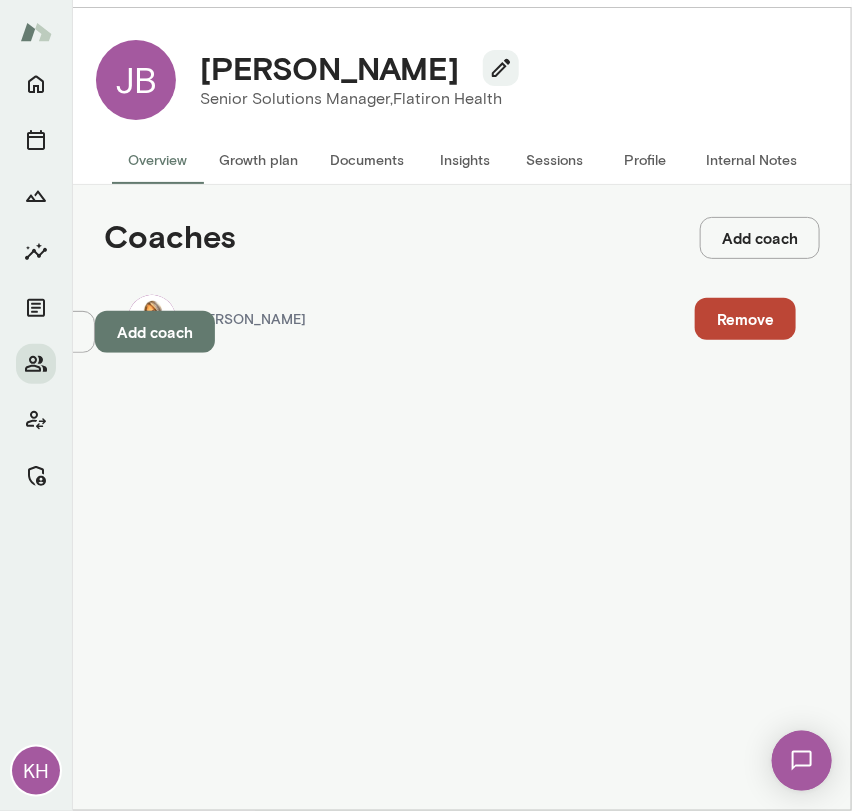 type on "**********" 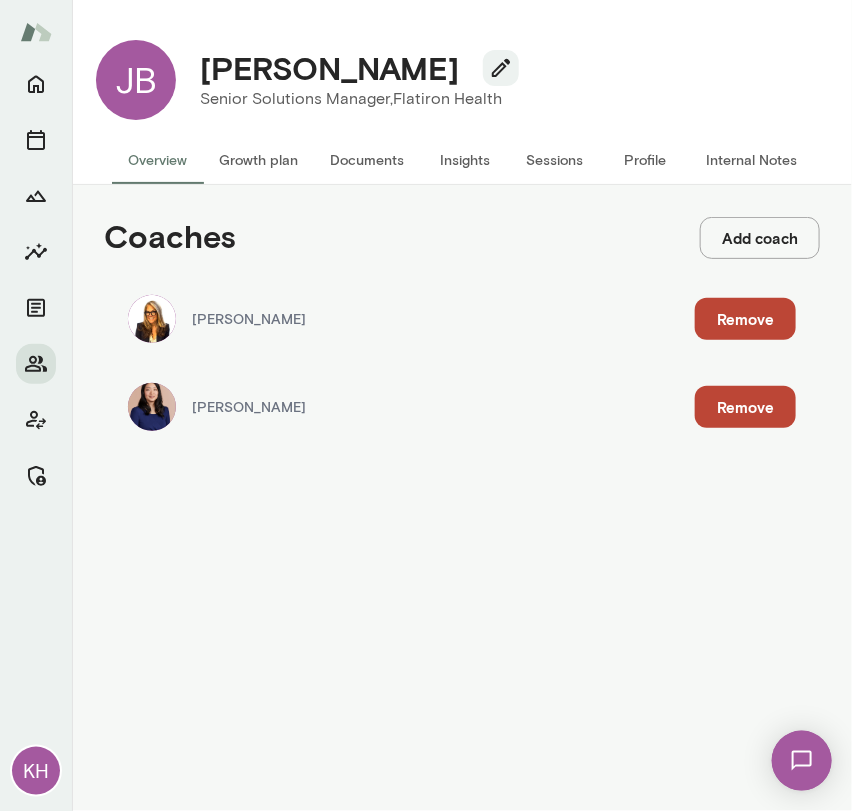 click on "Internal Notes" at bounding box center (751, 160) 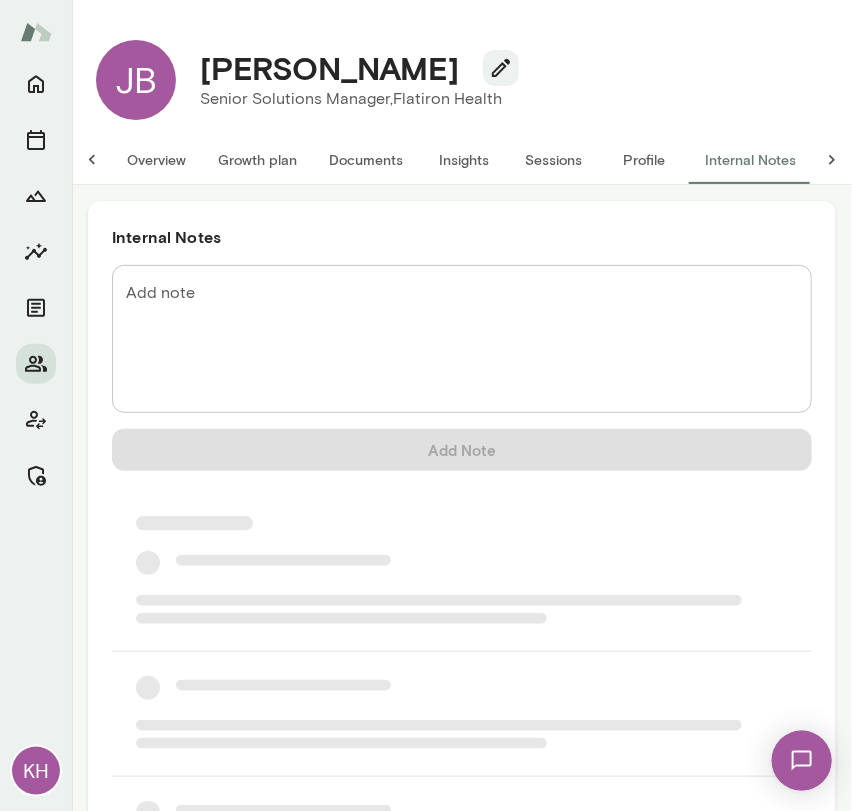 scroll, scrollTop: 0, scrollLeft: 16, axis: horizontal 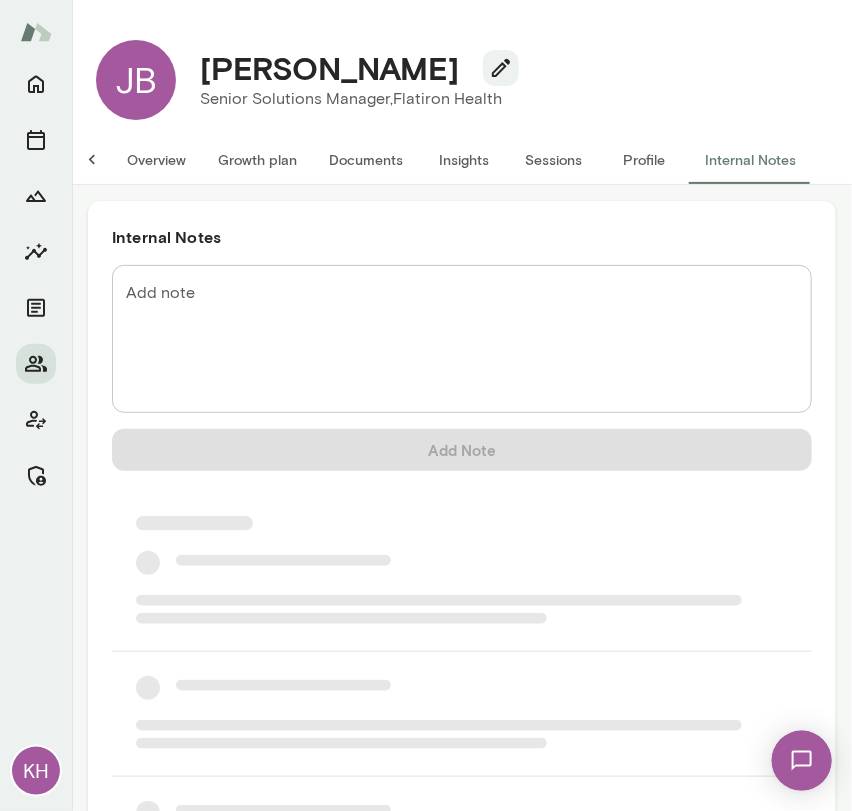 click on "* Add note" at bounding box center (462, 339) 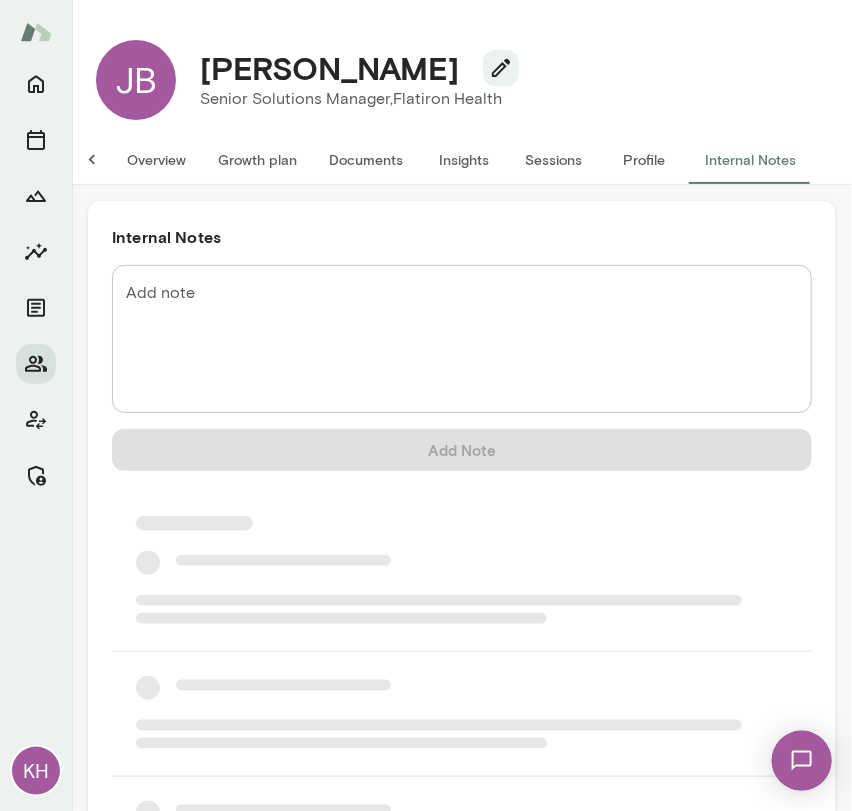 scroll, scrollTop: 0, scrollLeft: 0, axis: both 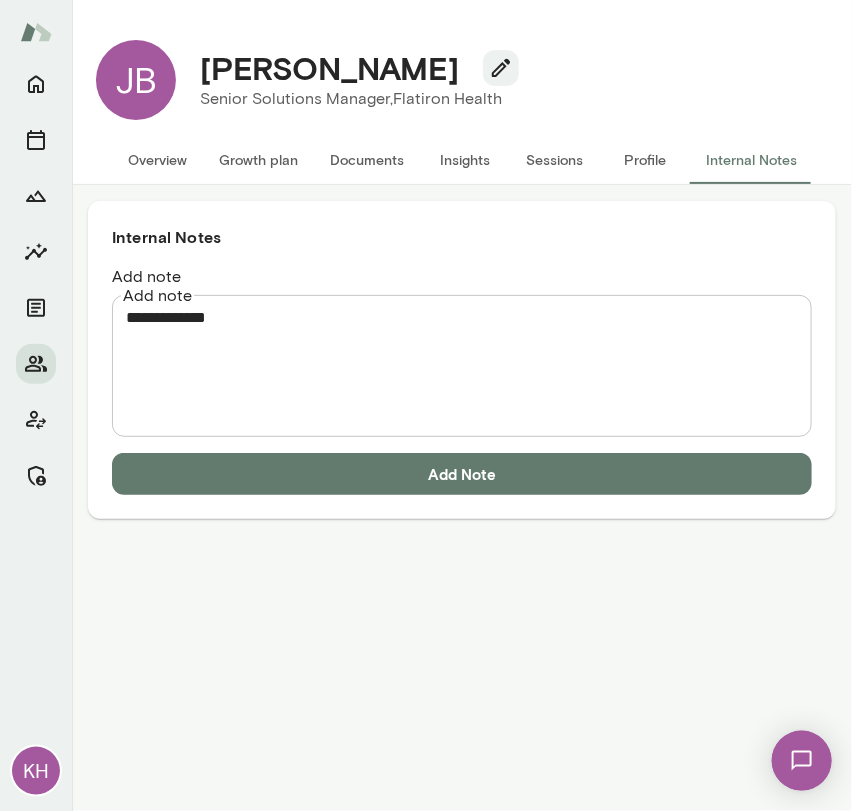click on "**********" at bounding box center (462, 363) 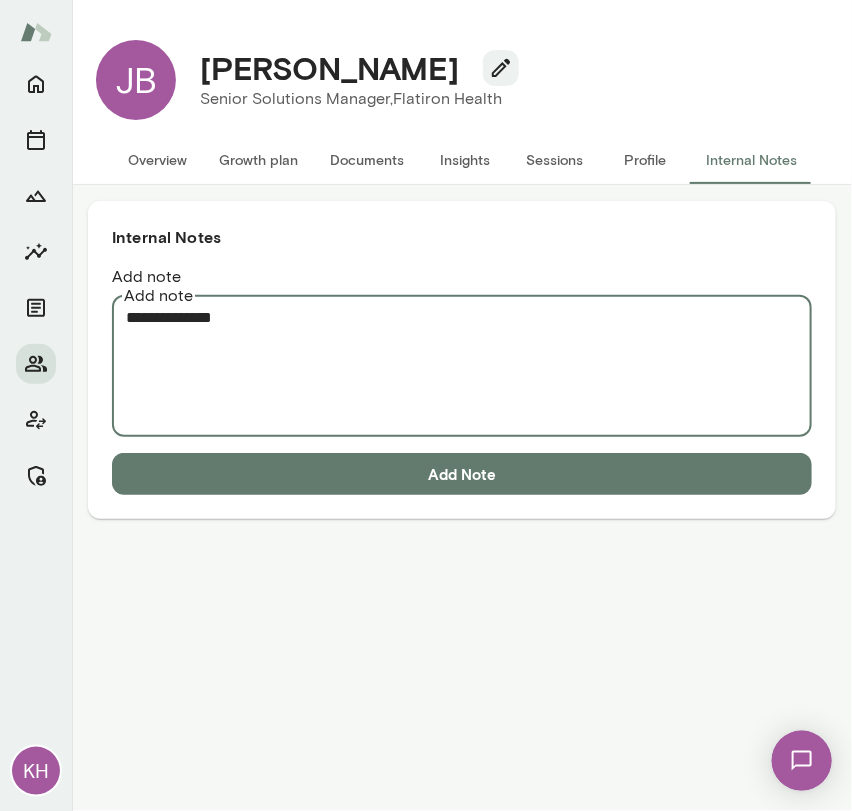 paste on "**********" 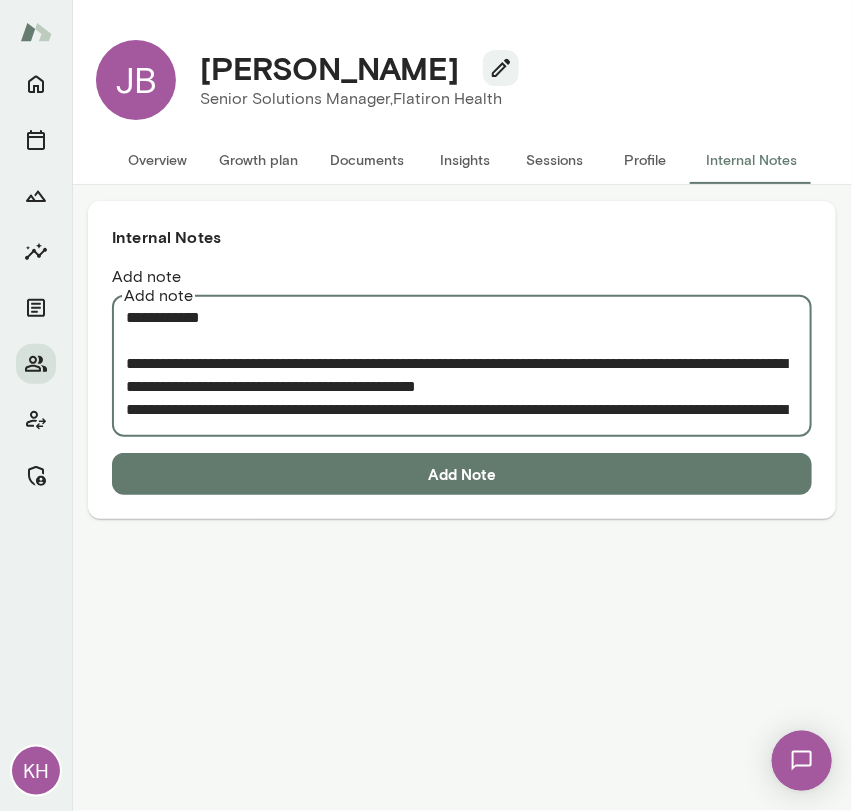 scroll, scrollTop: 89, scrollLeft: 0, axis: vertical 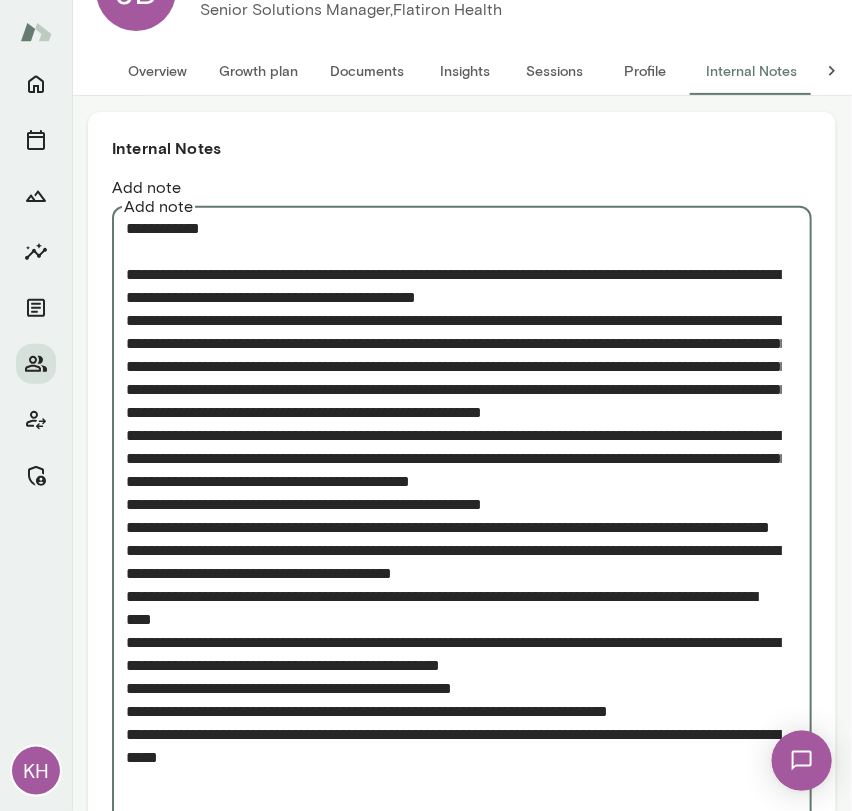 click on "Add note" at bounding box center [454, 527] 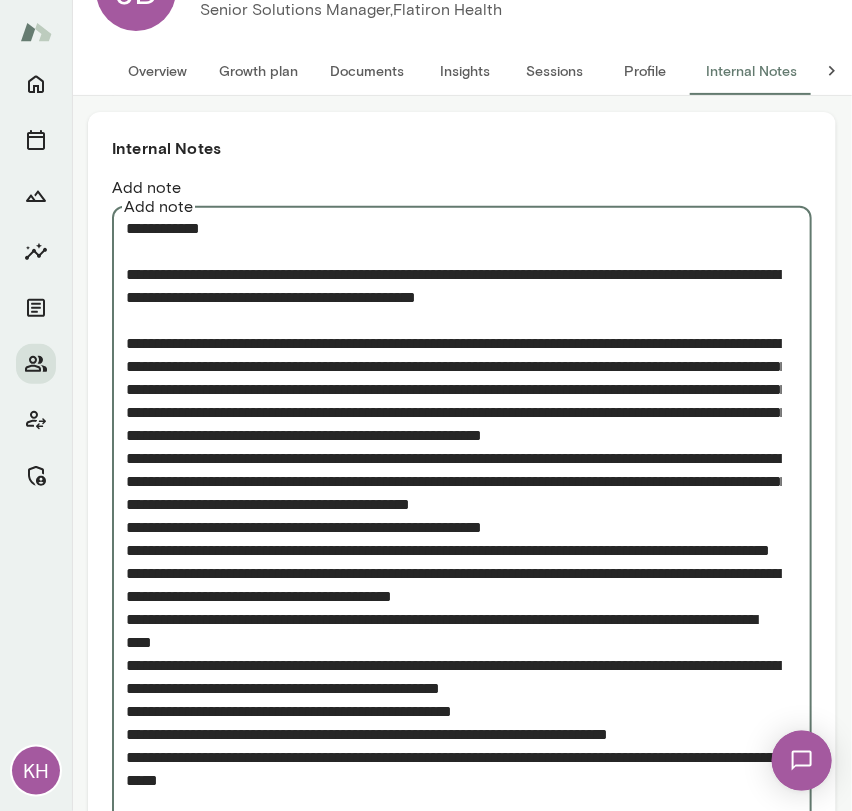 click on "Add note" at bounding box center (454, 539) 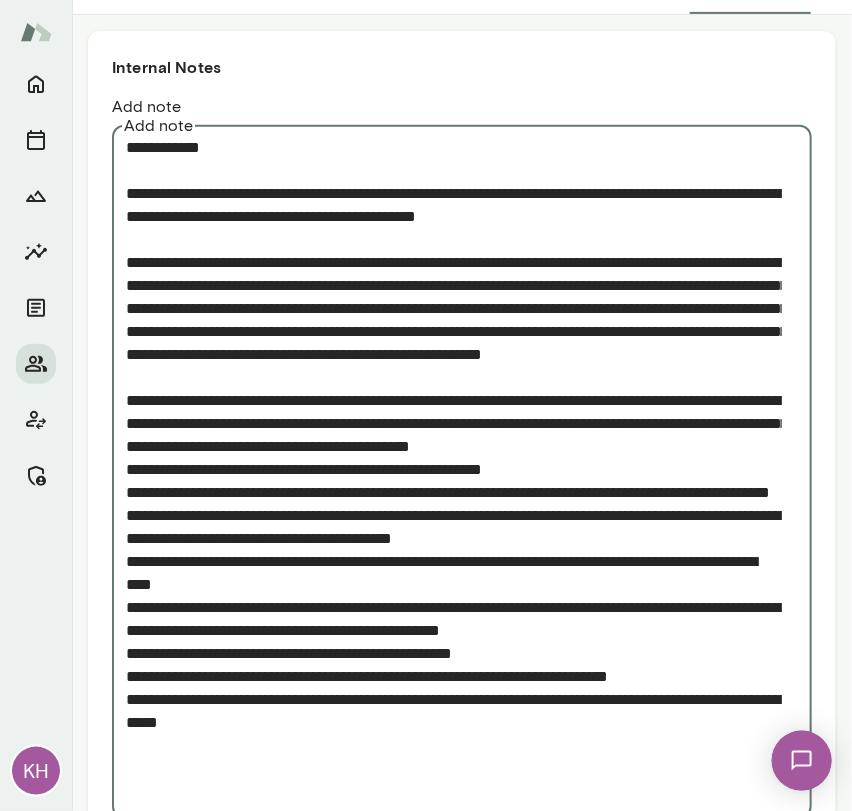 scroll, scrollTop: 174, scrollLeft: 0, axis: vertical 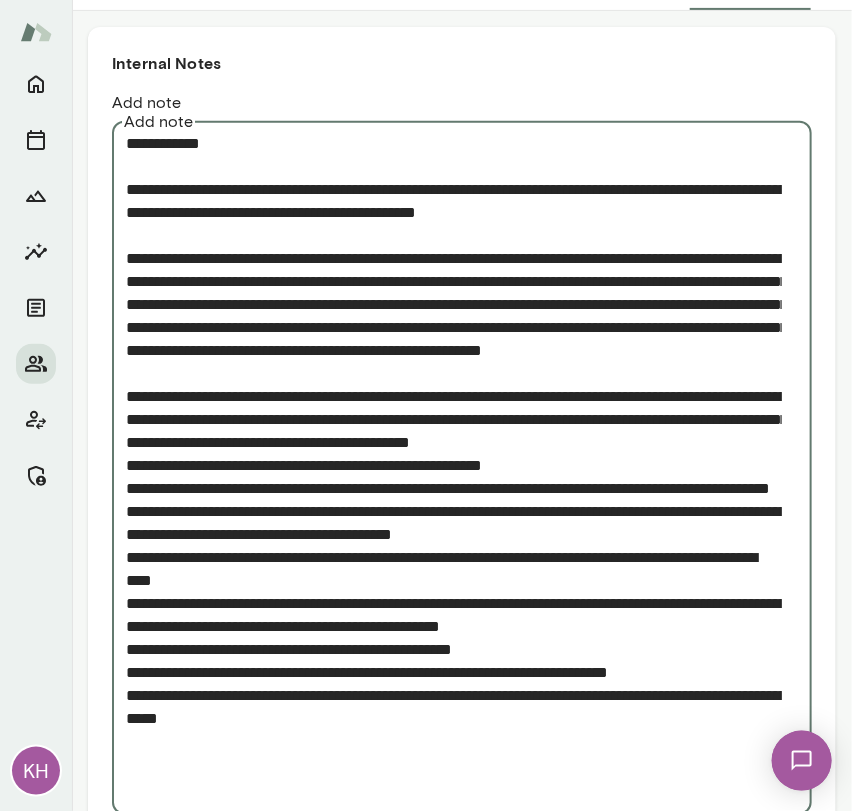 click on "Add note" at bounding box center [454, 465] 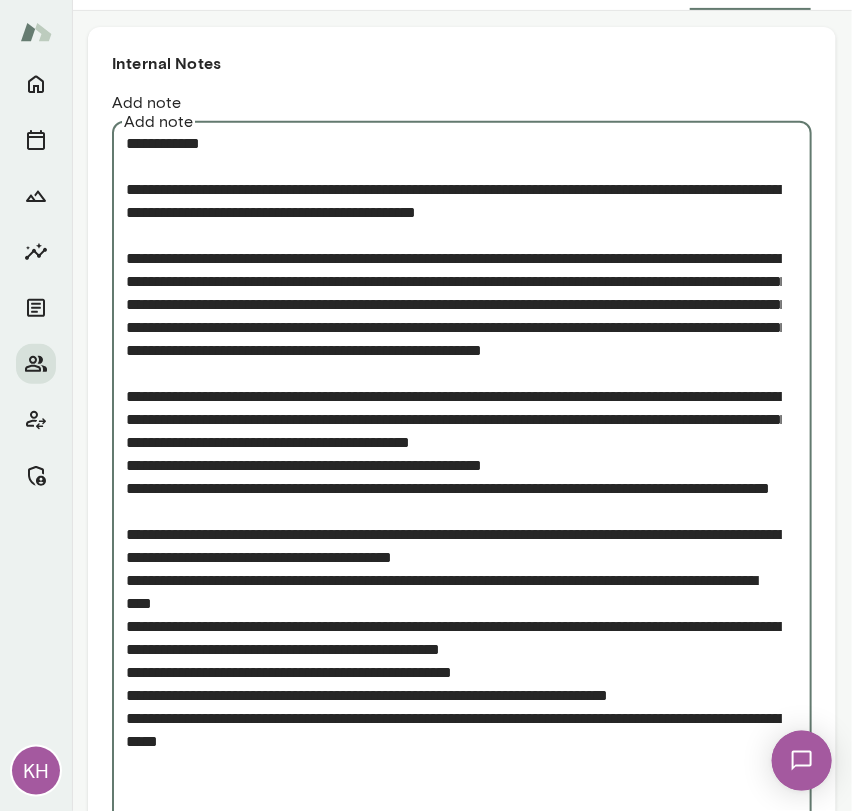 click on "Add note" at bounding box center (454, 477) 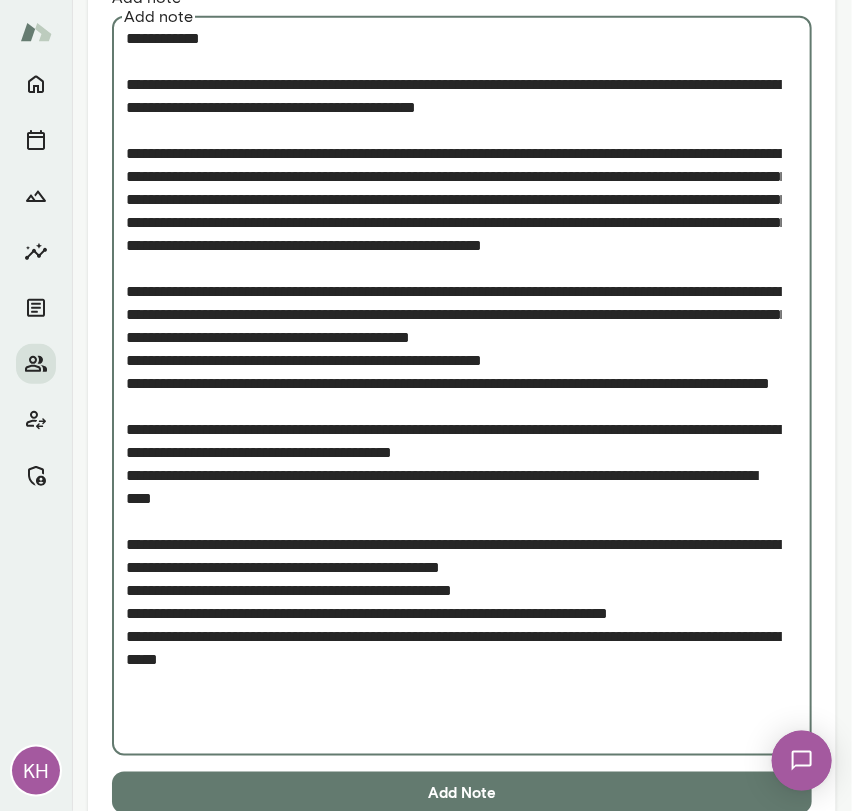 scroll, scrollTop: 280, scrollLeft: 0, axis: vertical 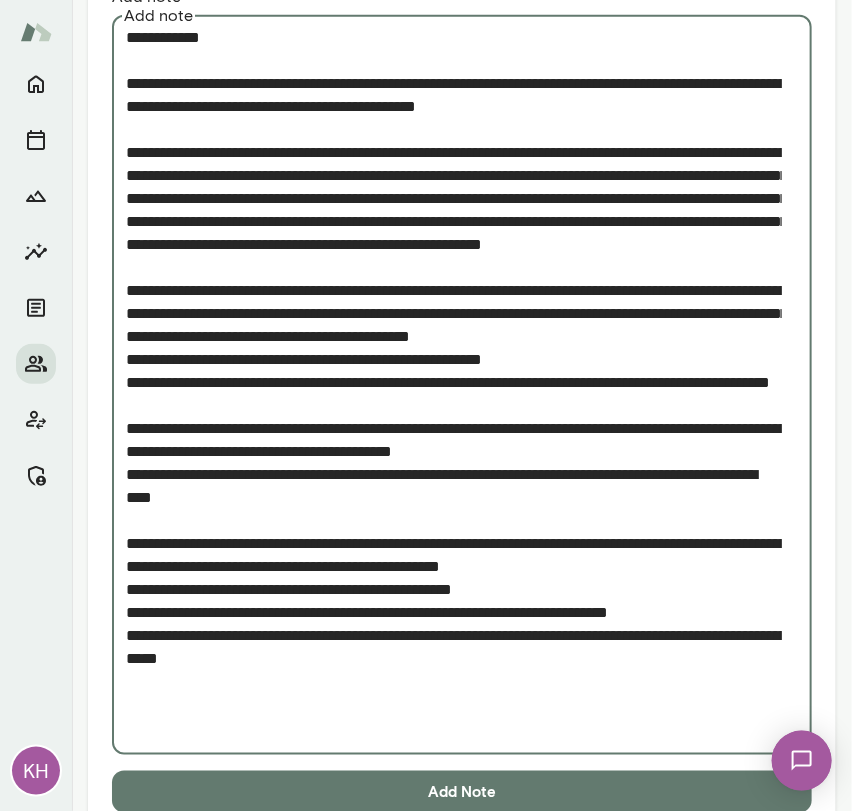 click on "Add note" at bounding box center [454, 382] 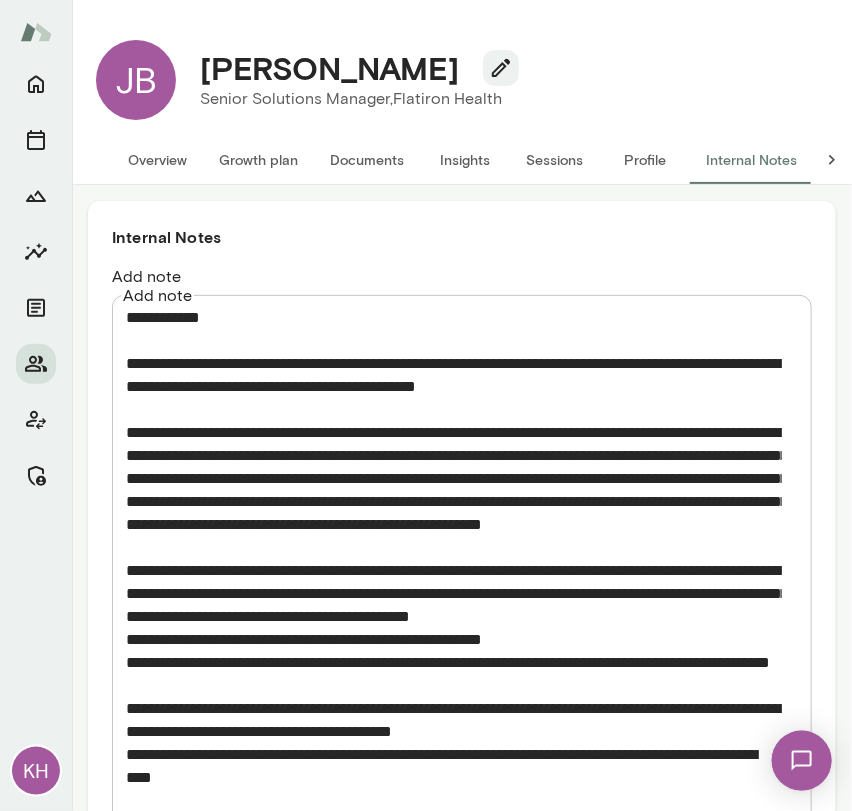 scroll, scrollTop: 0, scrollLeft: 0, axis: both 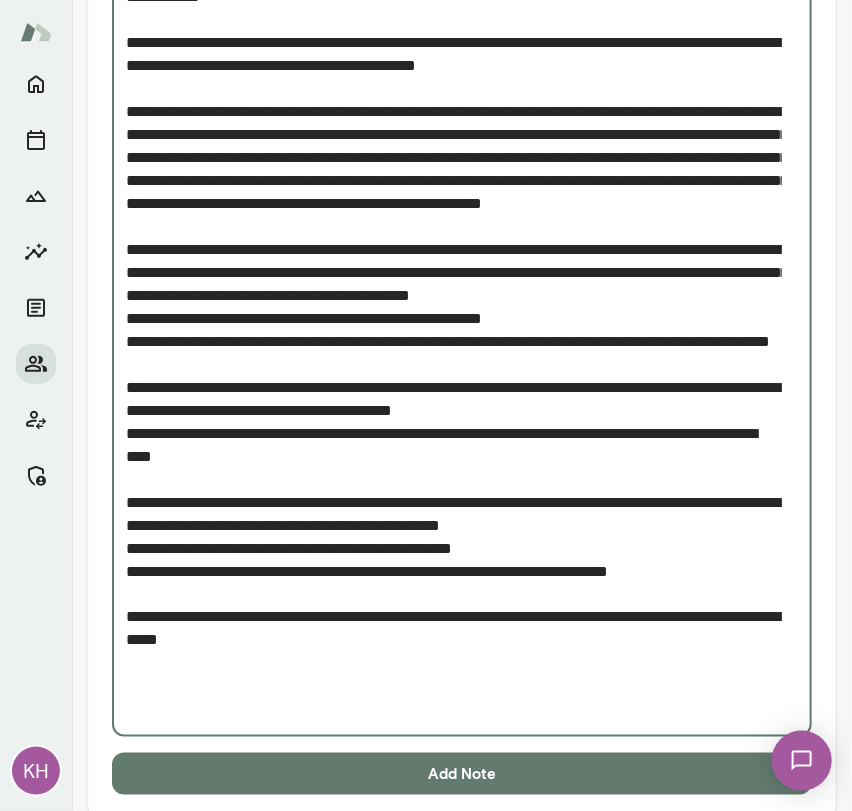 type on "**********" 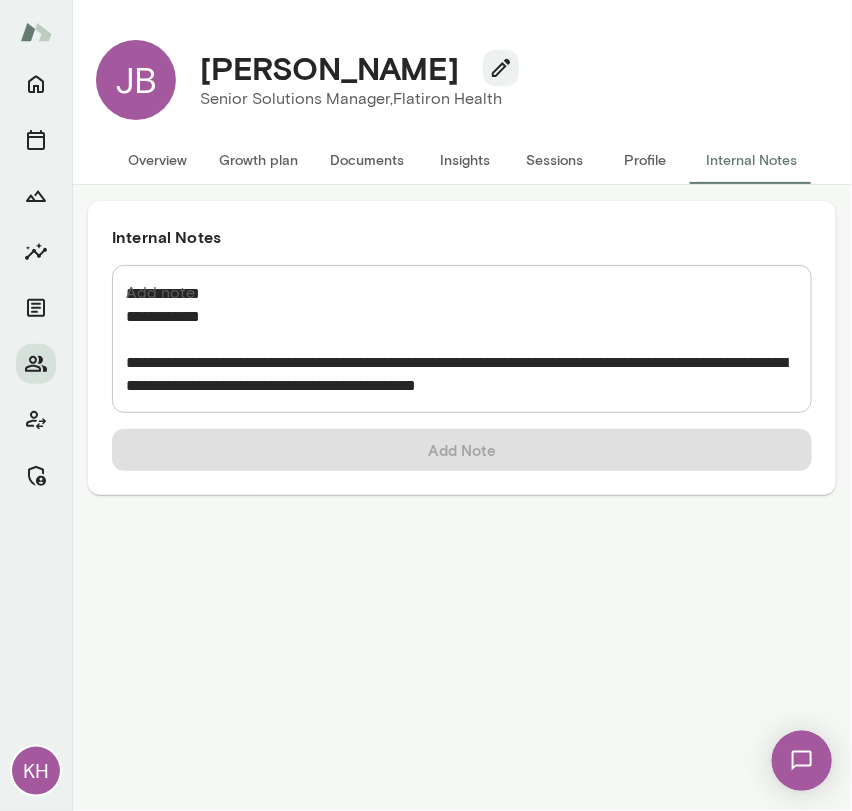 scroll, scrollTop: 0, scrollLeft: 0, axis: both 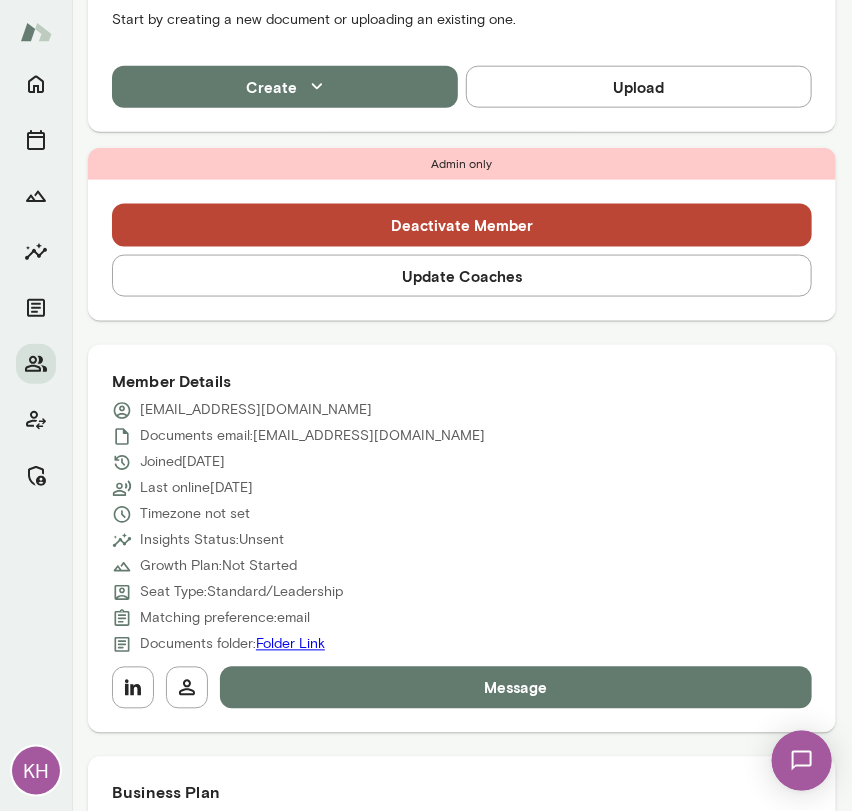 click on "Update Coaches" at bounding box center (462, 276) 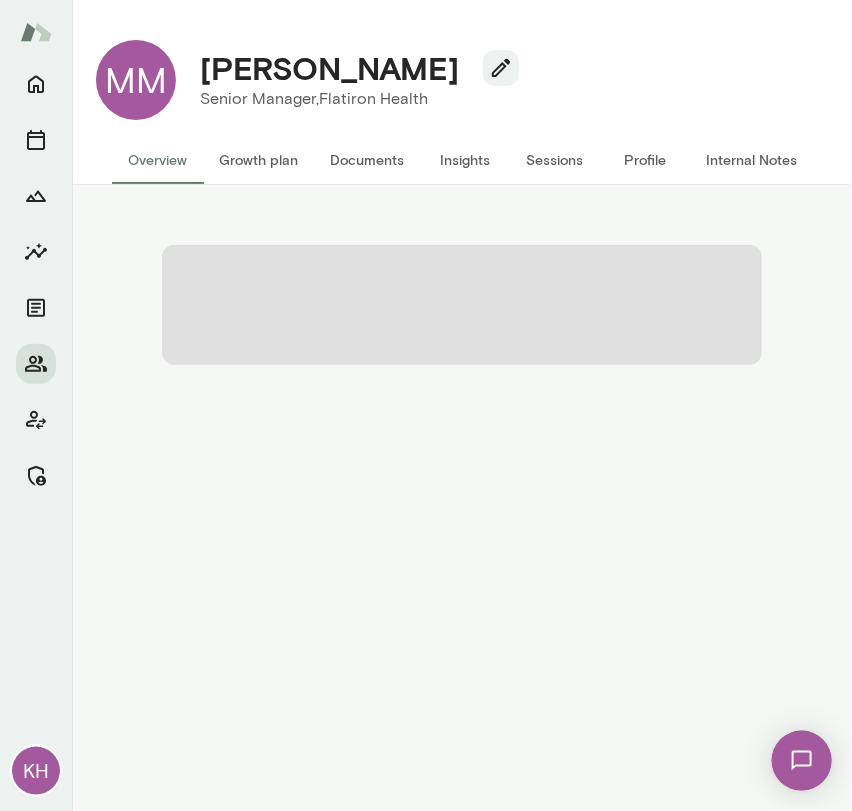 scroll, scrollTop: 0, scrollLeft: 0, axis: both 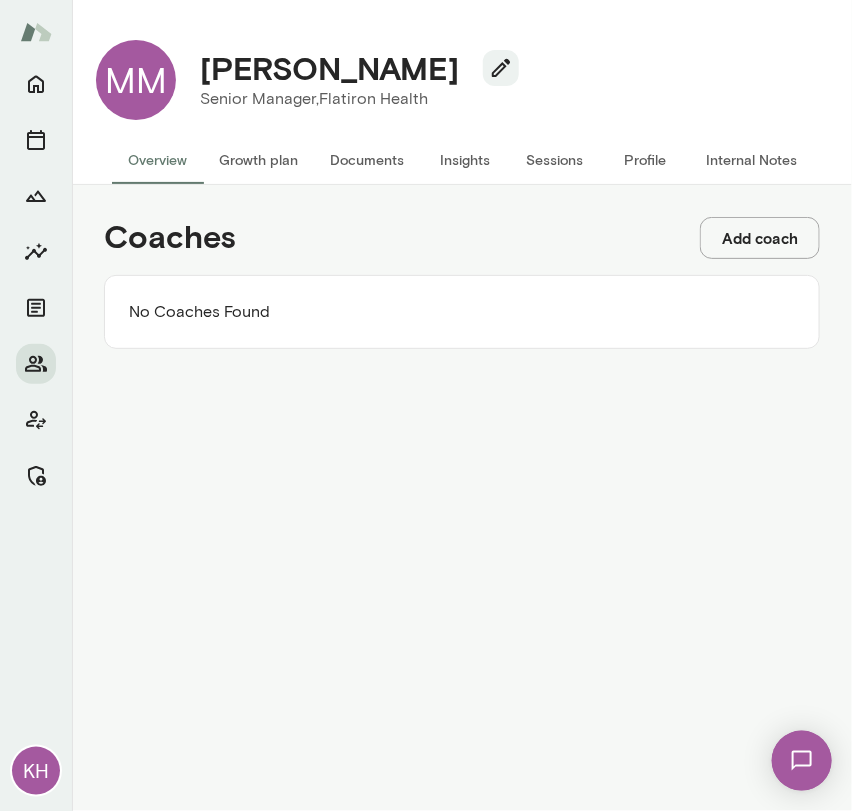 click on "Add coach" at bounding box center [760, 238] 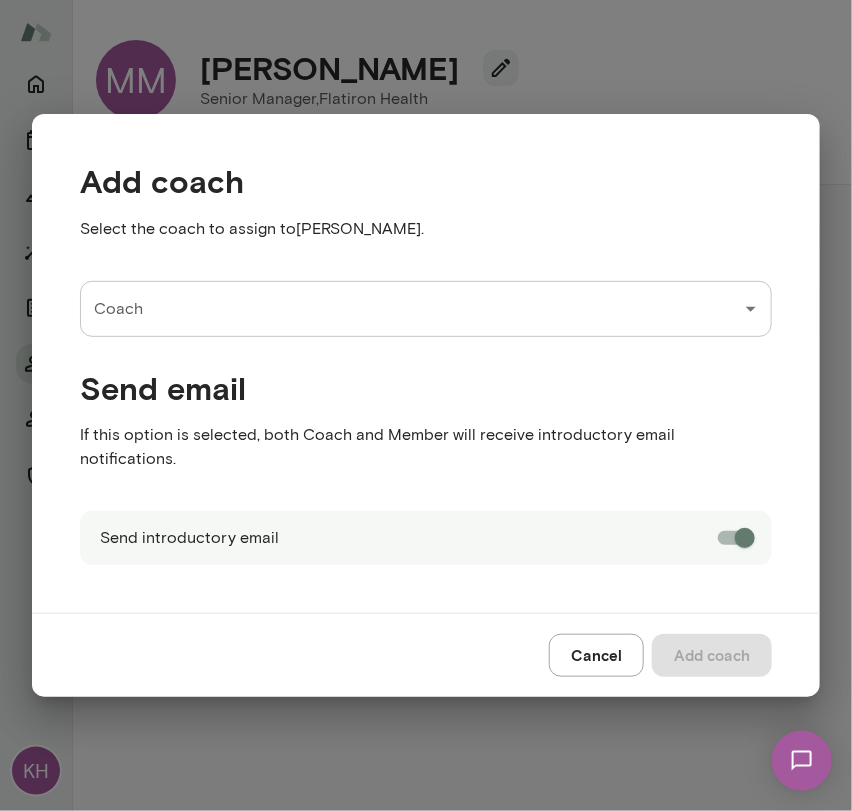 click on "Coach" at bounding box center [411, 309] 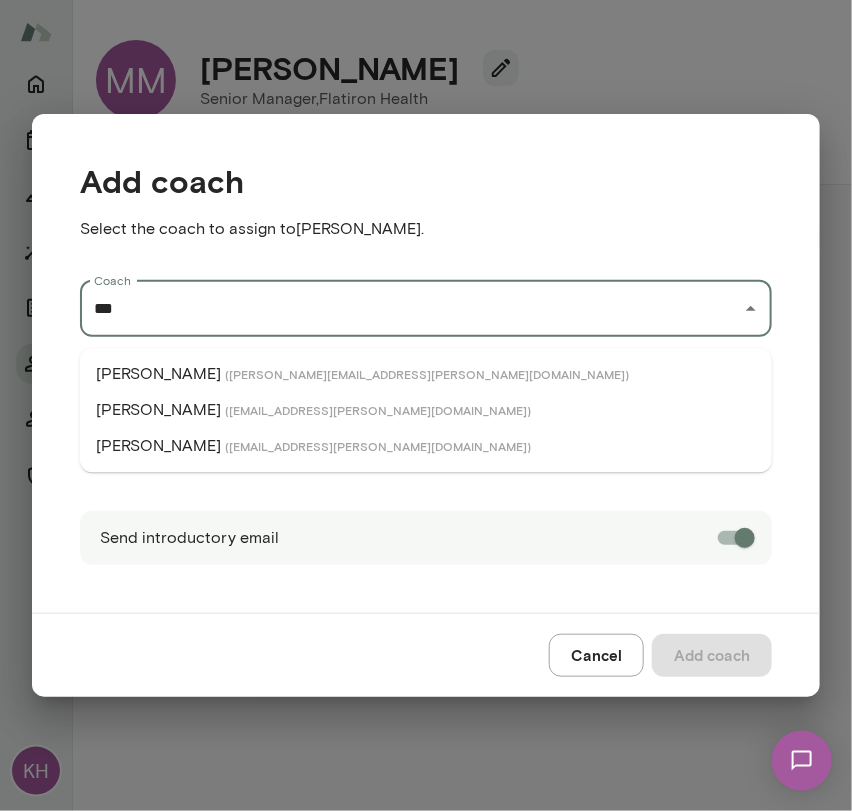 click on "Laura Demuth ( laurademuth@mento.co )" at bounding box center (426, 410) 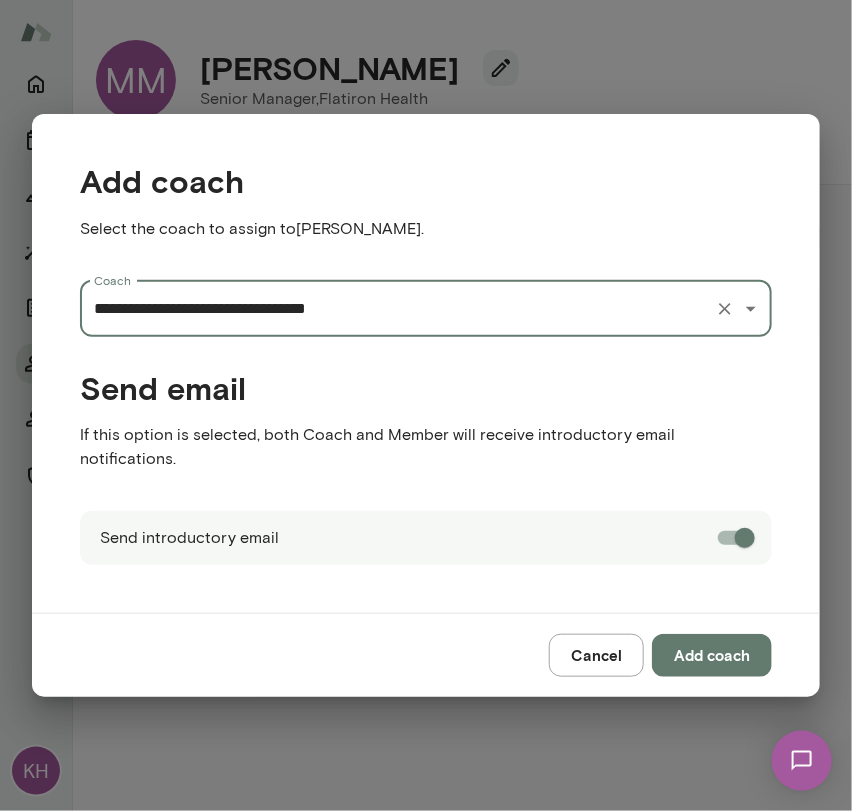 type on "**********" 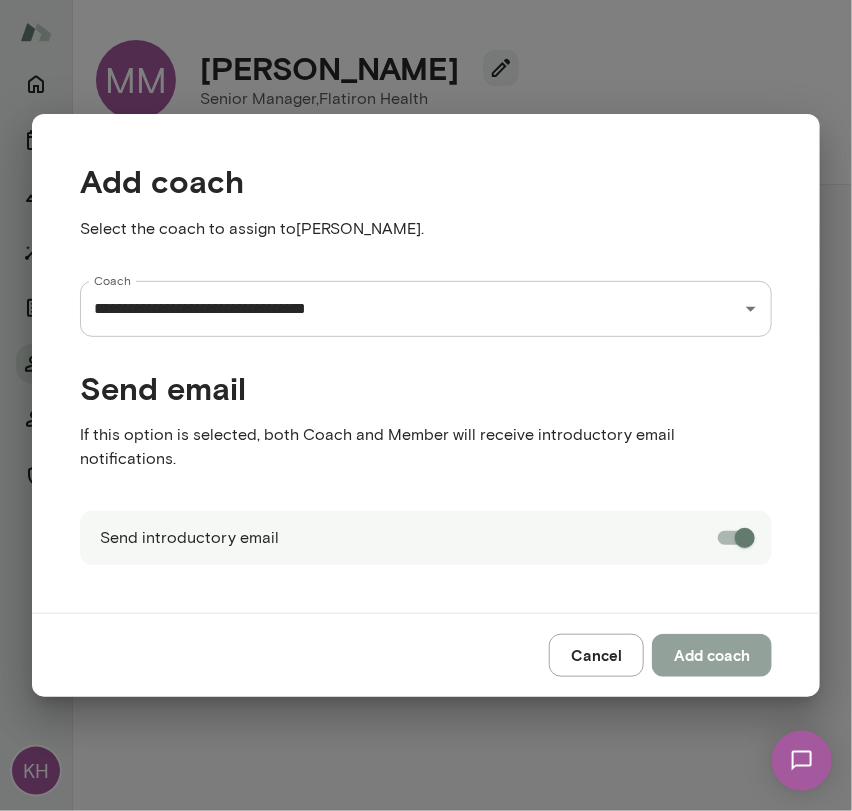 click on "Add coach" at bounding box center (712, 655) 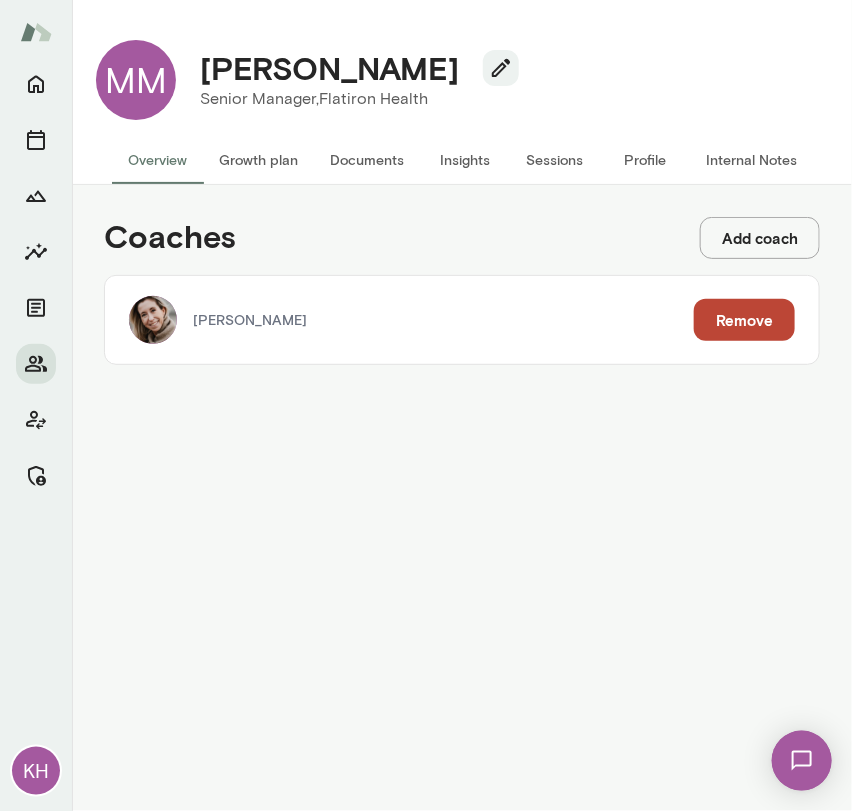 click on "Add coach" at bounding box center [760, 238] 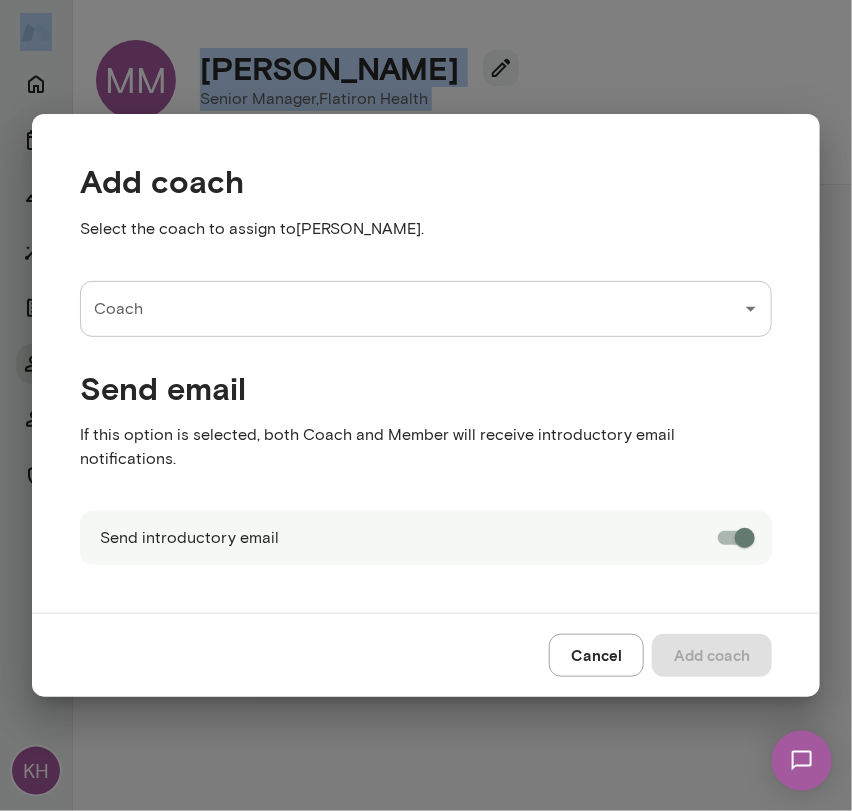 click on "Coach" at bounding box center (411, 309) 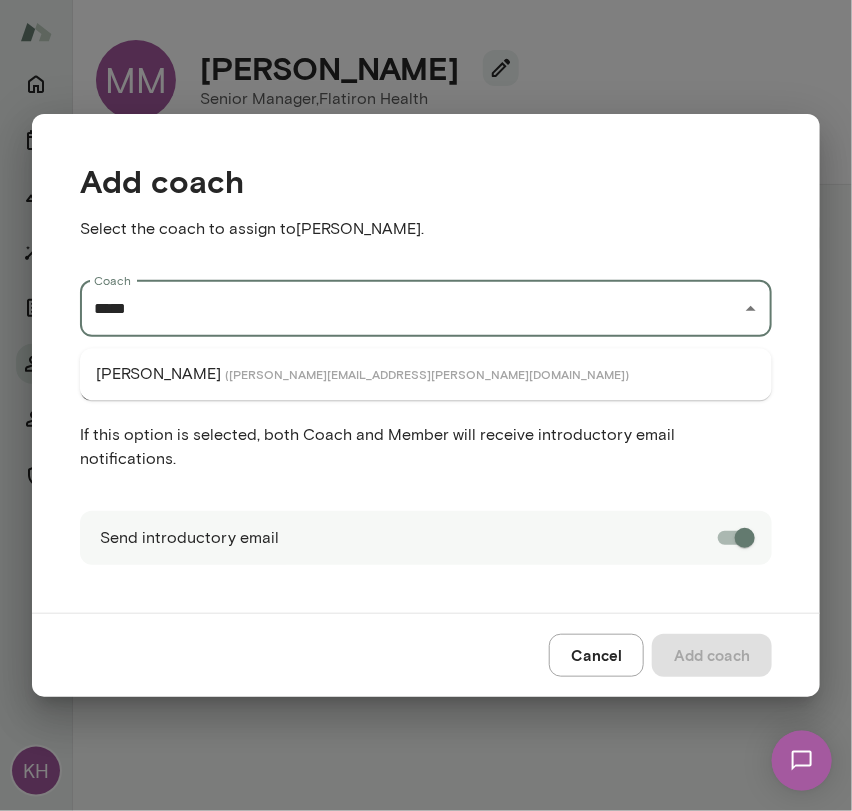 click on "( jeremyshane@mento.co )" at bounding box center (427, 374) 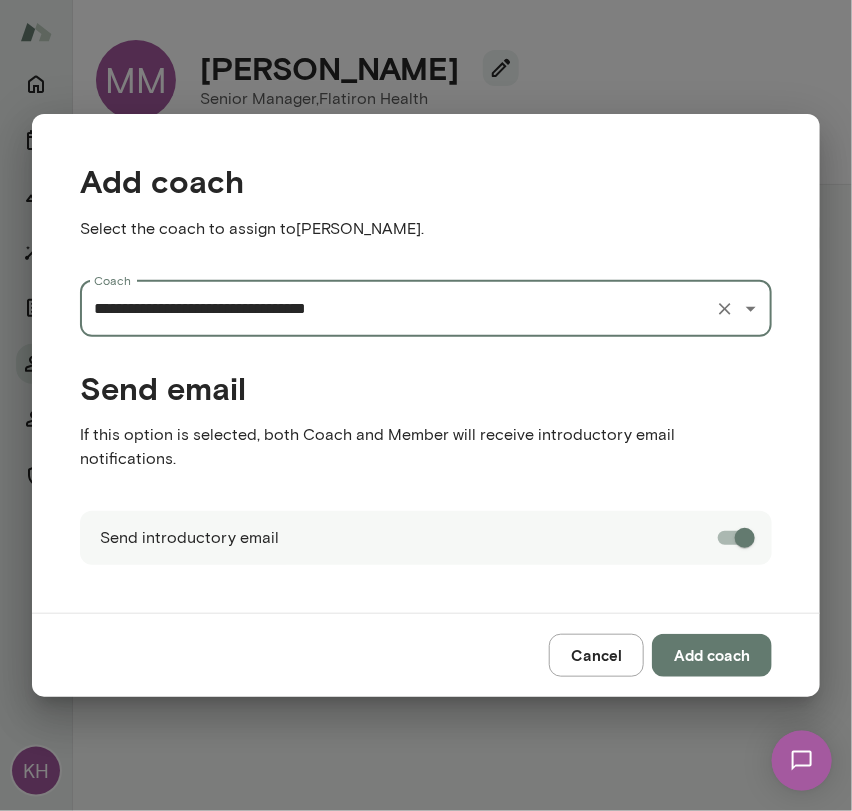 type on "**********" 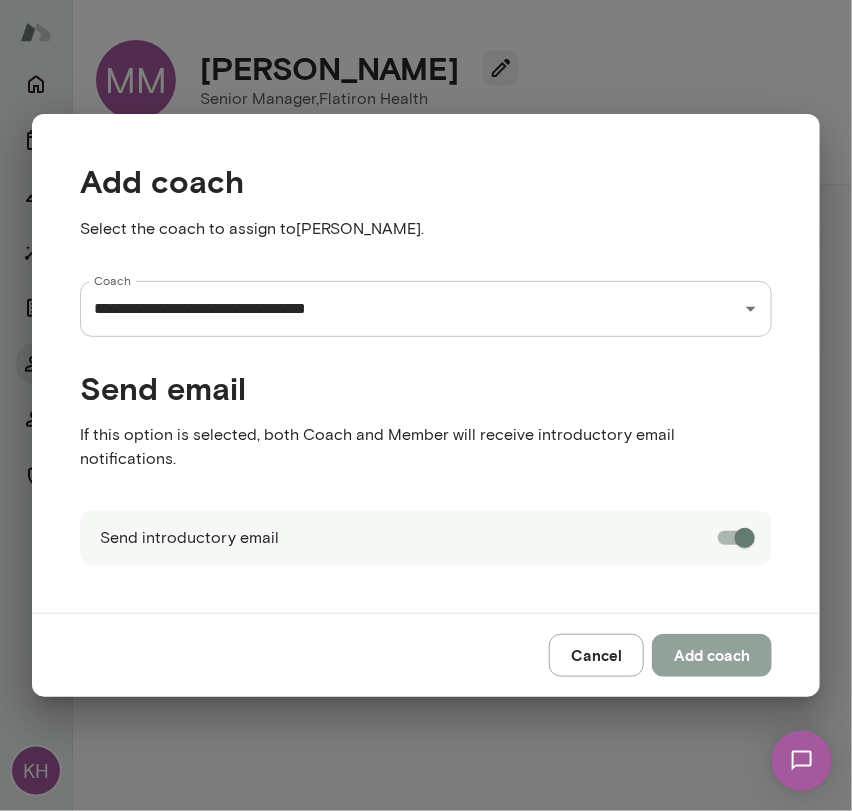 click on "Add coach" at bounding box center [712, 655] 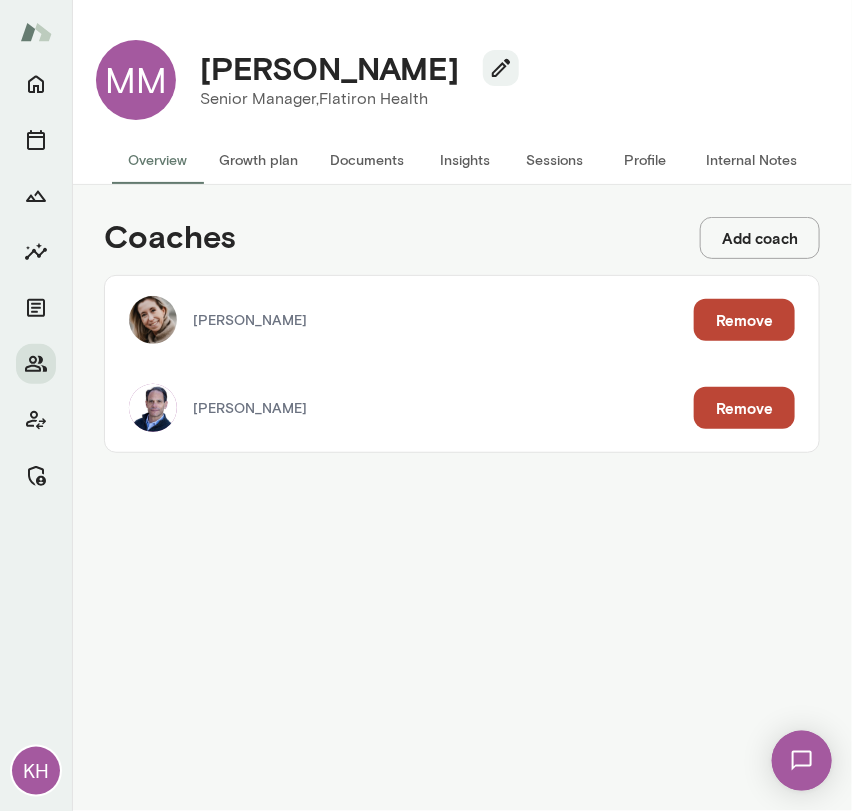 click on "Internal Notes" at bounding box center (751, 160) 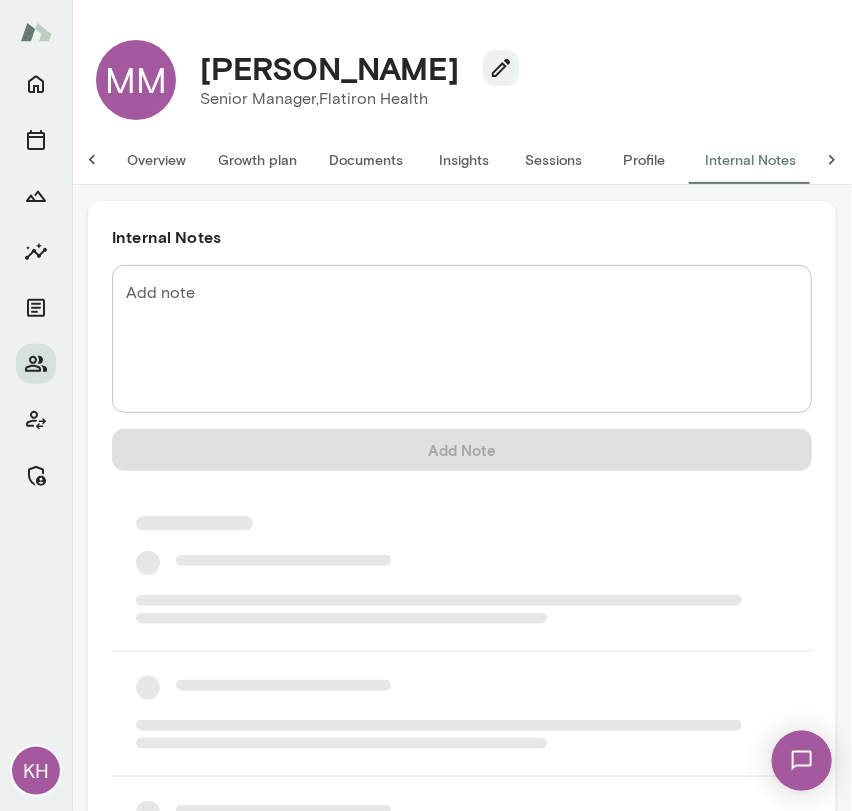 scroll, scrollTop: 0, scrollLeft: 16, axis: horizontal 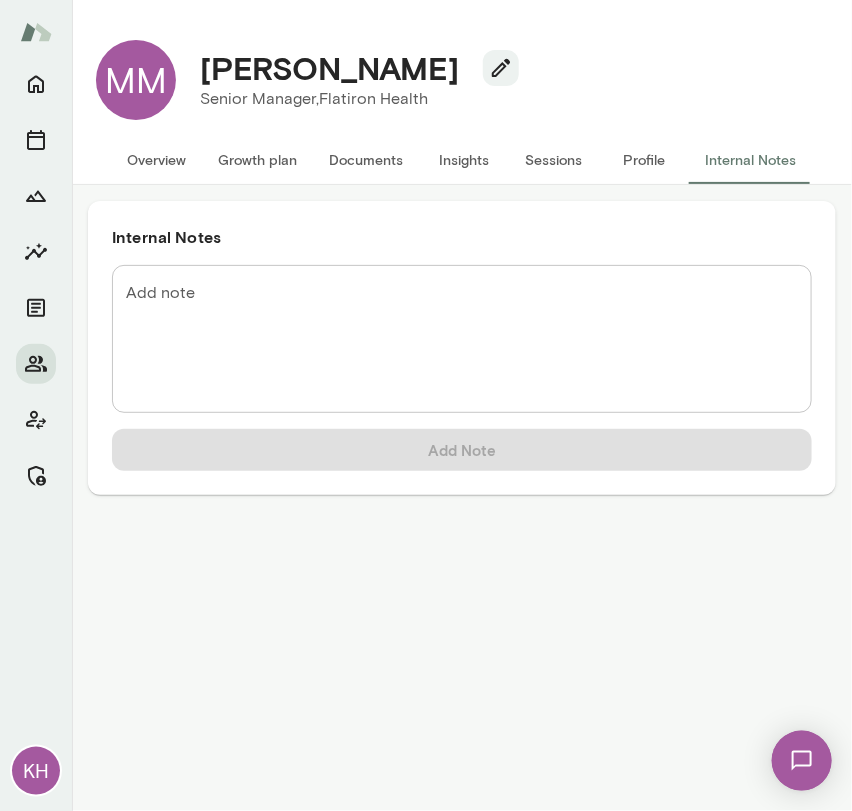 click on "* Add note" at bounding box center (462, 339) 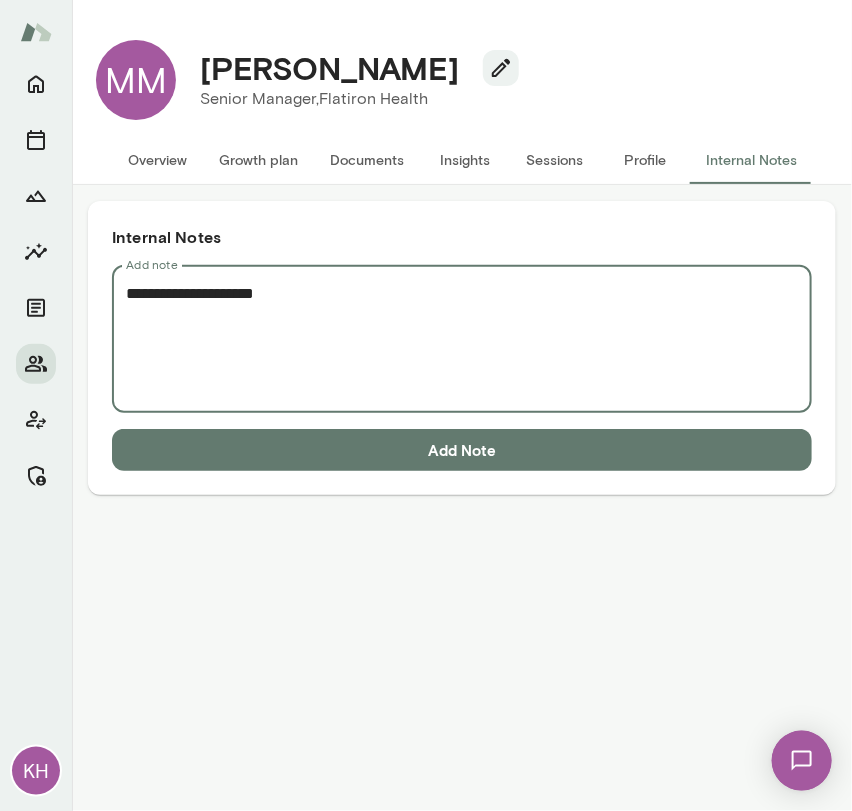 paste on "**********" 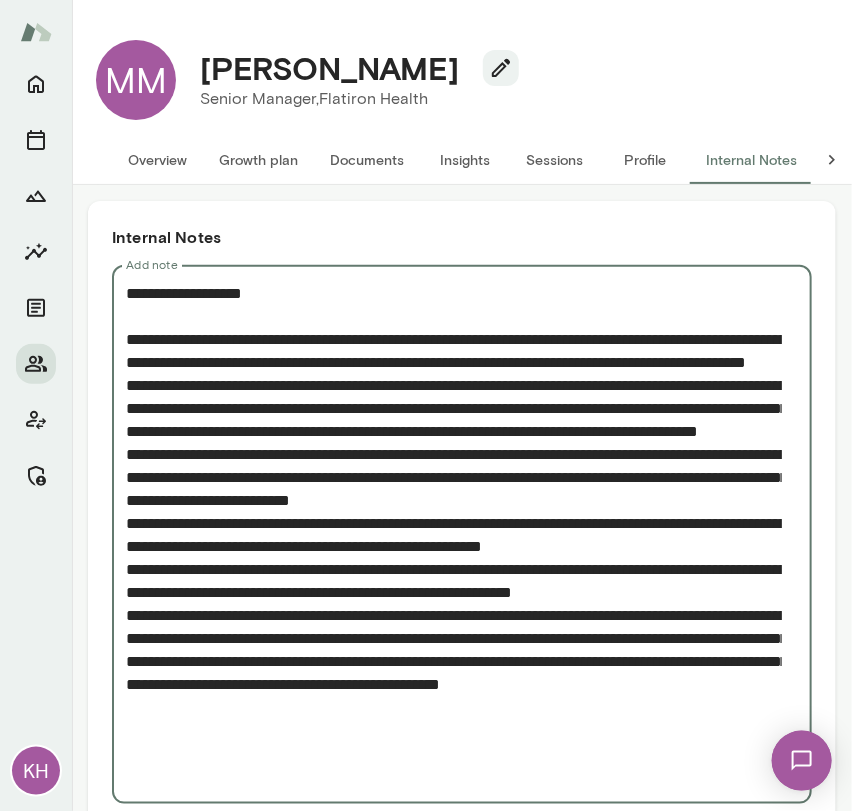 click on "Add note" at bounding box center (454, 535) 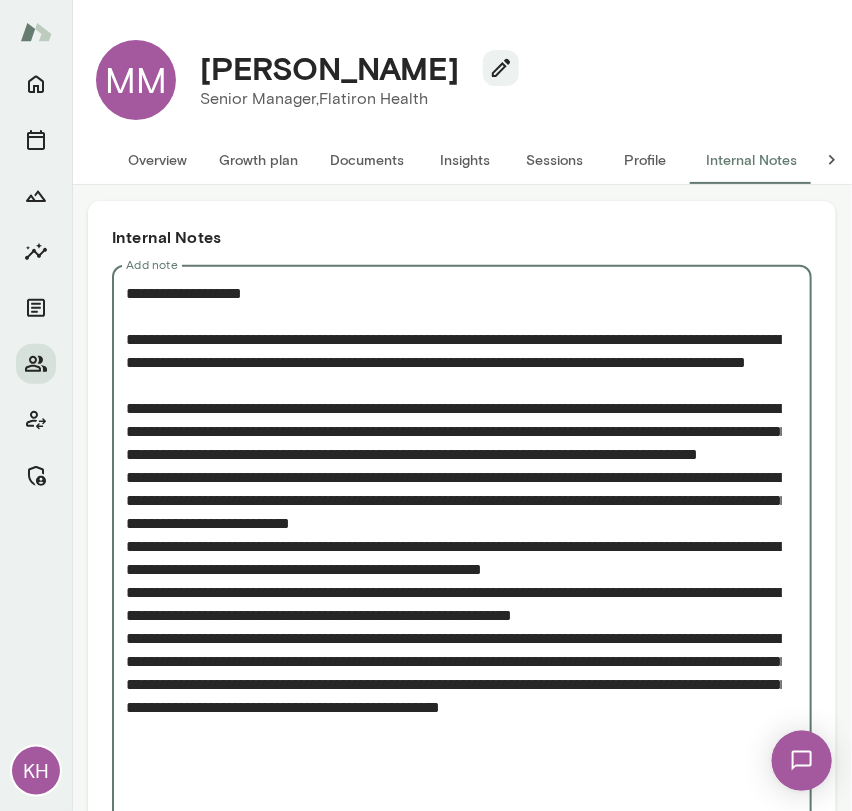 click on "Add note" at bounding box center (454, 546) 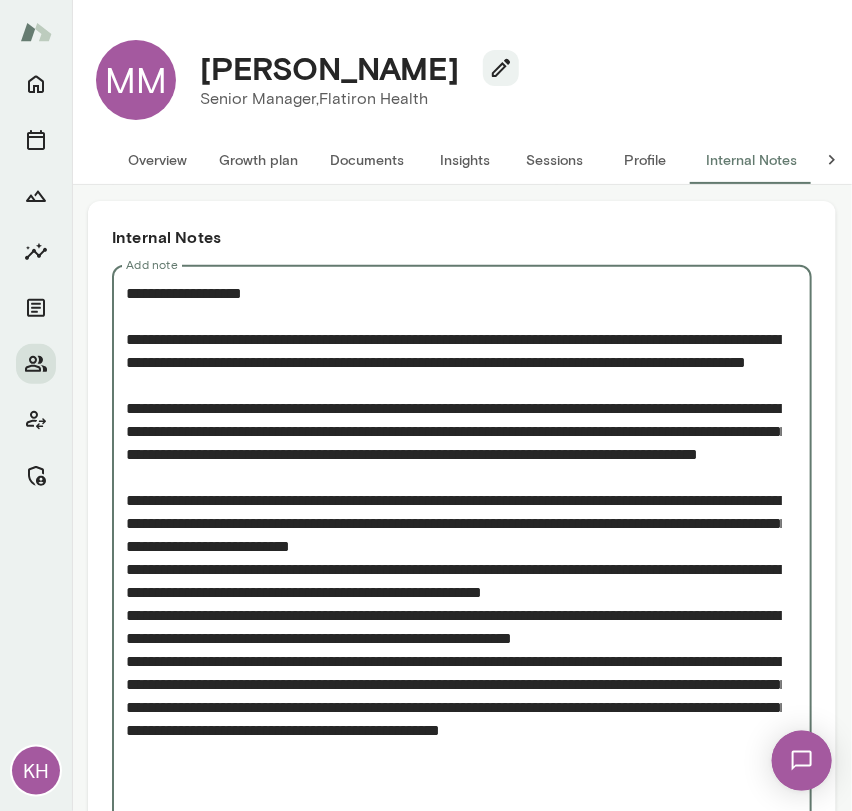 click on "Add note" at bounding box center (454, 558) 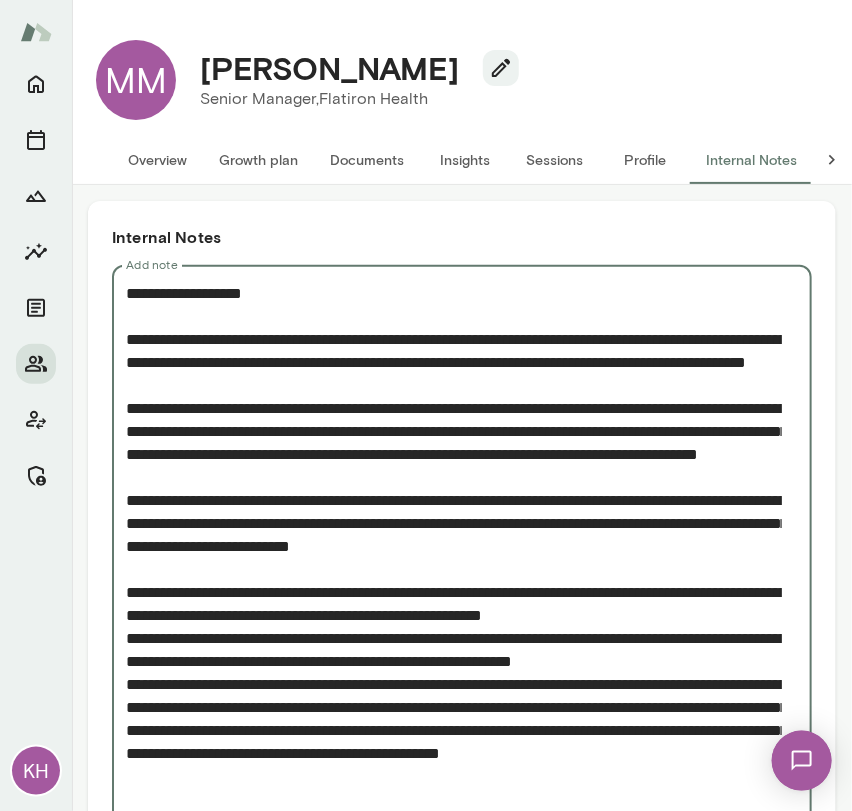 scroll, scrollTop: 35, scrollLeft: 0, axis: vertical 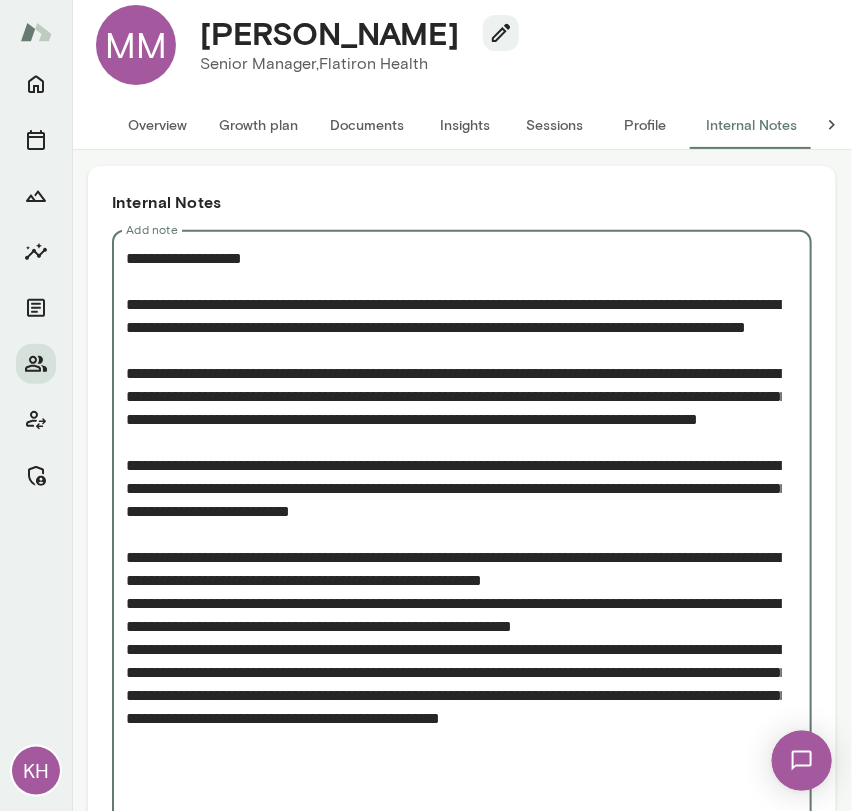 click on "Add note" at bounding box center [454, 534] 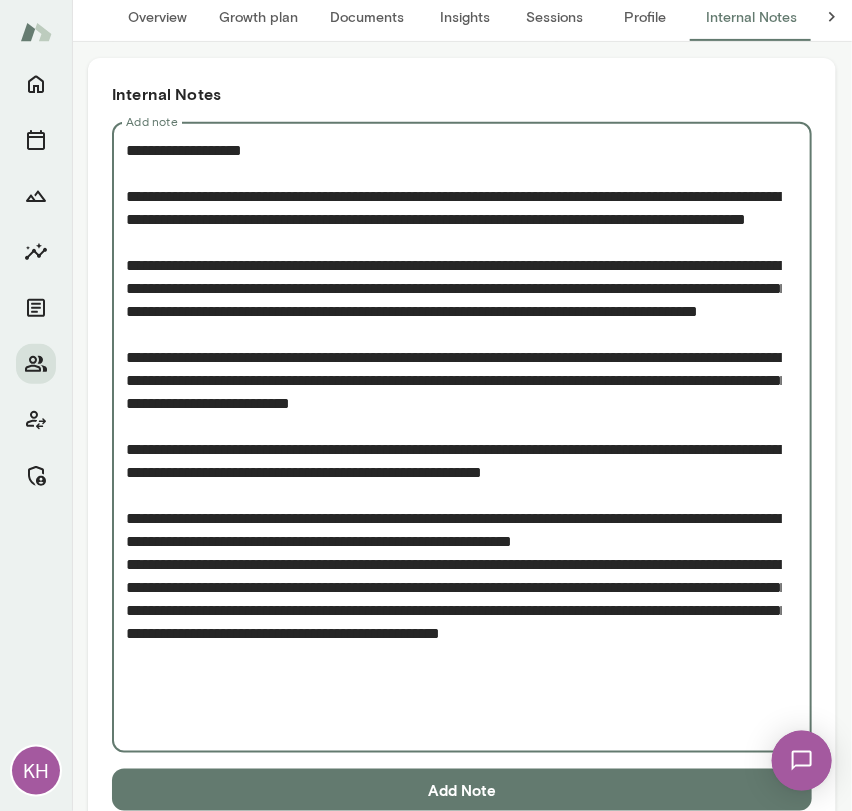 scroll, scrollTop: 142, scrollLeft: 0, axis: vertical 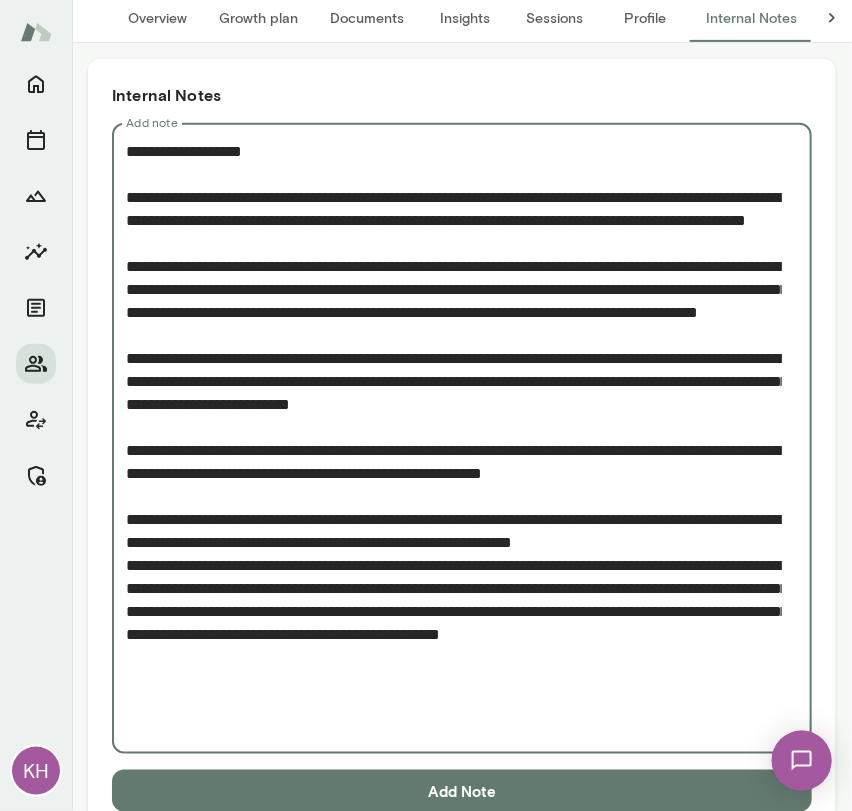 click on "Add note" at bounding box center (454, 439) 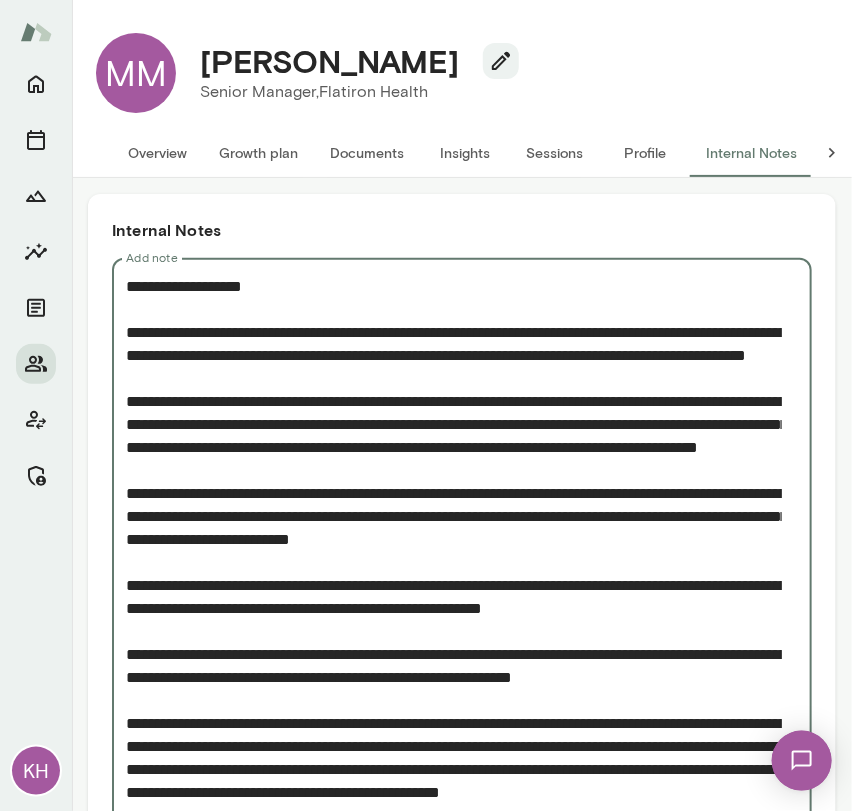 scroll, scrollTop: 0, scrollLeft: 0, axis: both 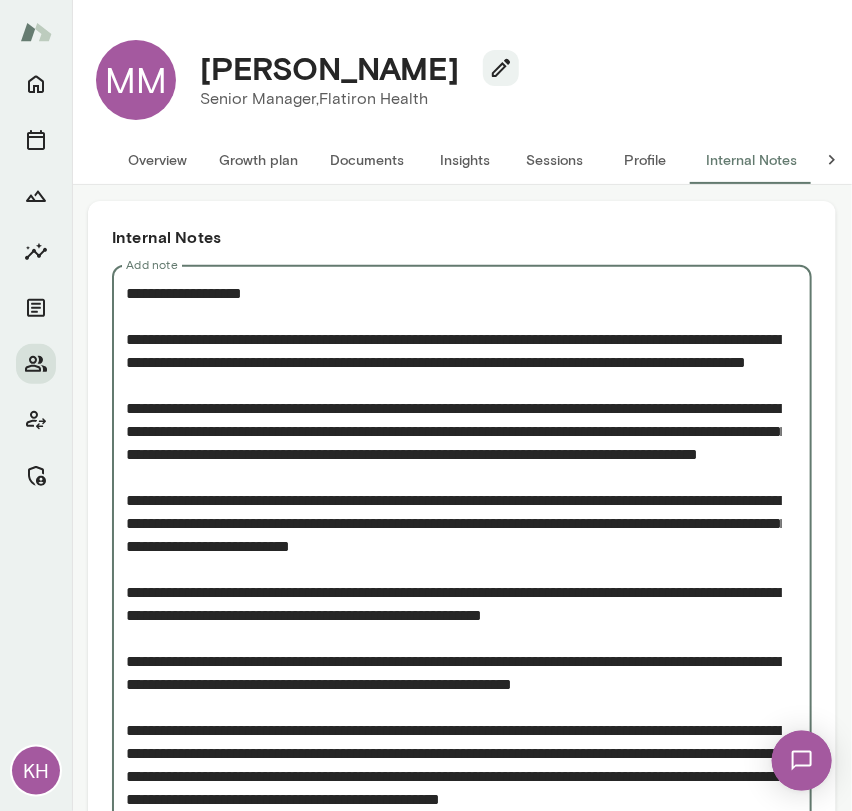 click on "Add note" at bounding box center (454, 592) 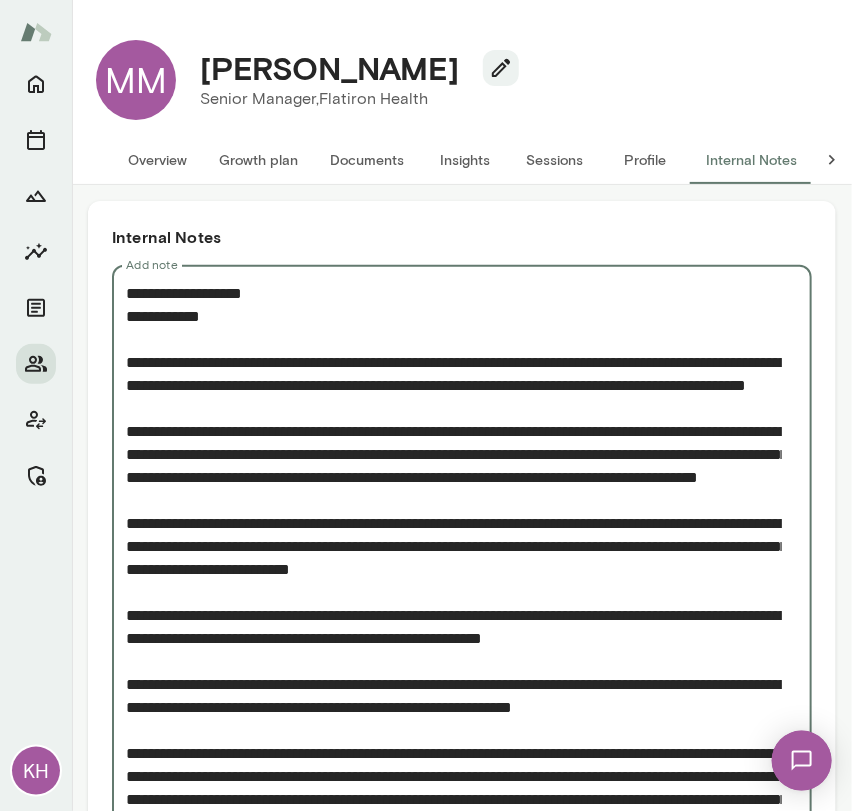 scroll, scrollTop: 229, scrollLeft: 0, axis: vertical 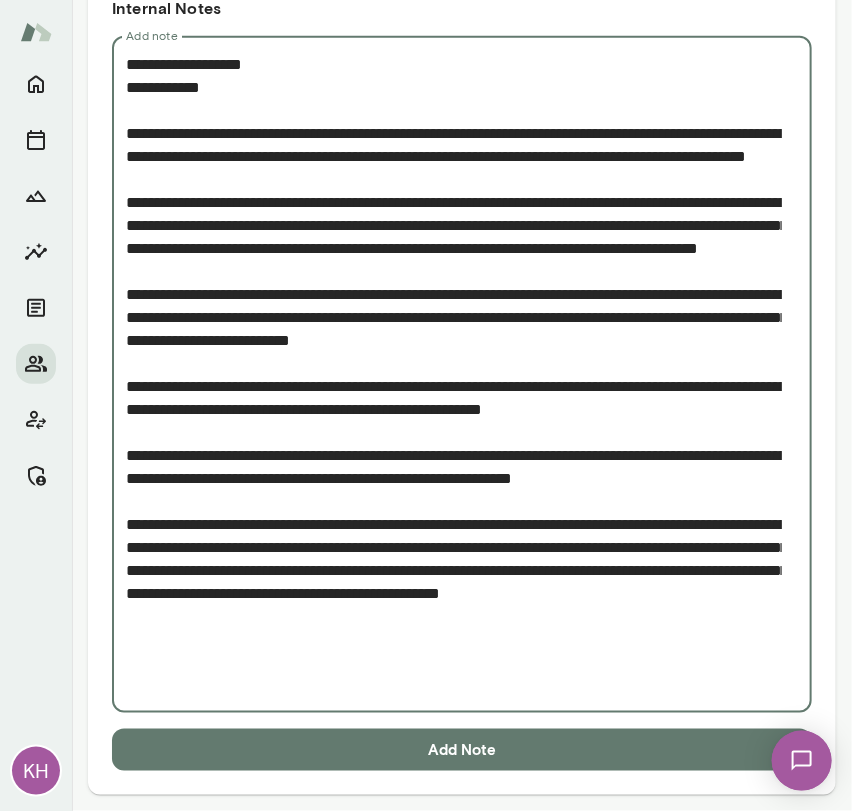 type on "**********" 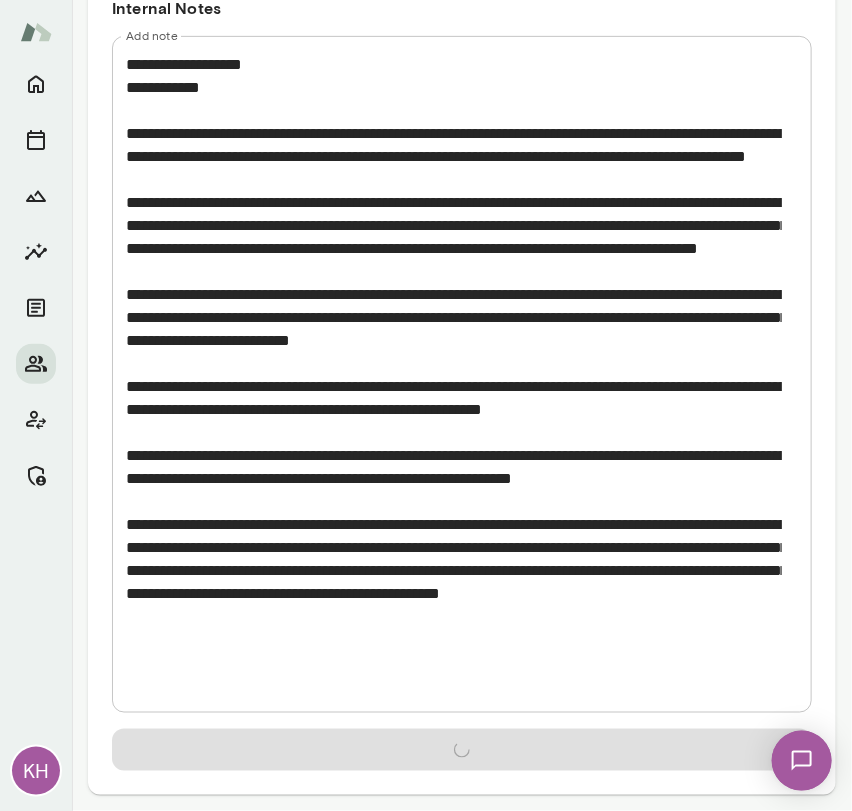 type 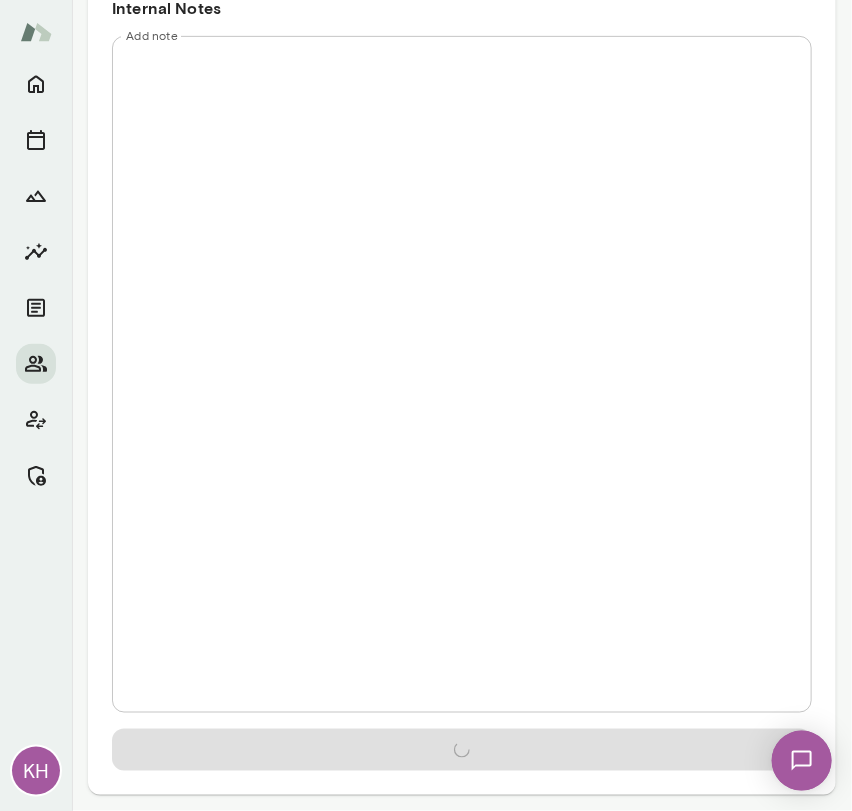 scroll, scrollTop: 0, scrollLeft: 0, axis: both 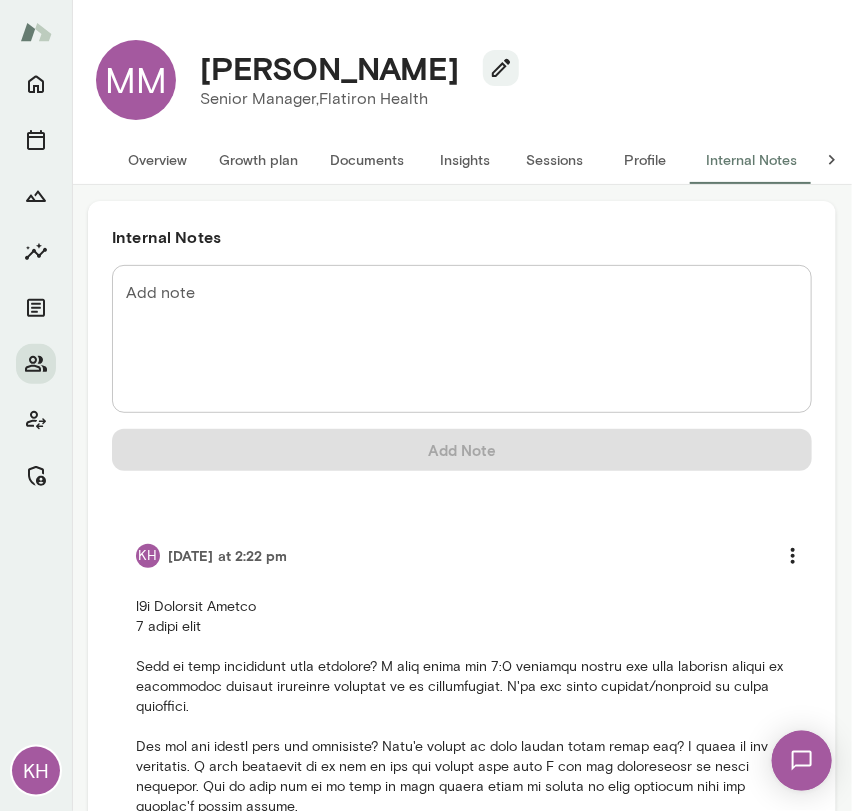 click on "Overview" at bounding box center [157, 160] 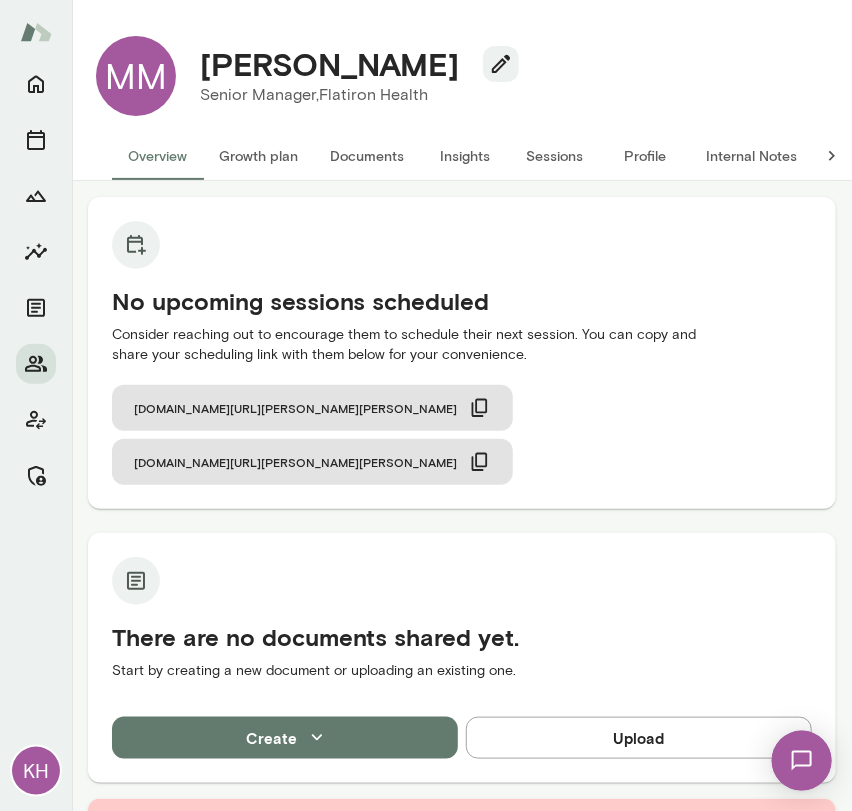 scroll, scrollTop: 0, scrollLeft: 0, axis: both 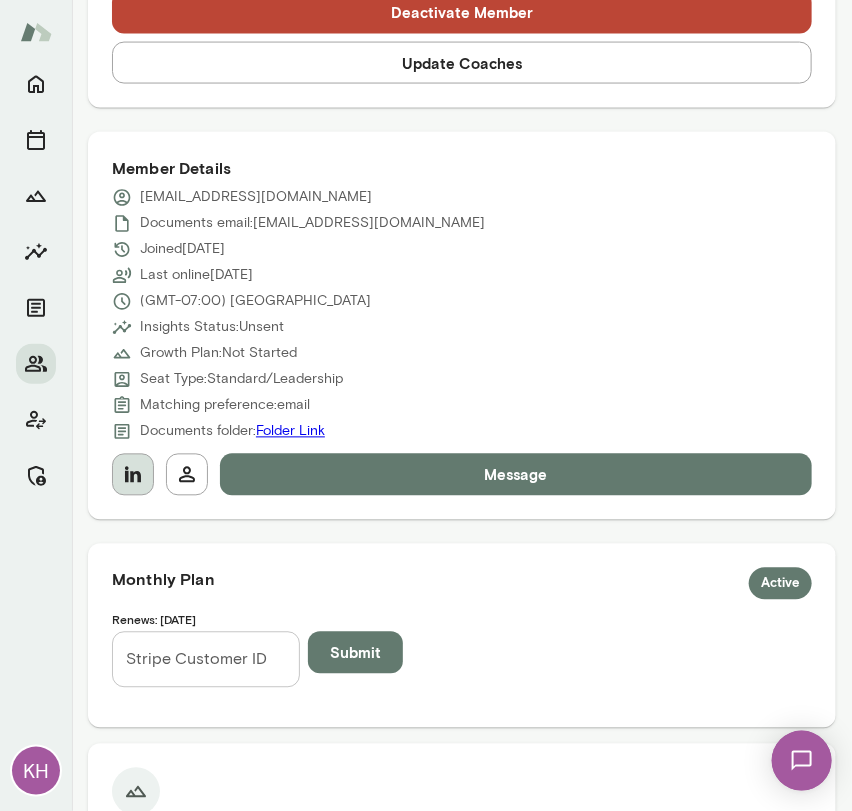 click 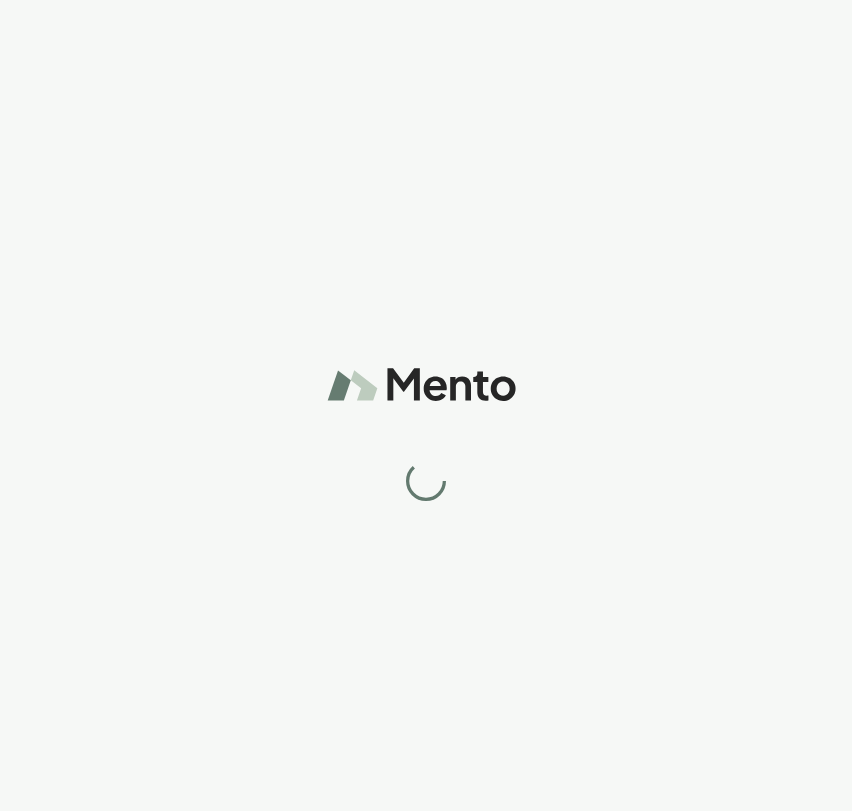 scroll, scrollTop: 0, scrollLeft: 0, axis: both 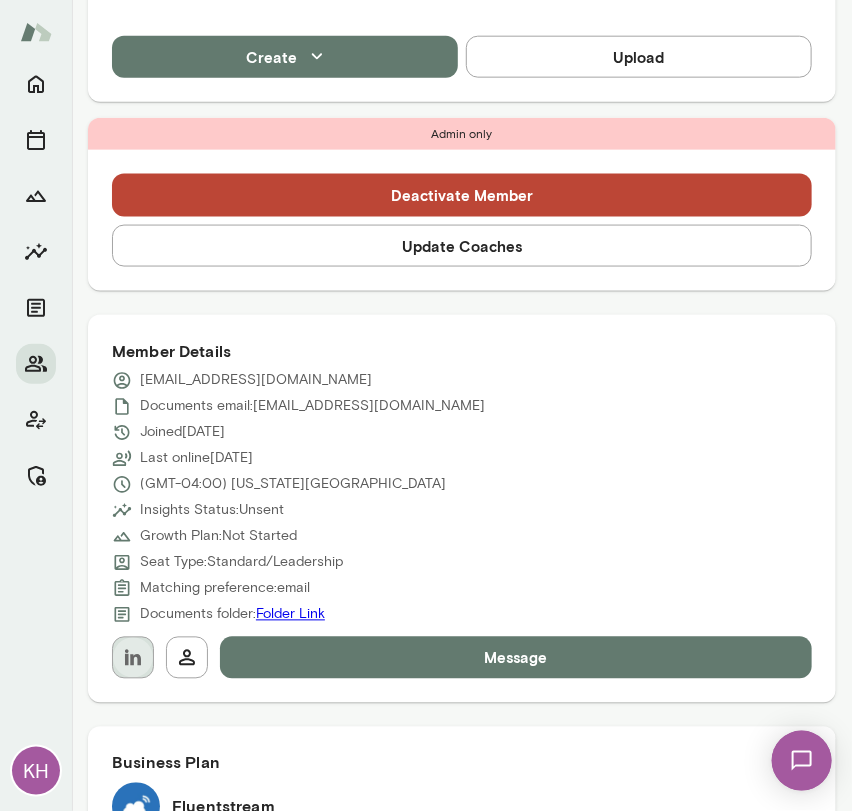 click 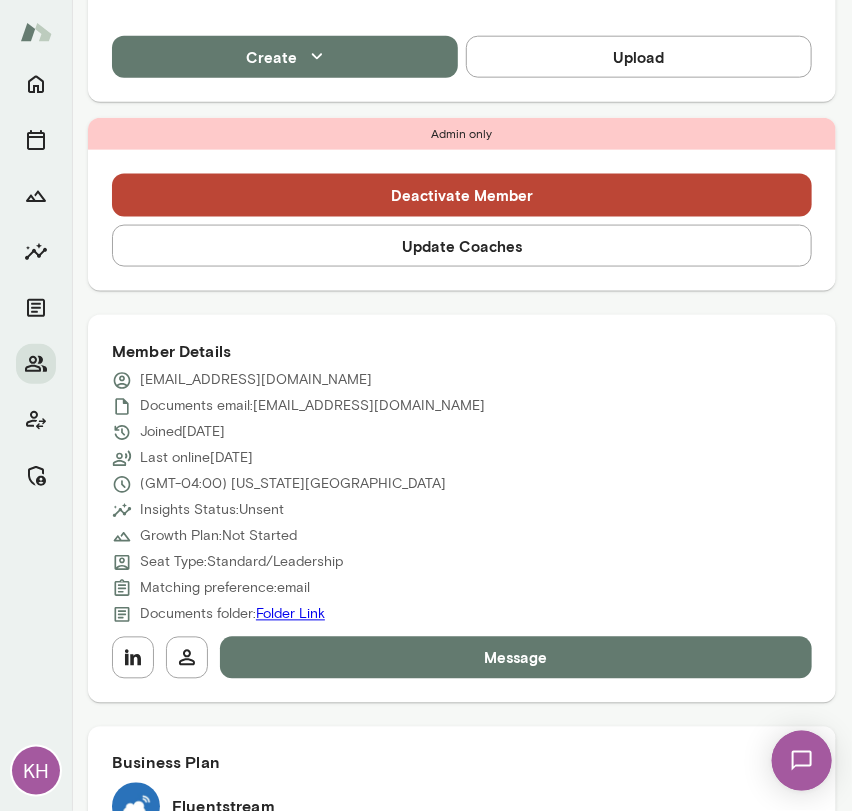 scroll, scrollTop: 0, scrollLeft: 0, axis: both 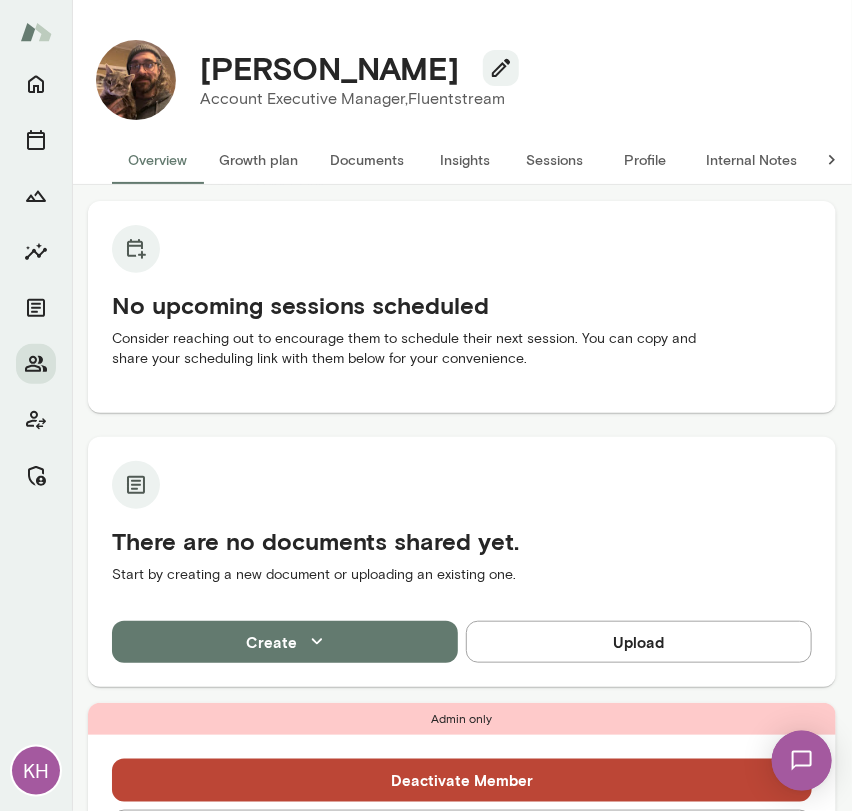 drag, startPoint x: 410, startPoint y: 66, endPoint x: 190, endPoint y: 69, distance: 220.02045 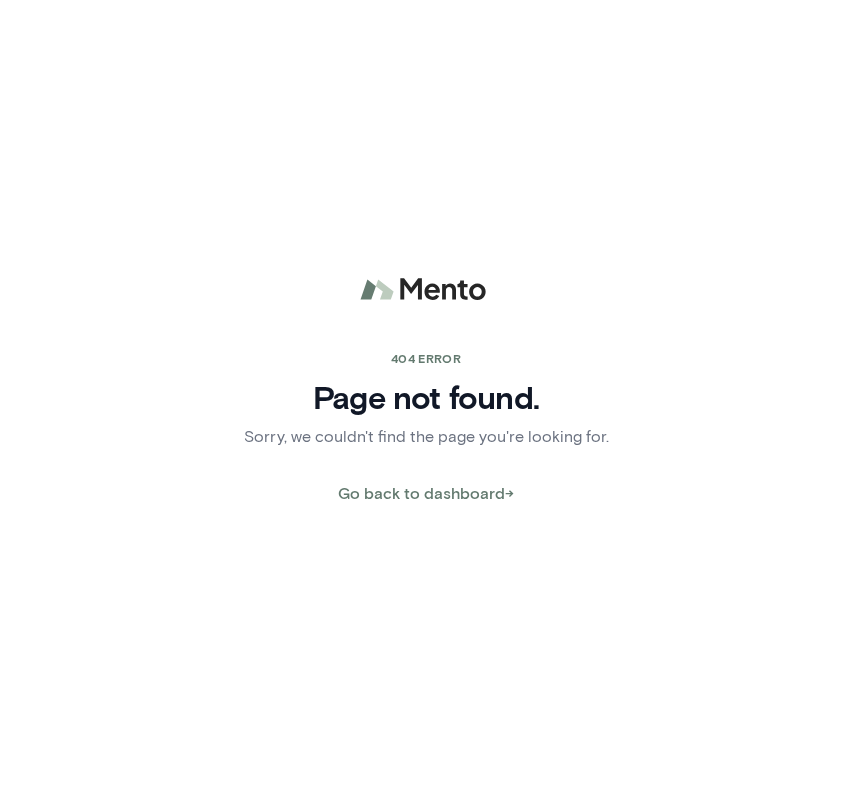 scroll, scrollTop: 0, scrollLeft: 0, axis: both 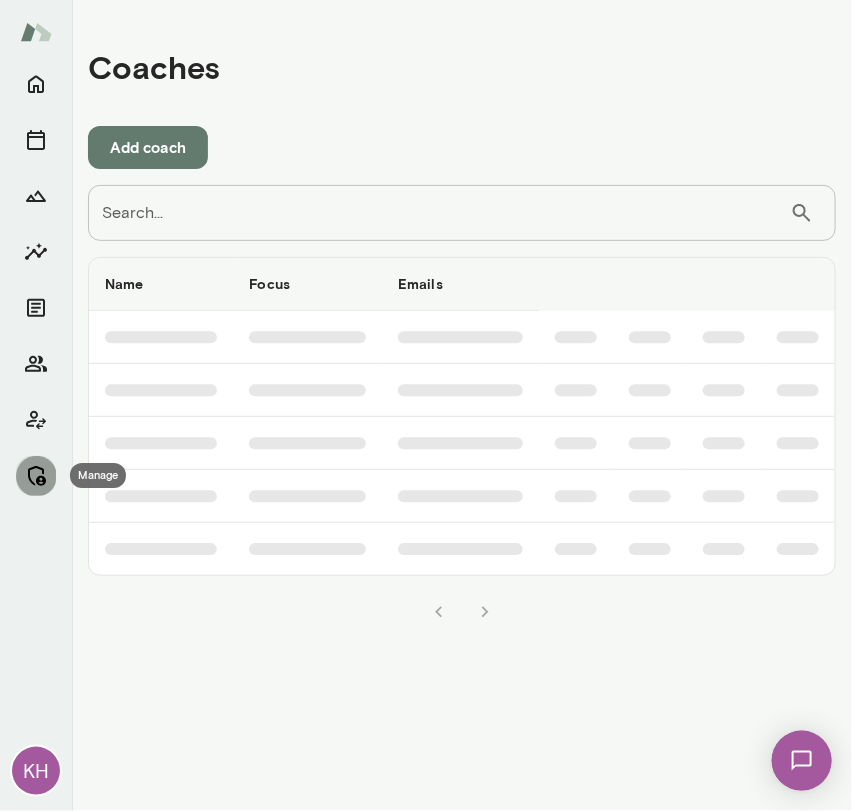 click 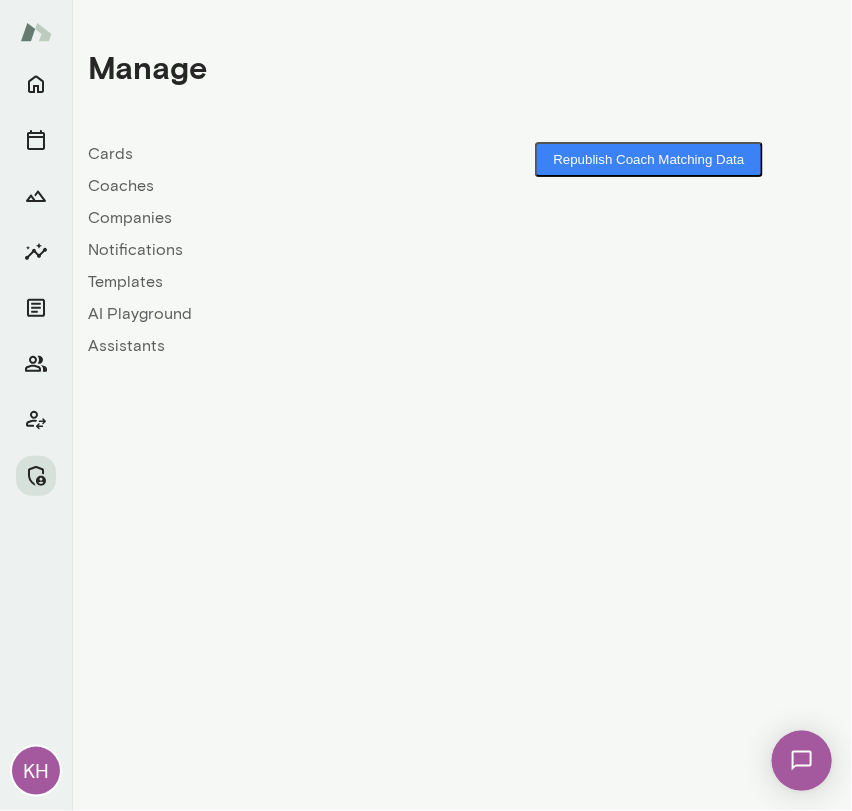 click on "Companies" at bounding box center [275, 218] 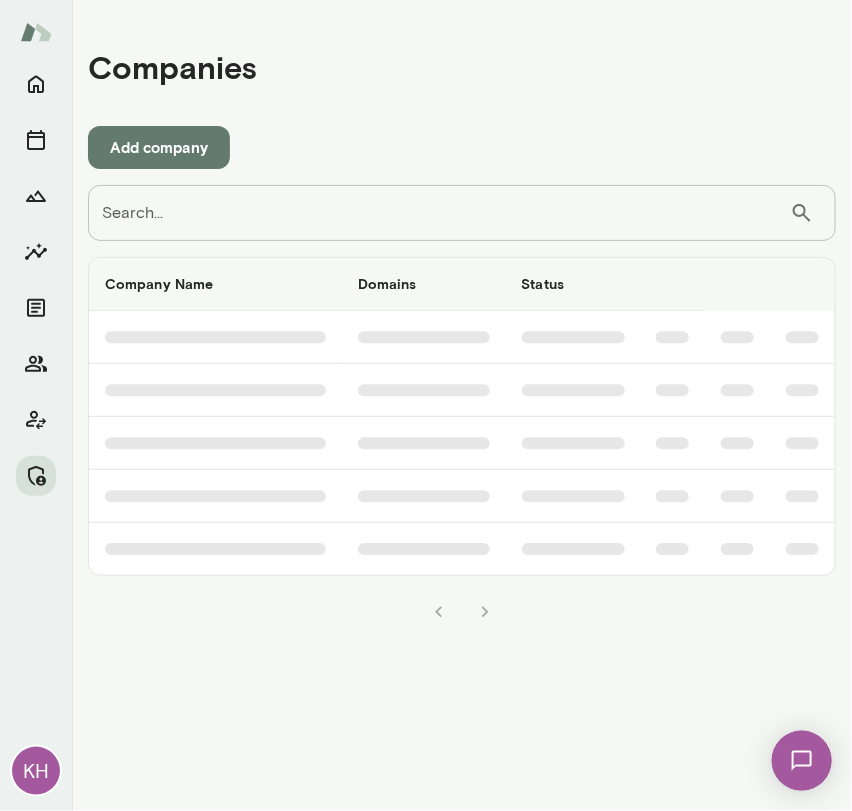 click on "Search..." at bounding box center [439, 213] 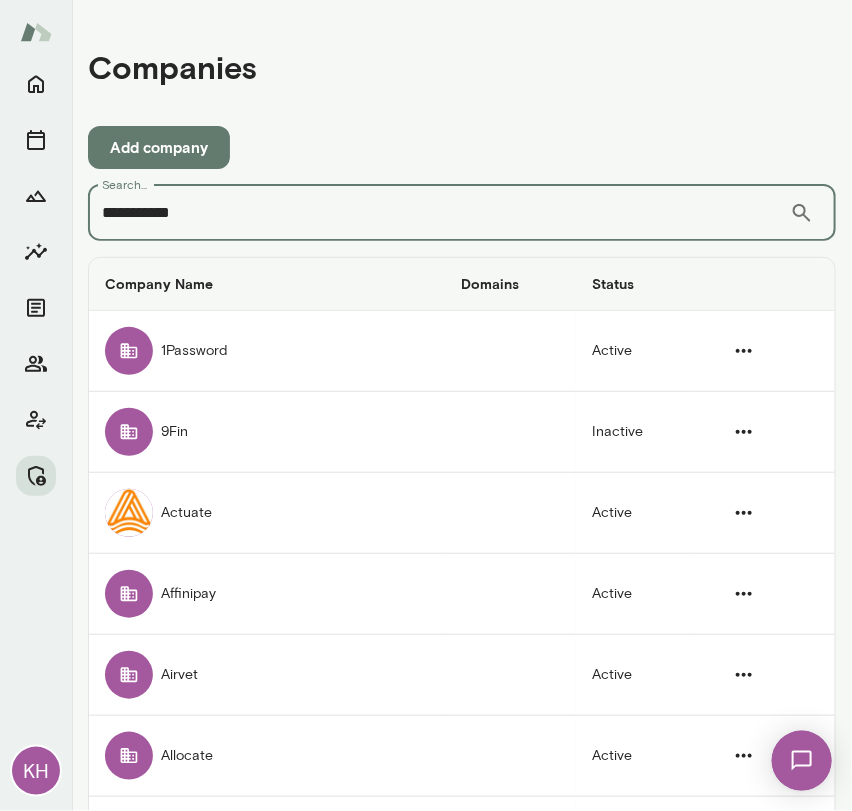 type on "**********" 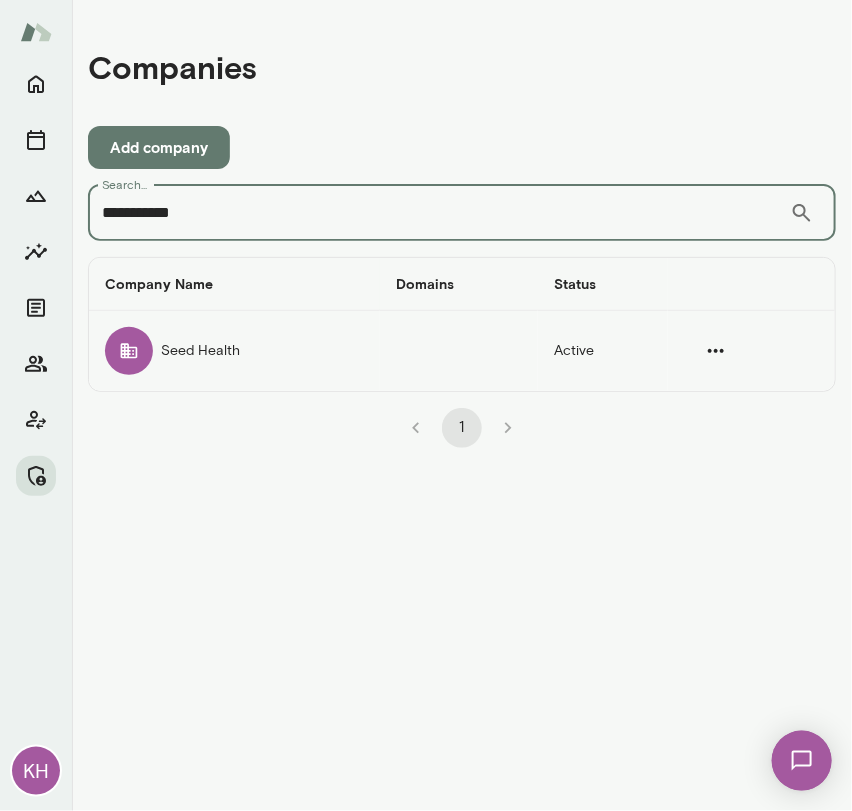 click on "Seed Health" at bounding box center (234, 351) 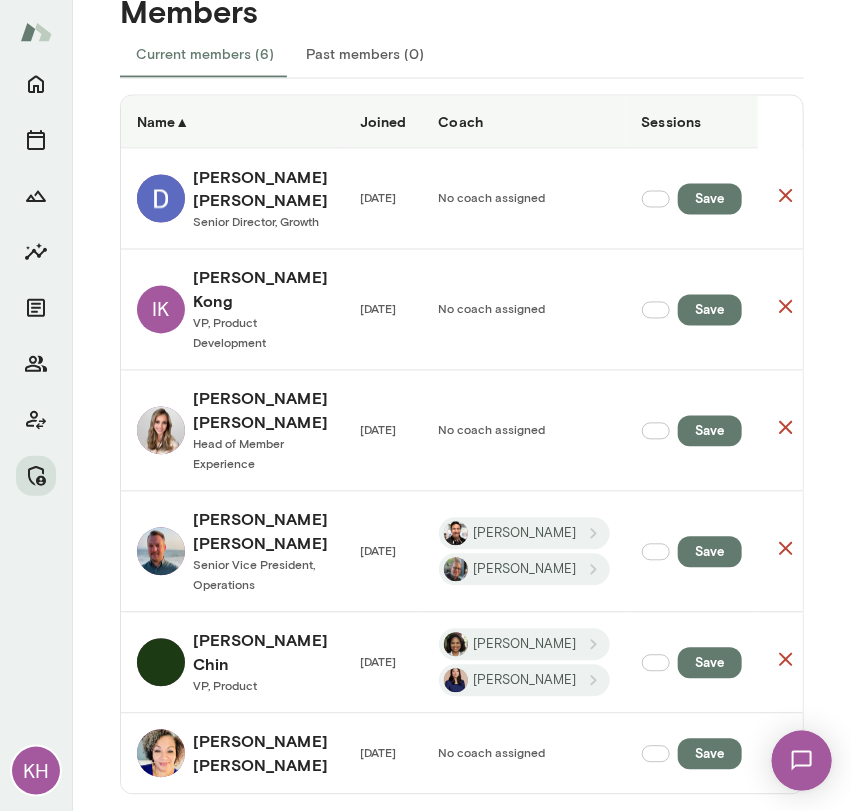 scroll, scrollTop: 850, scrollLeft: 0, axis: vertical 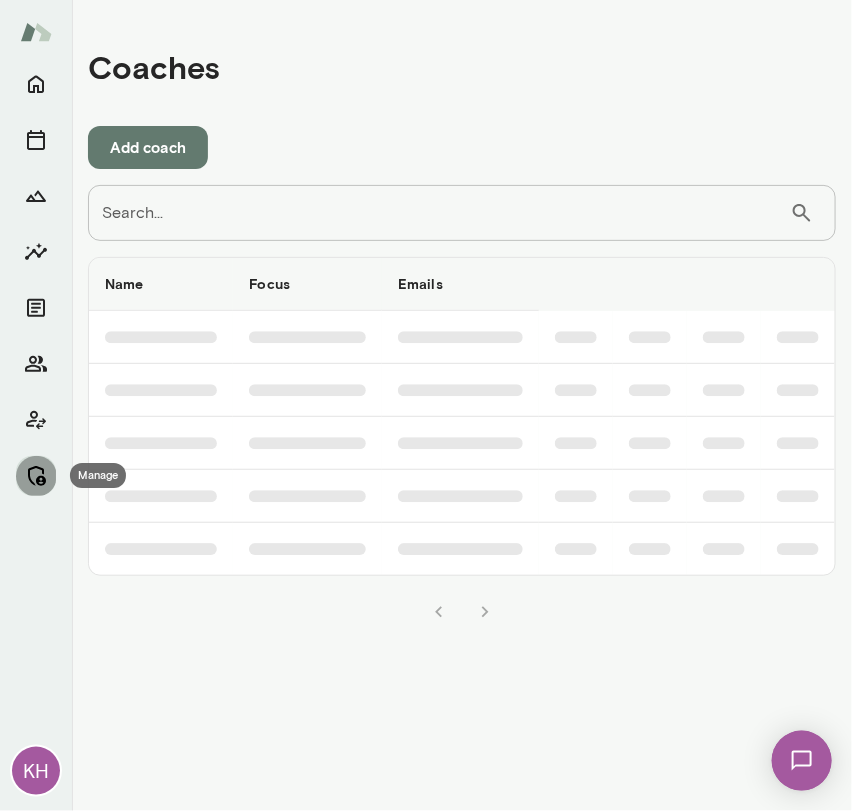 click 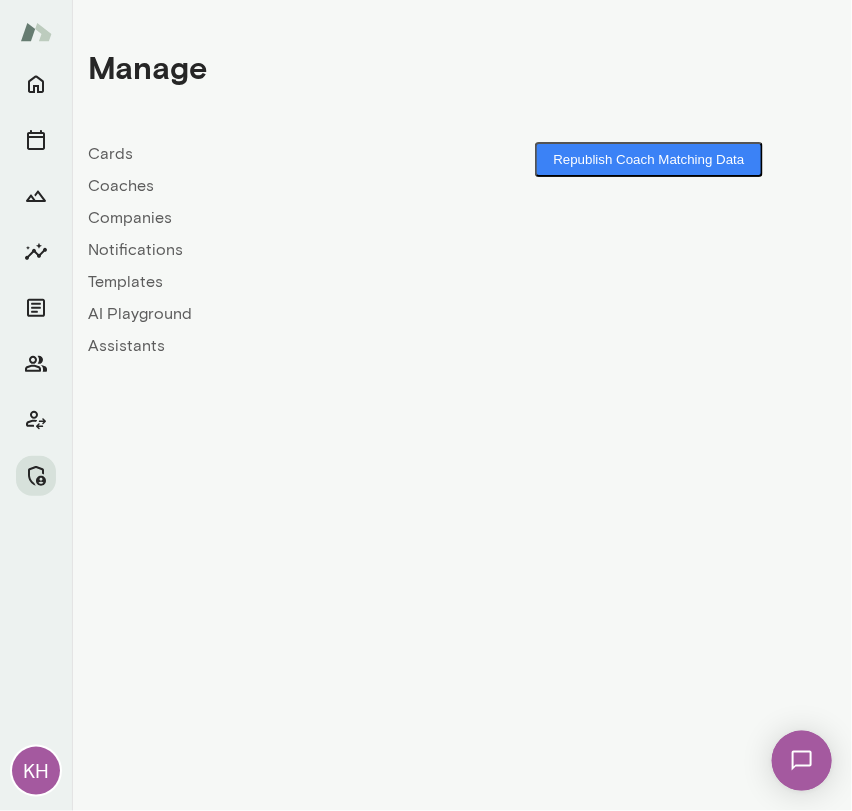 click on "Coaches" at bounding box center [275, 186] 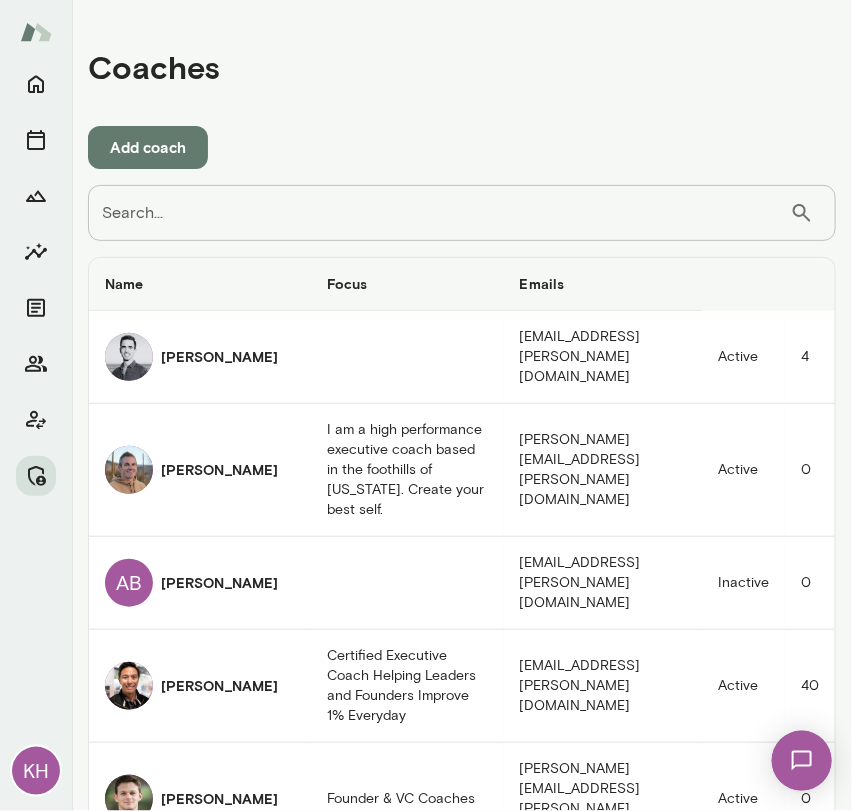 click on "Search..." at bounding box center (439, 213) 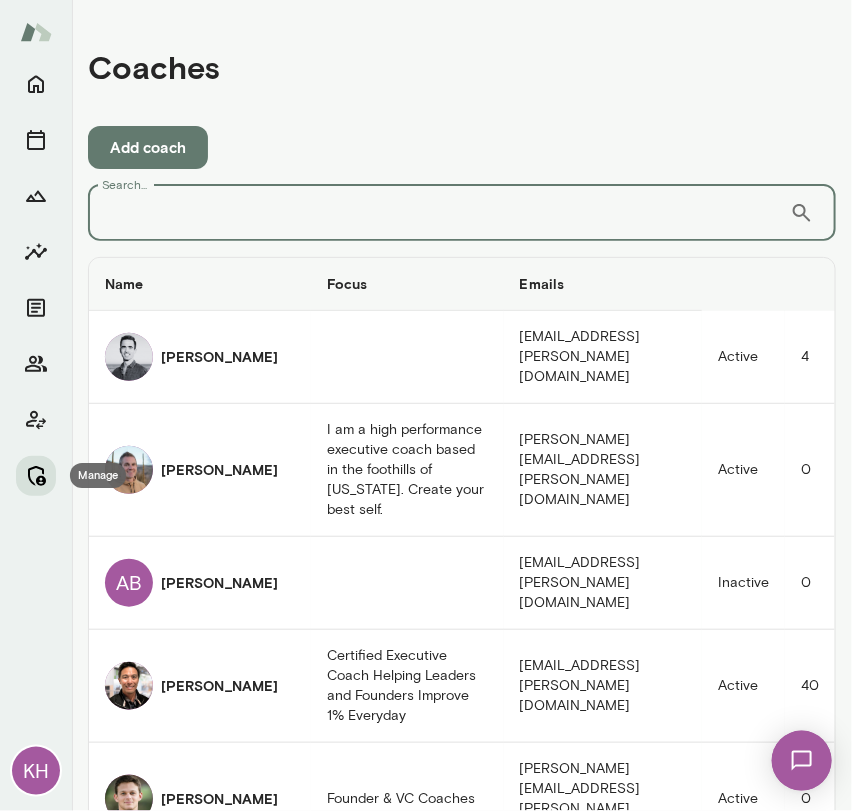 click 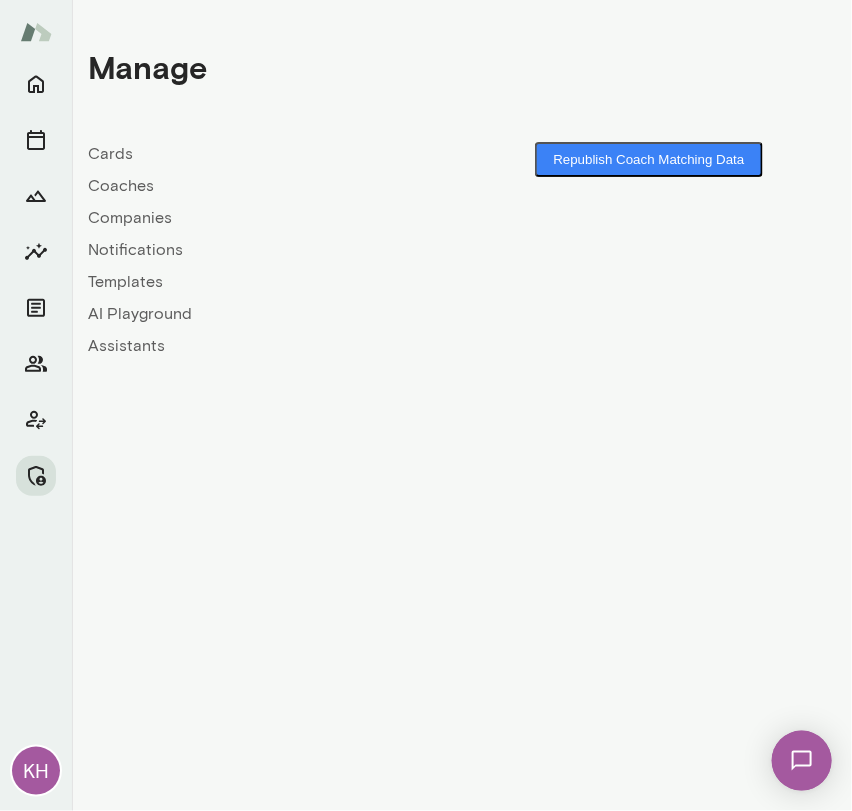 click on "Companies" at bounding box center [275, 218] 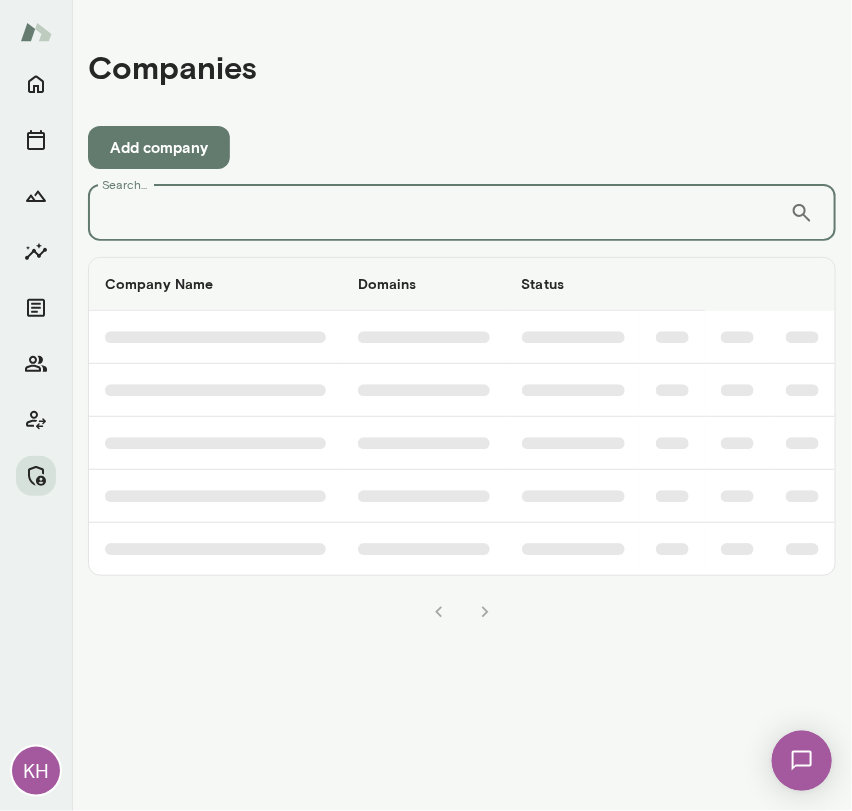 click on "Search..." at bounding box center (439, 213) 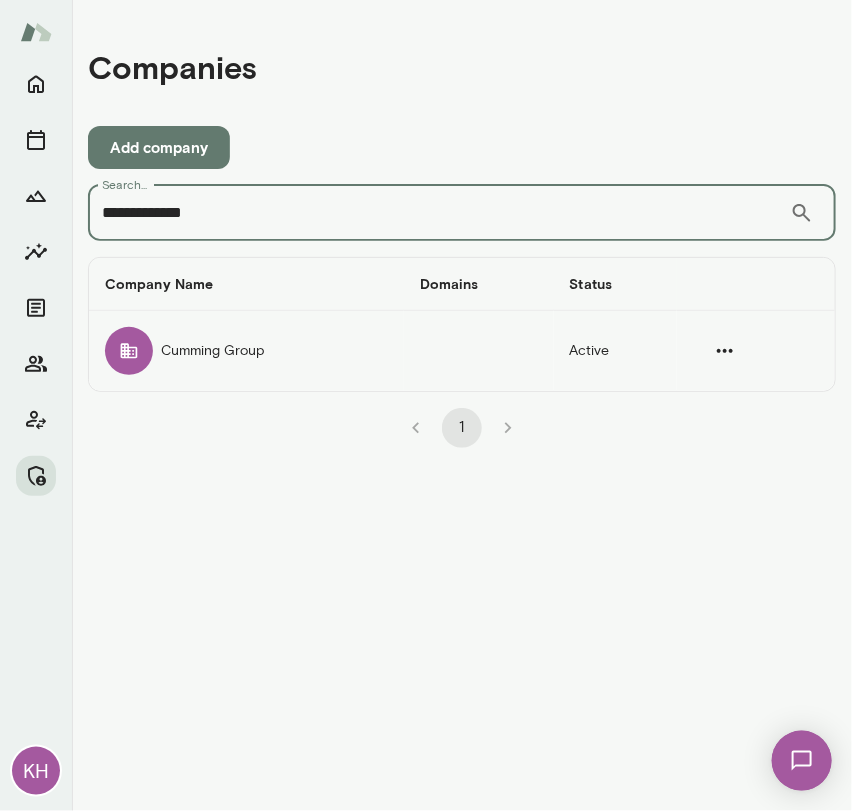 type on "**********" 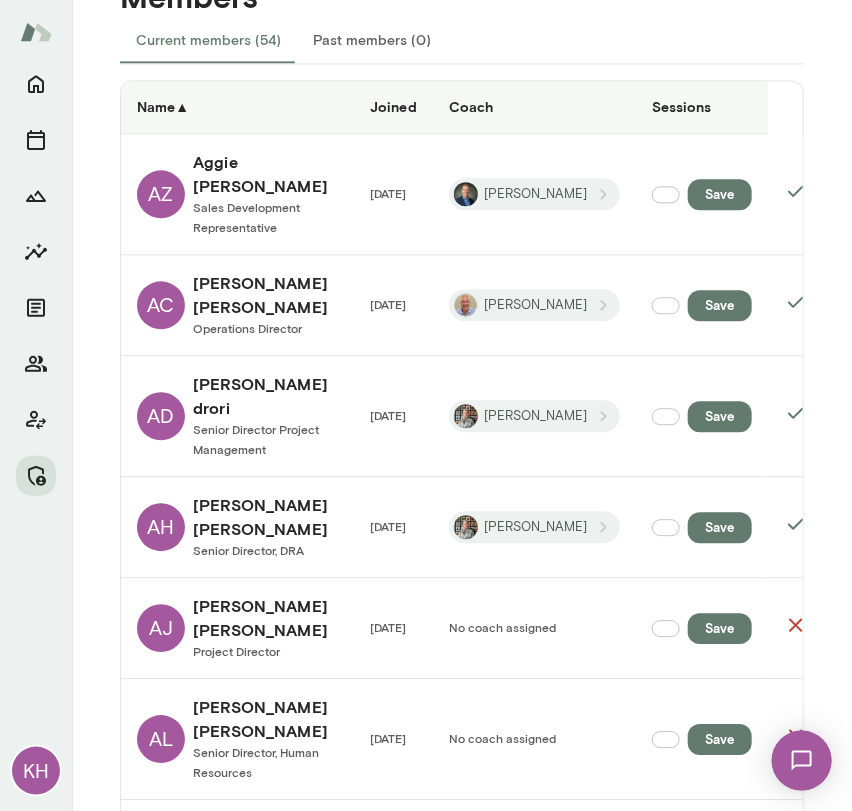 scroll, scrollTop: 1034, scrollLeft: 0, axis: vertical 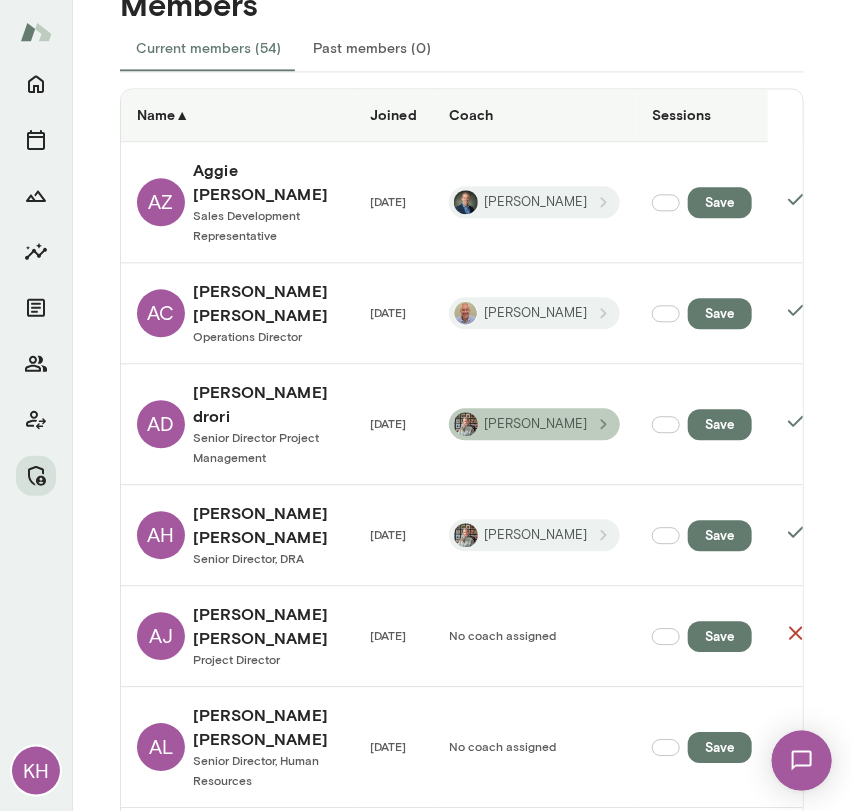 click 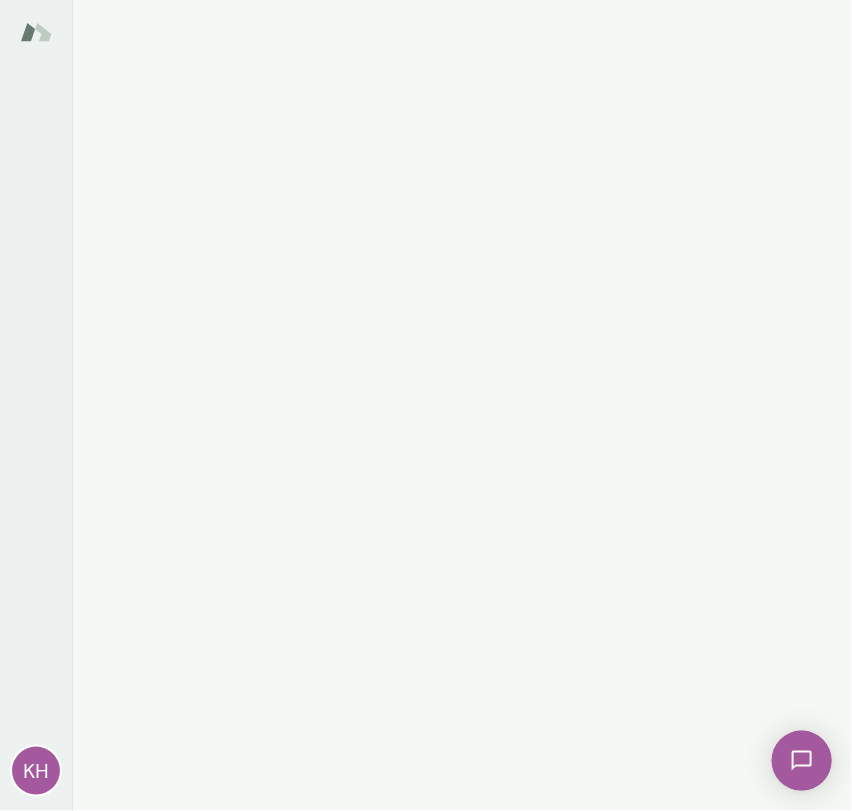 scroll, scrollTop: 0, scrollLeft: 0, axis: both 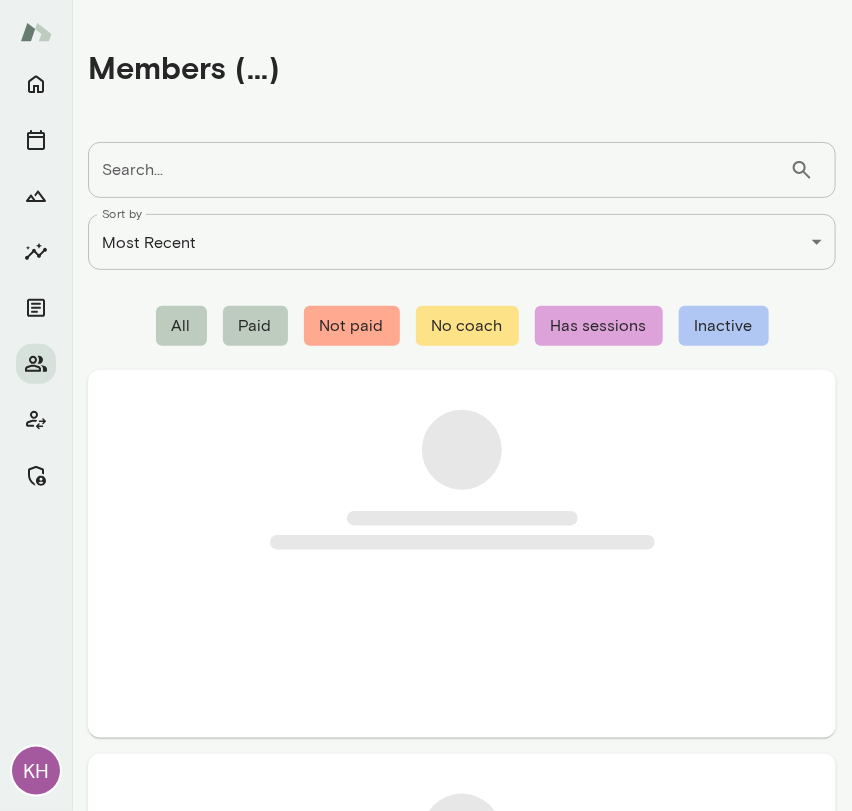 click on "Search..." at bounding box center (439, 170) 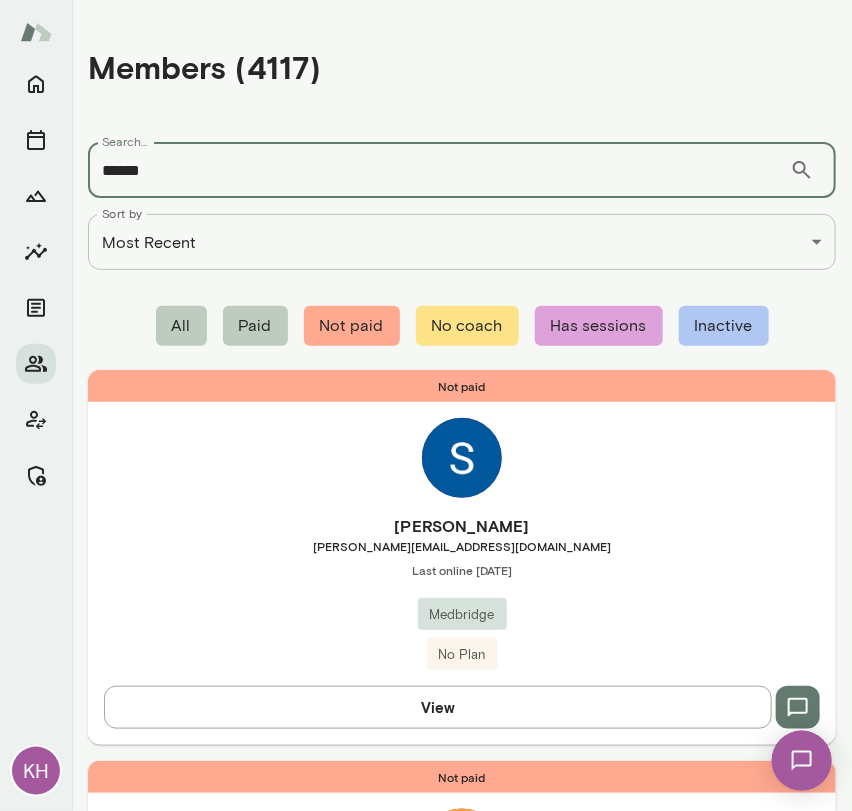 scroll, scrollTop: 0, scrollLeft: 0, axis: both 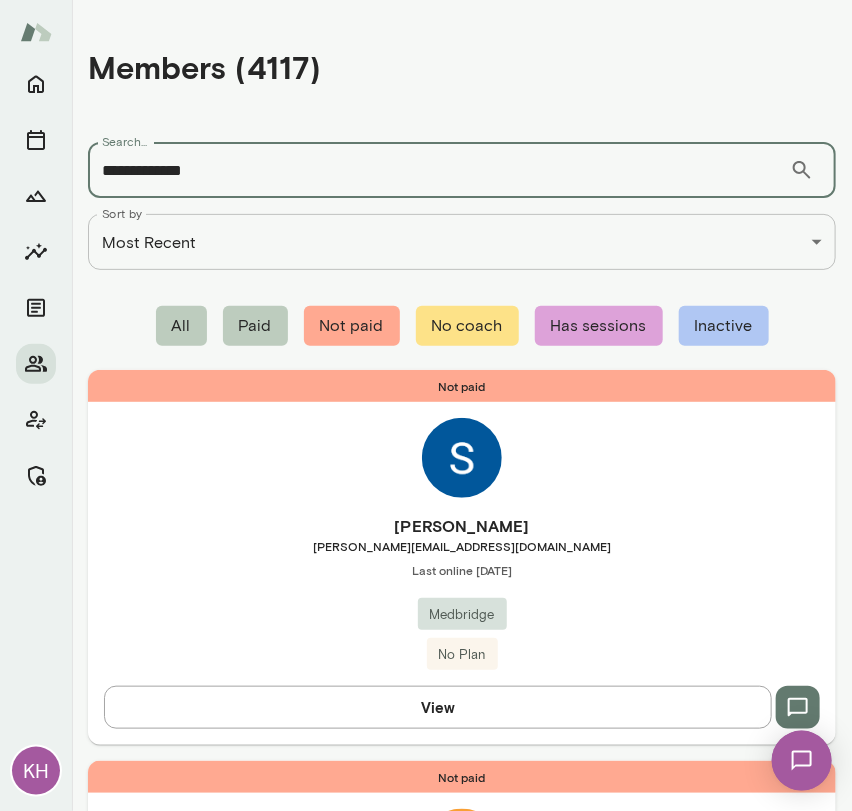 type on "**********" 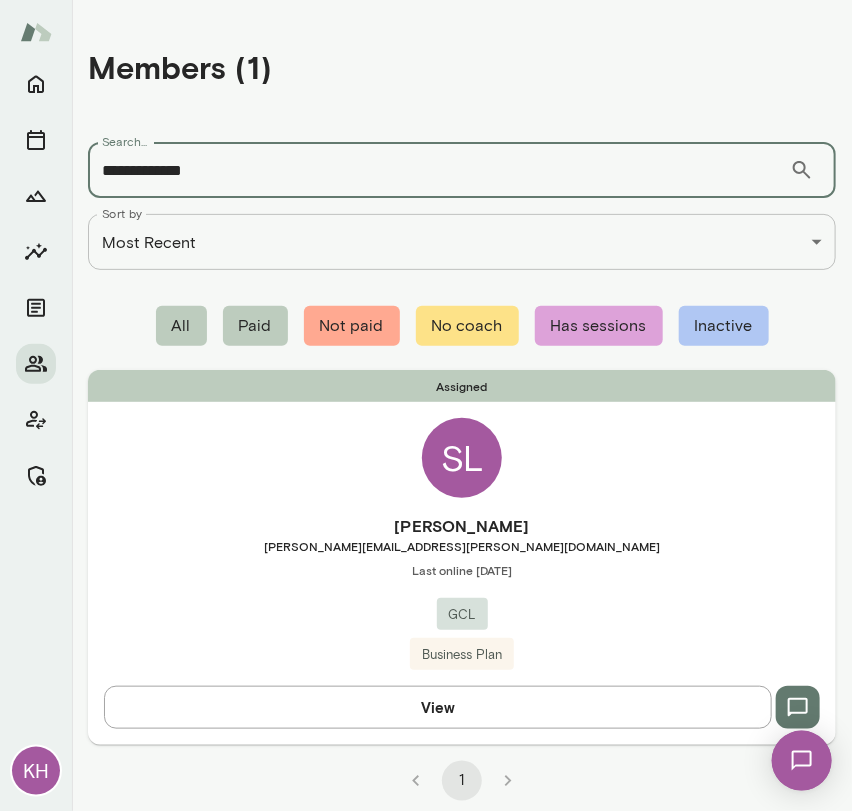 click on "Assigned SL [PERSON_NAME] [PERSON_NAME][EMAIL_ADDRESS][PERSON_NAME][DOMAIN_NAME] Last online [DATE] GCL Business Plan View" at bounding box center [462, 557] 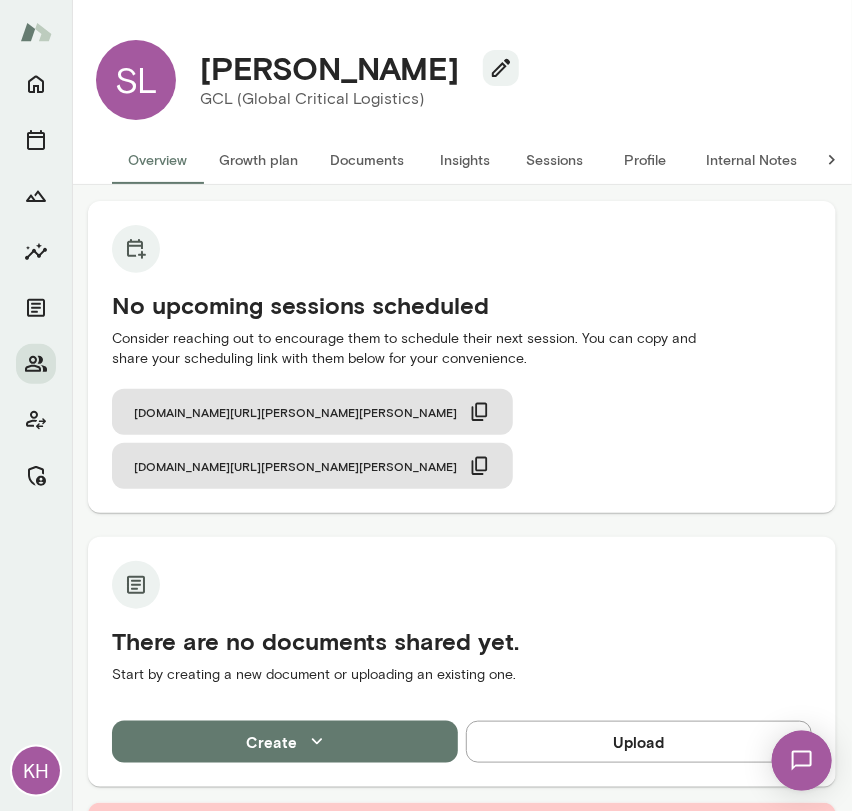 click on "Internal Notes" at bounding box center (751, 160) 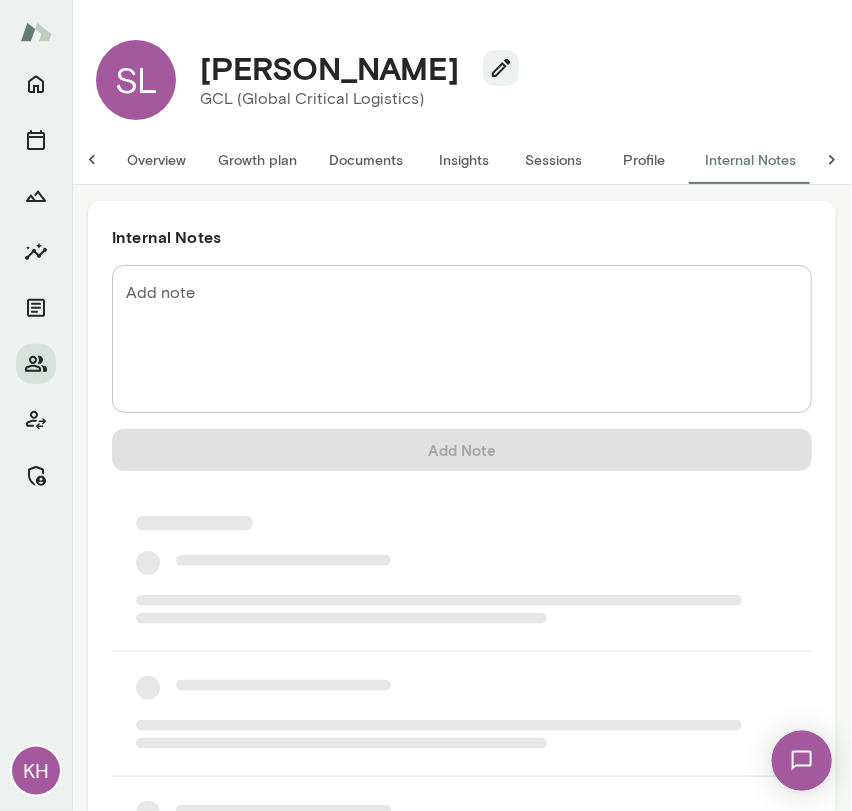 scroll, scrollTop: 0, scrollLeft: 16, axis: horizontal 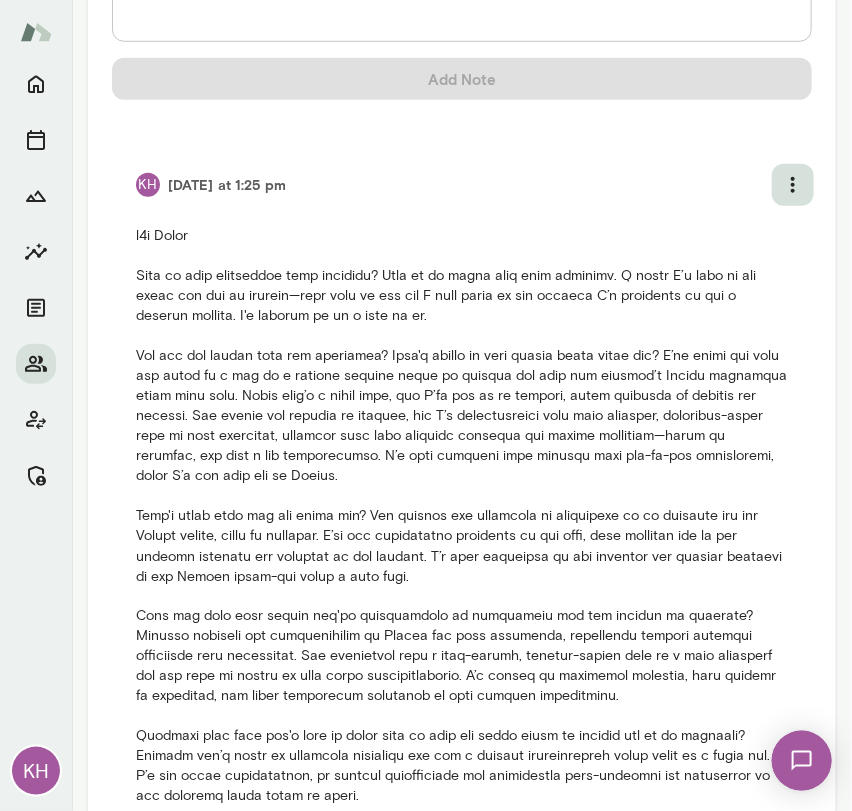click 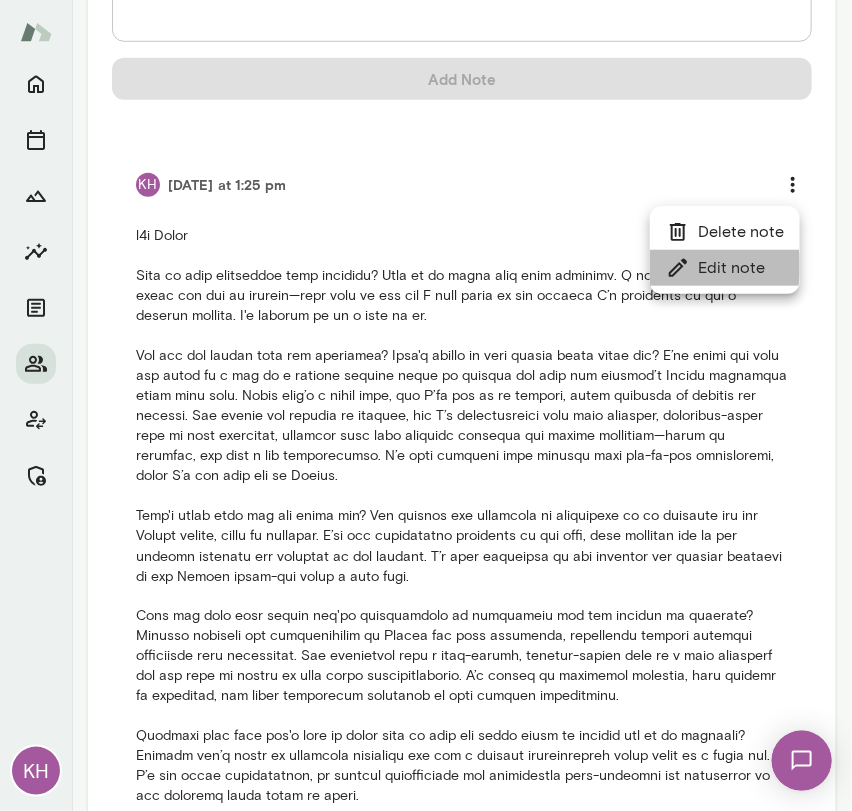click on "Edit note" at bounding box center (725, 268) 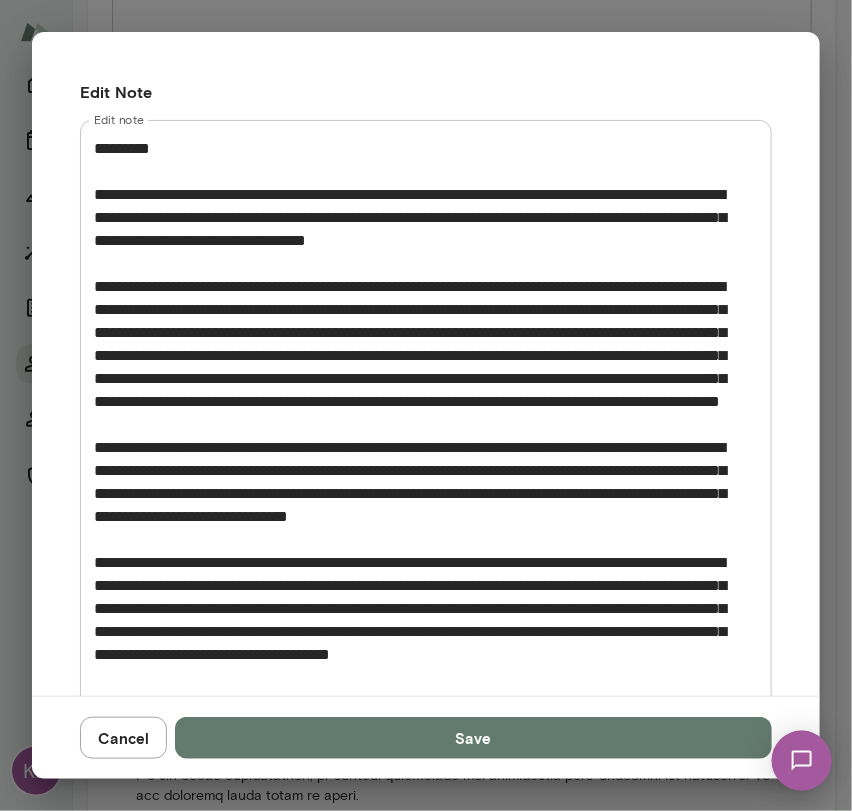 click on "Edit note" at bounding box center [418, 482] 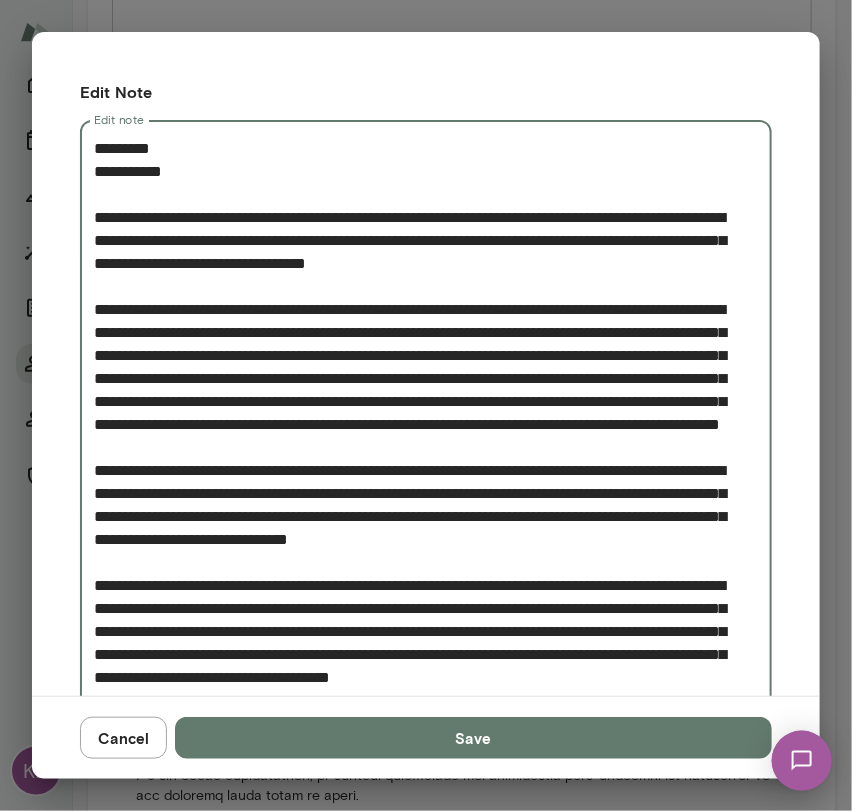 type on "**********" 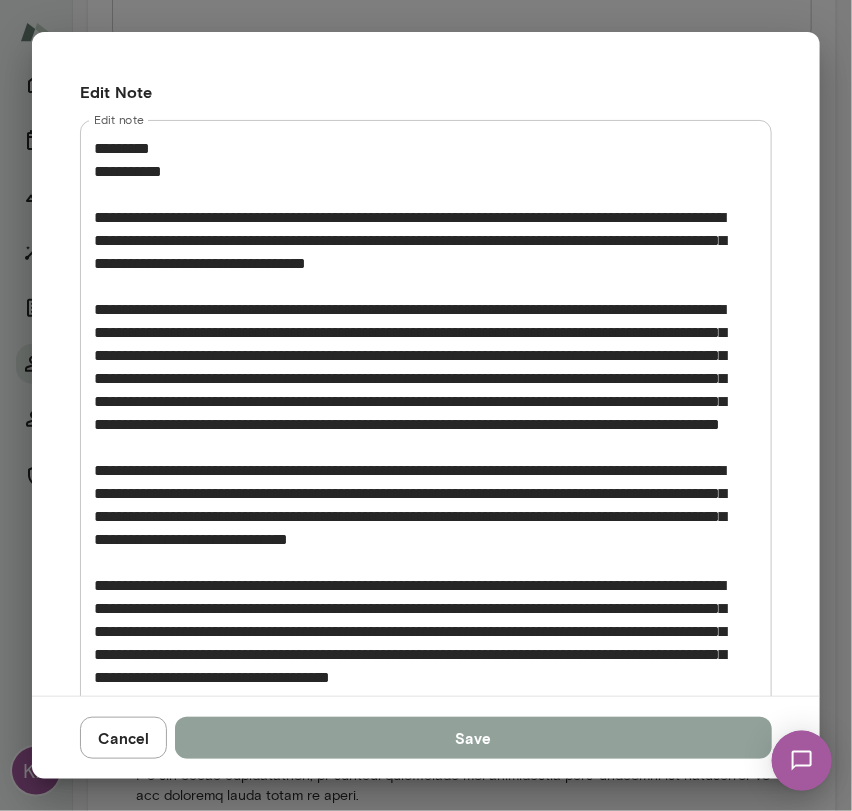 click on "Save" at bounding box center (473, 738) 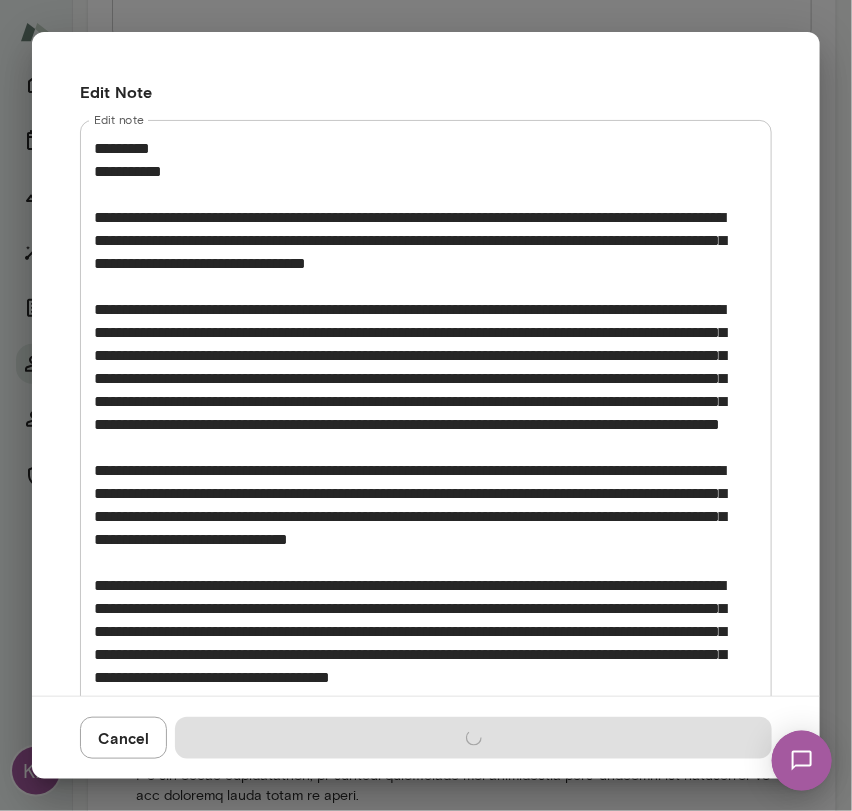 type 